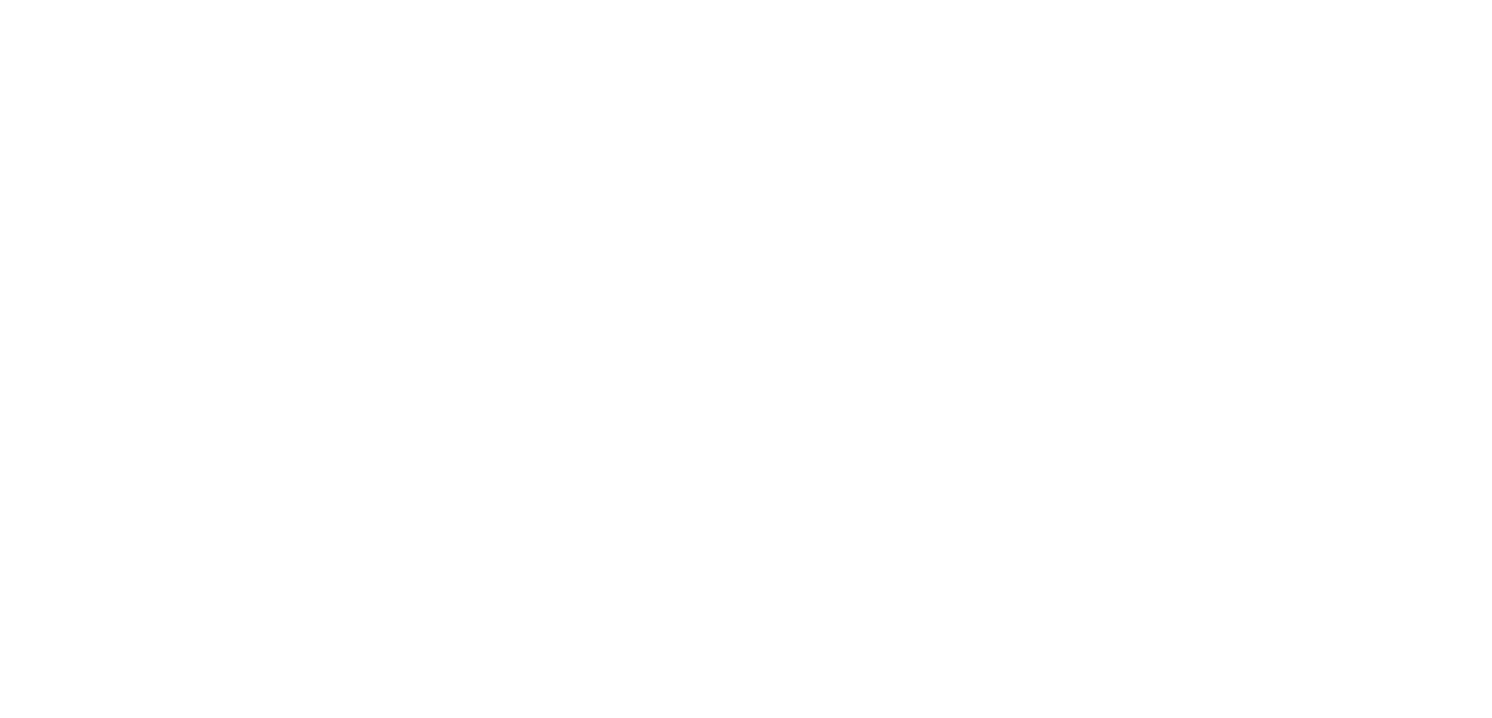 scroll, scrollTop: 0, scrollLeft: 0, axis: both 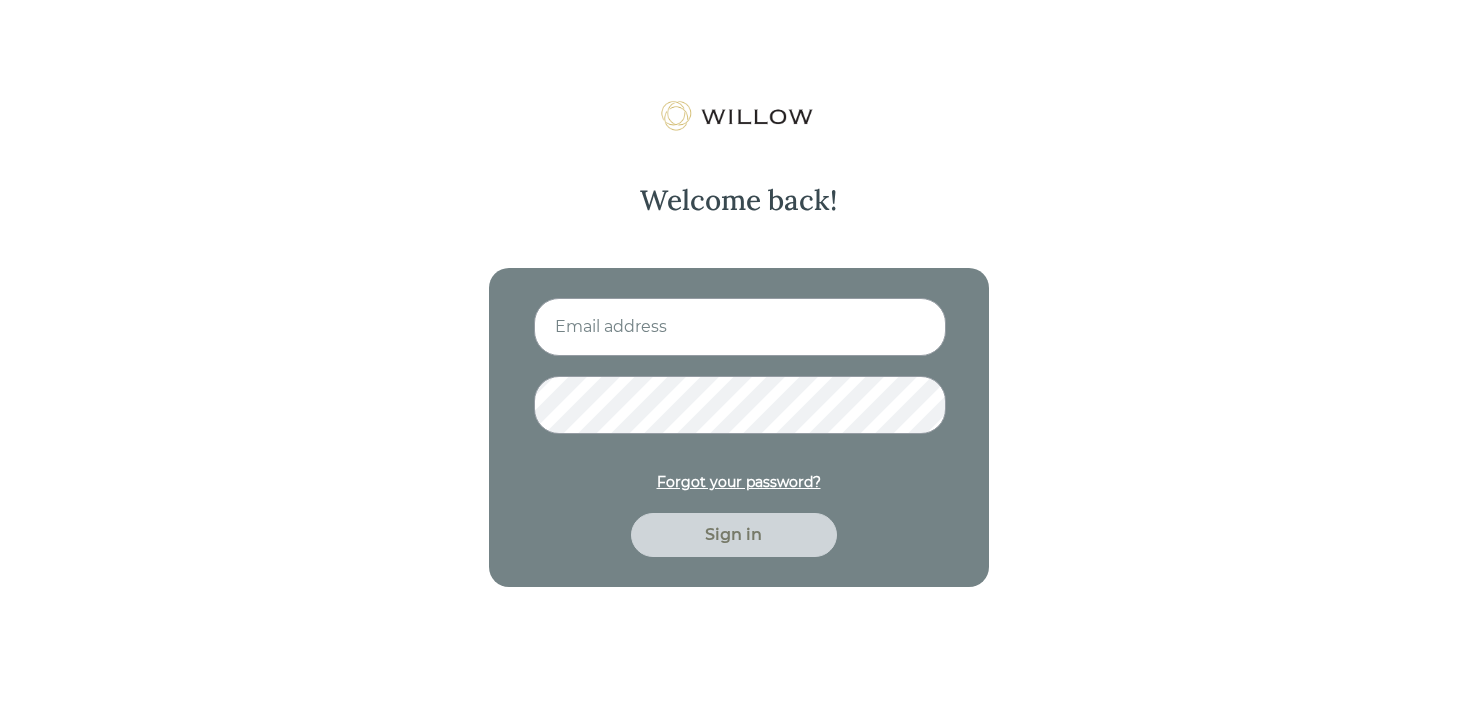 click at bounding box center (740, 327) 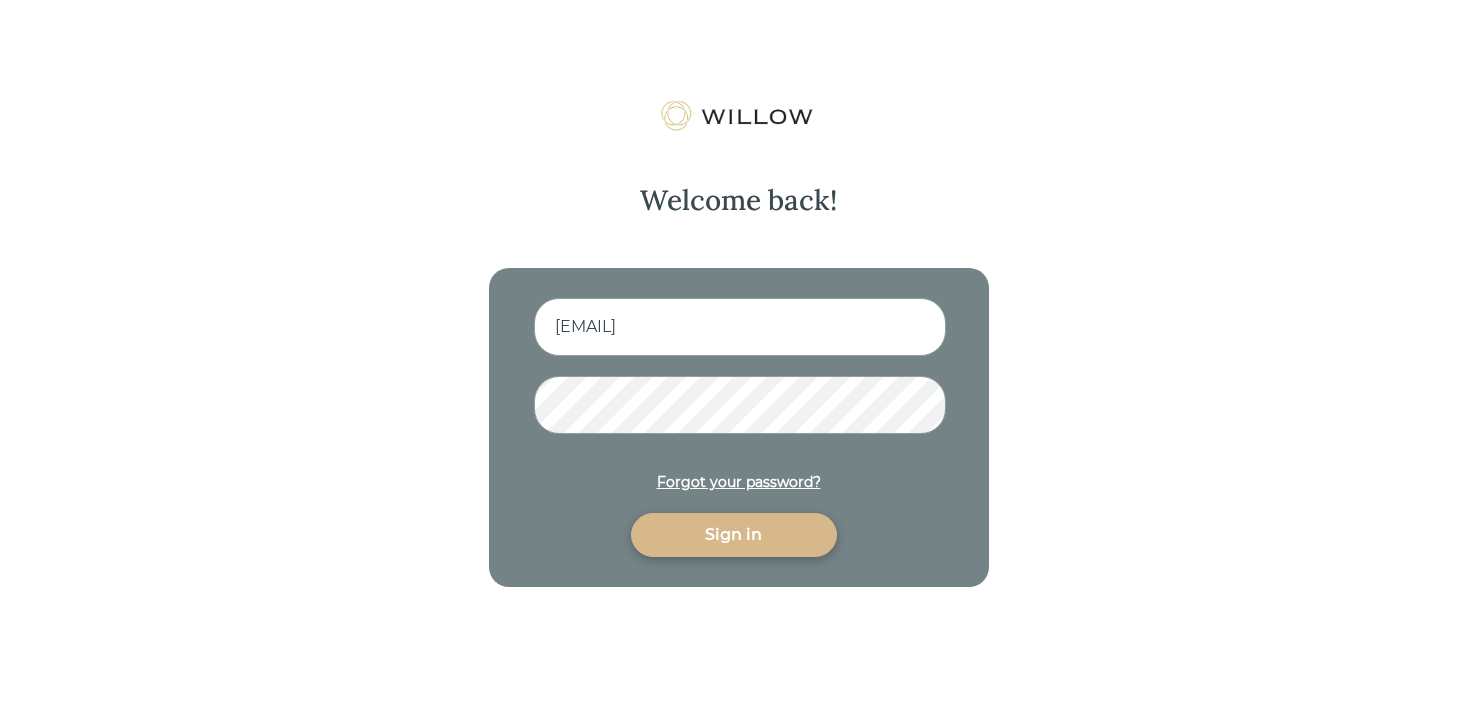 click on "Sign in" at bounding box center [734, 535] 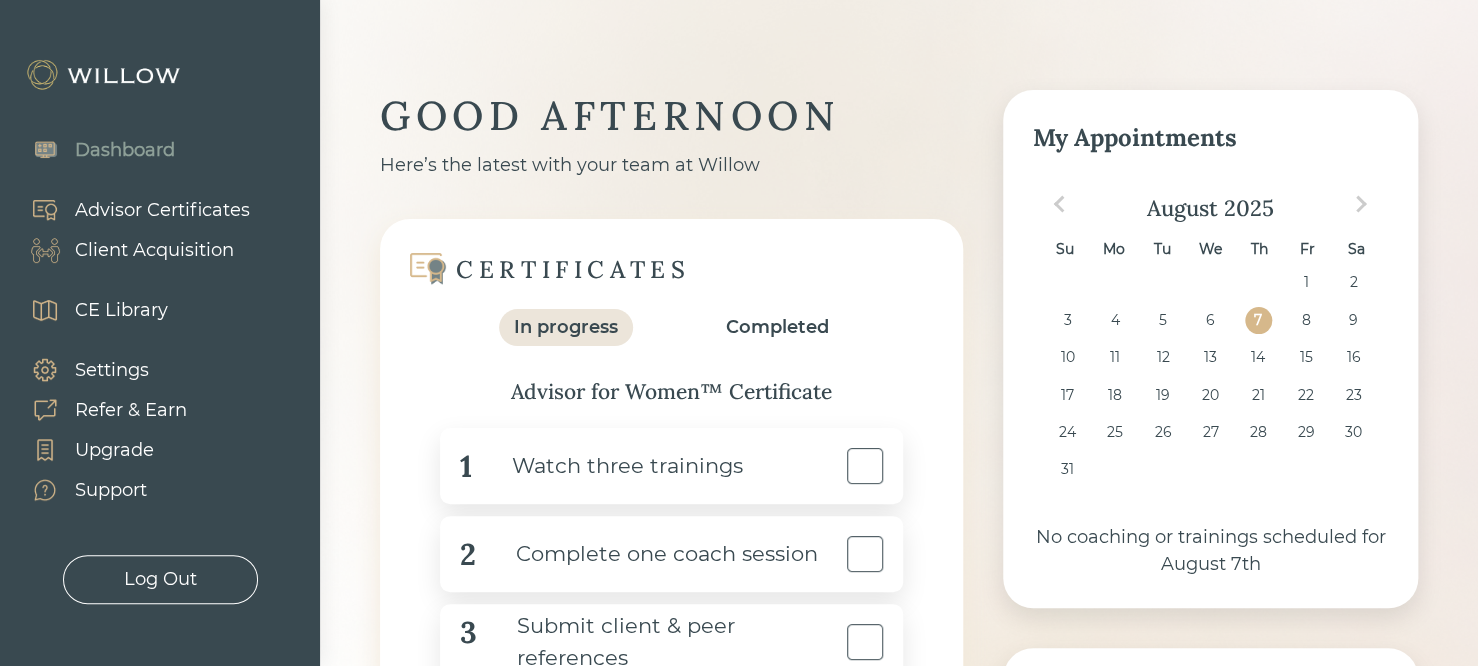 click on "Advisor Certificates" at bounding box center (162, 210) 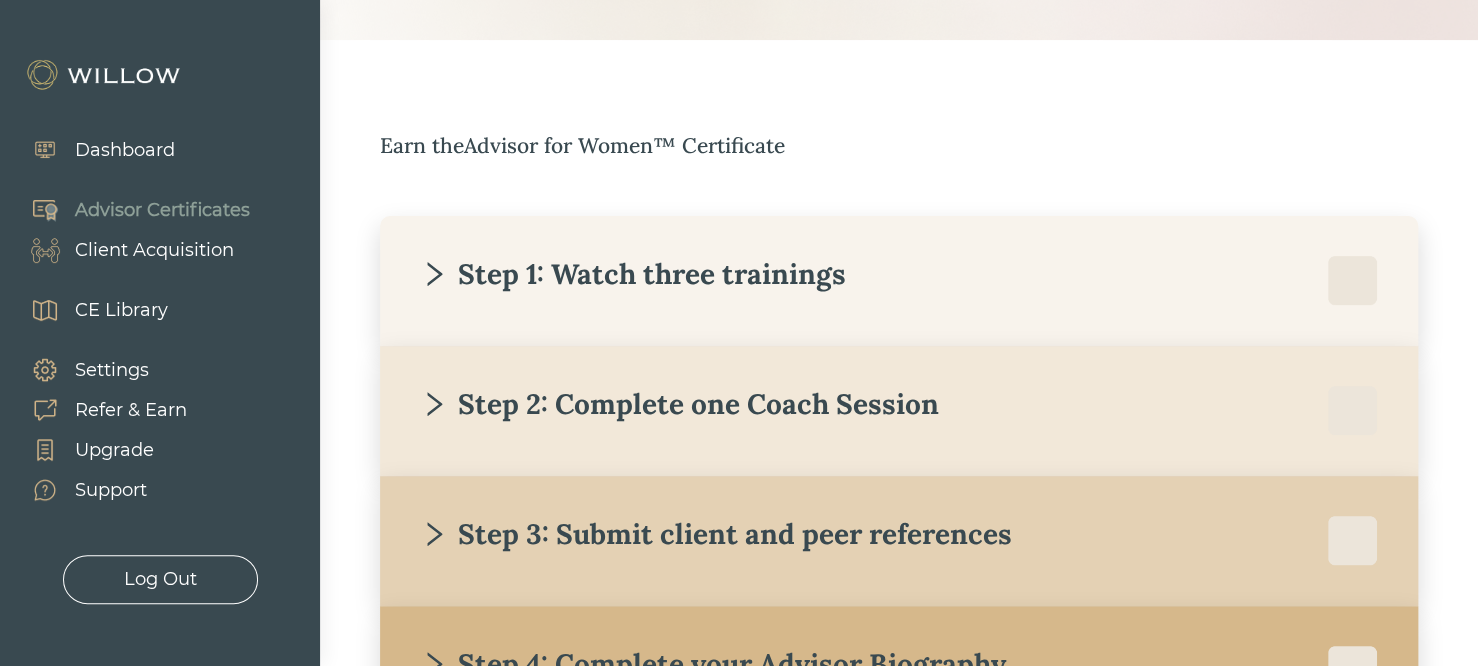 scroll, scrollTop: 360, scrollLeft: 0, axis: vertical 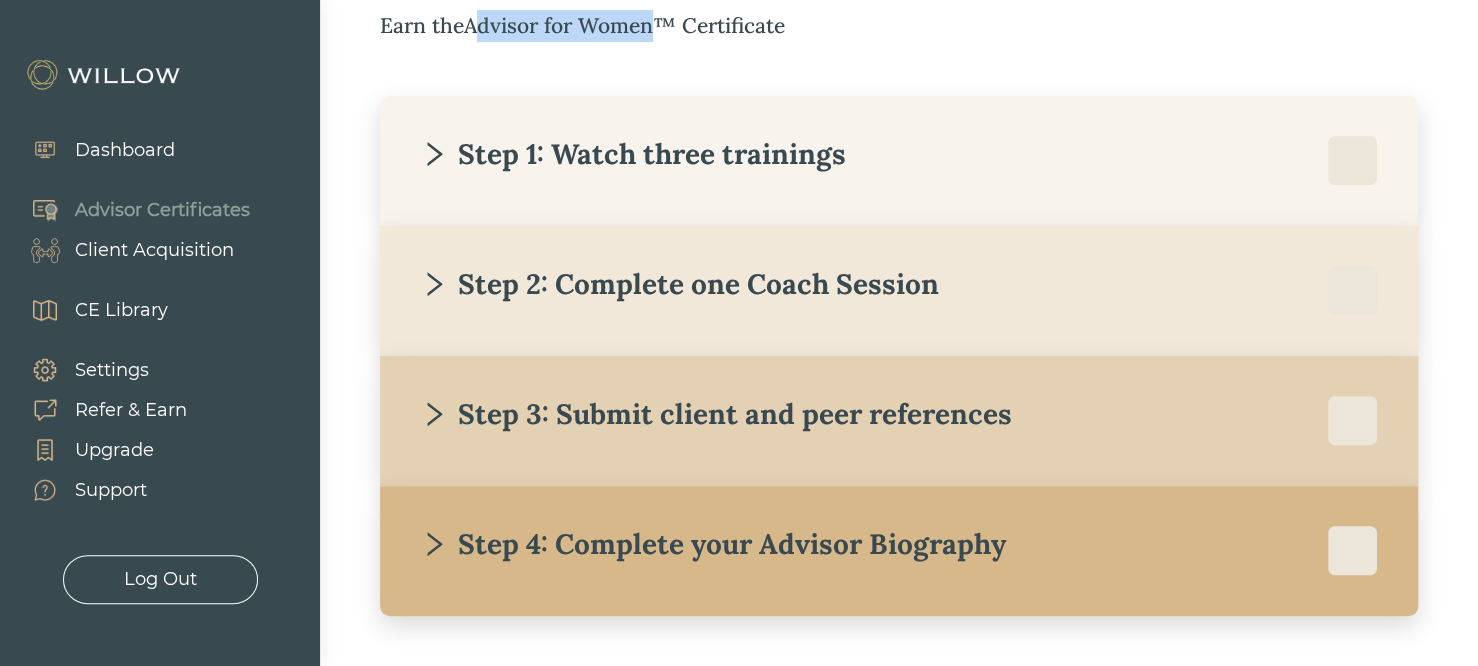 drag, startPoint x: 479, startPoint y: 33, endPoint x: 654, endPoint y: 35, distance: 175.01143 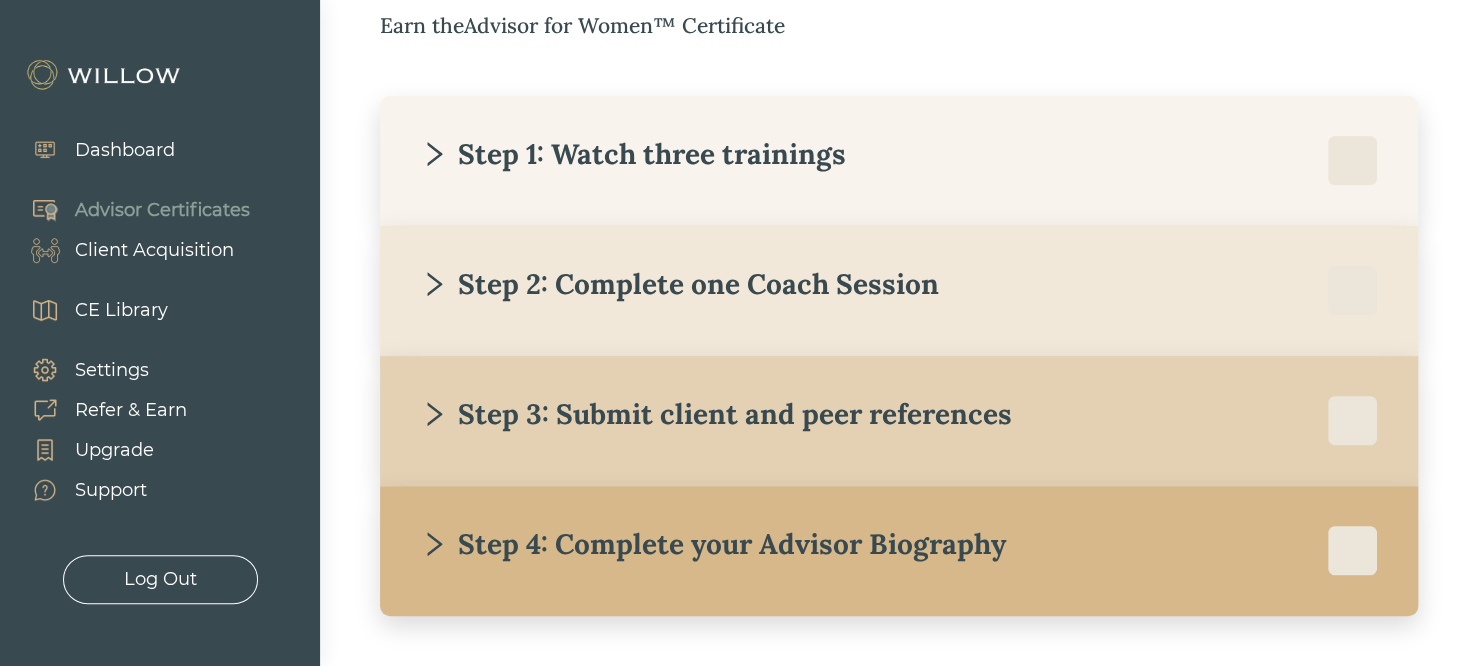click on "Step 1: Watch three trainings" at bounding box center (633, 154) 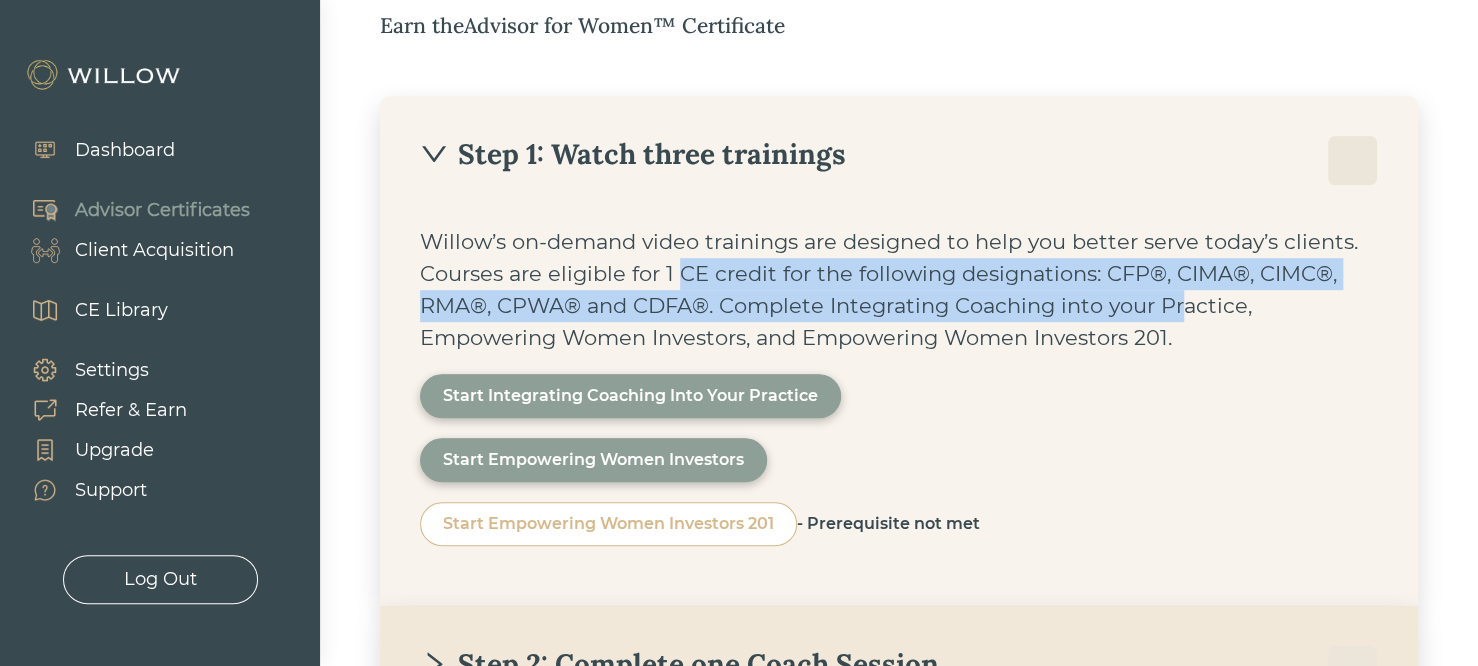 drag, startPoint x: 678, startPoint y: 265, endPoint x: 1279, endPoint y: 320, distance: 603.5114 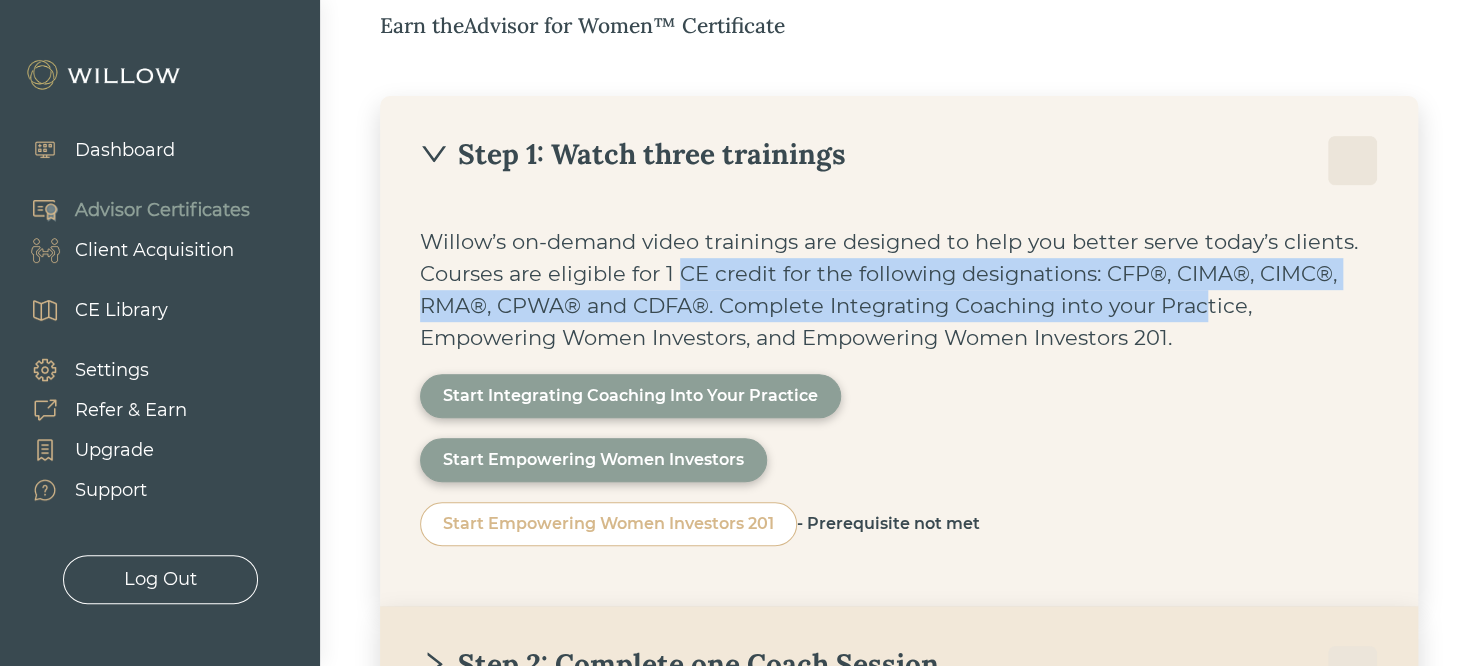 click on "Willow’s on-demand video trainings are designed to help you better serve today’s clients. Courses are eligible for 1 CE credit for the following designations: CFP®, CIMA®, CIMC®, RMA®, CPWA® and CDFA®. Complete Integrating Coaching into your Practice, Empowering Women Investors, and Empowering Women Investors 201." at bounding box center [899, 290] 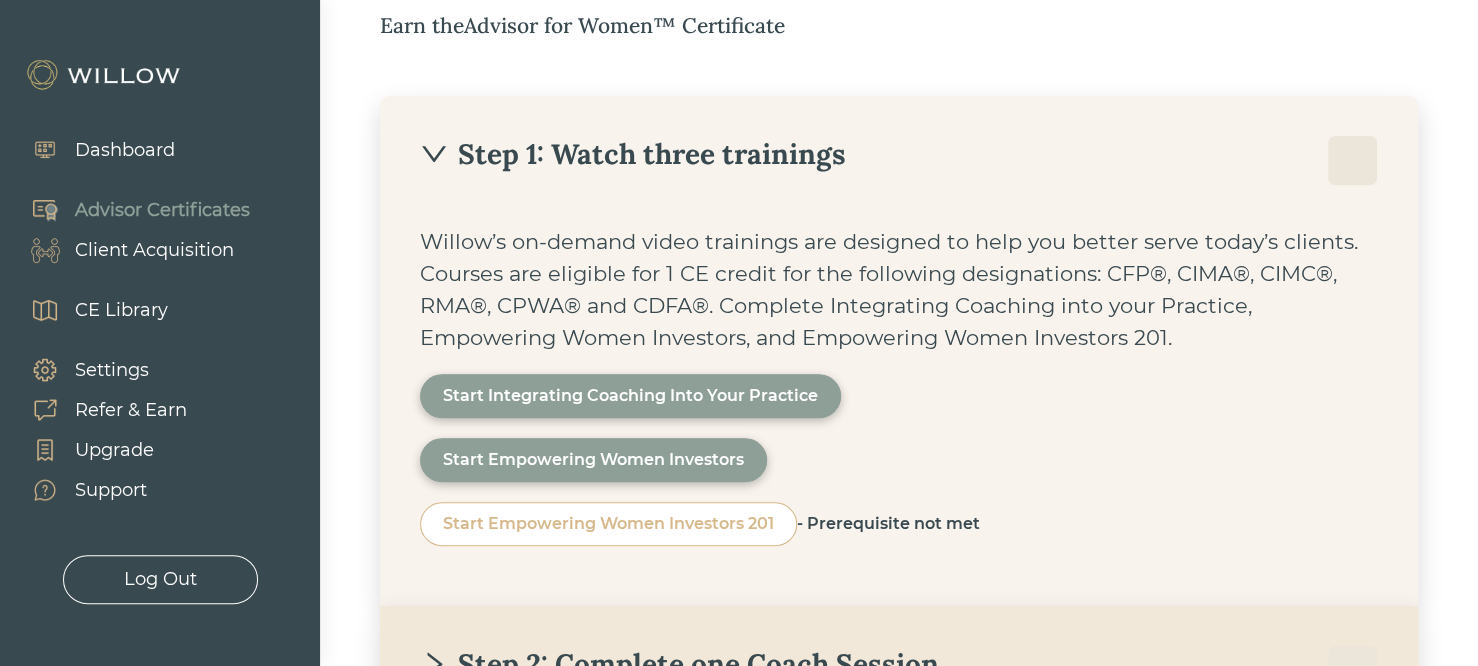 click on "Step 1: Watch three trainings" at bounding box center (633, 154) 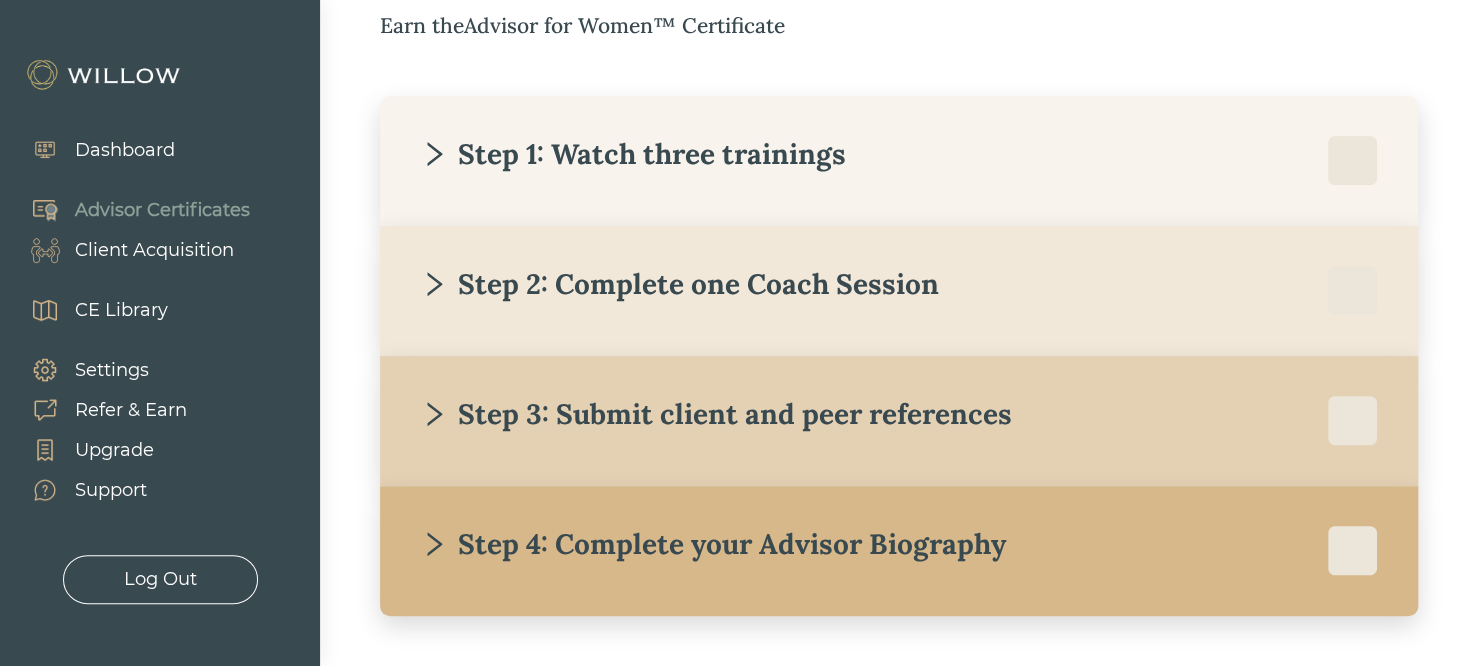 scroll, scrollTop: 431, scrollLeft: 0, axis: vertical 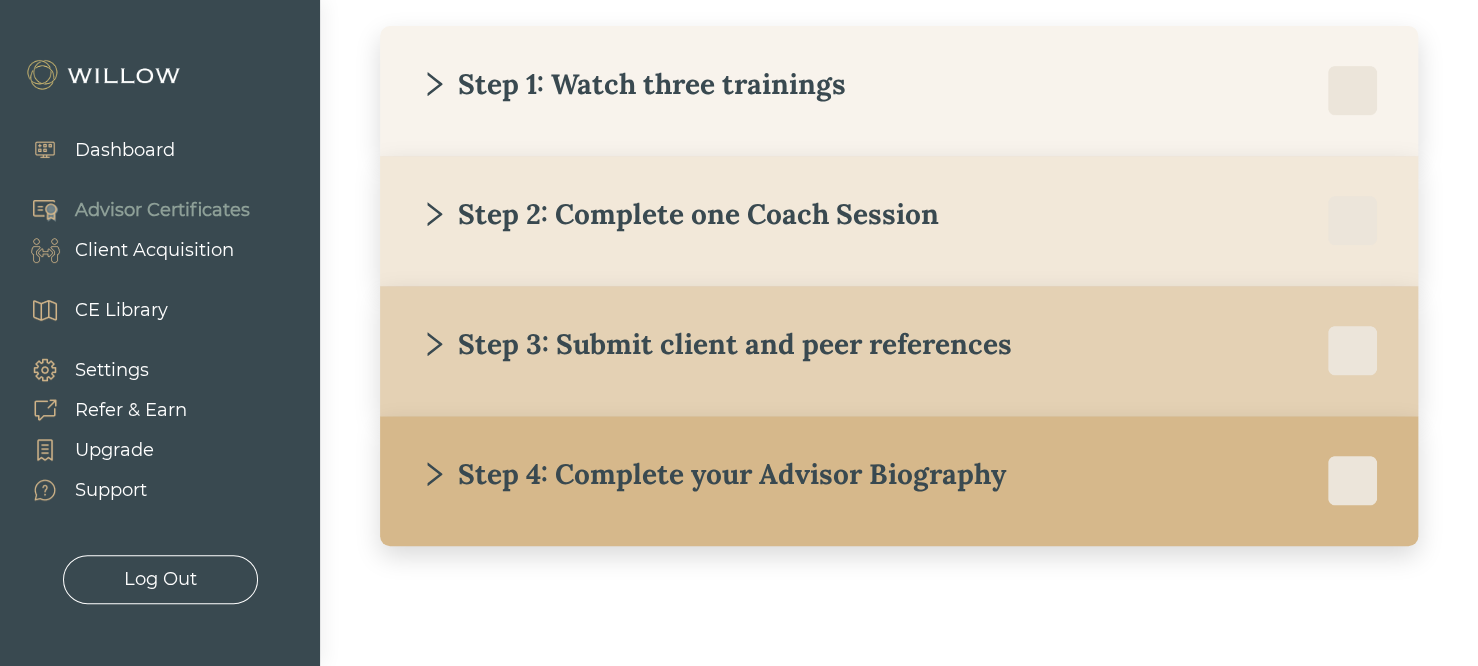 click on "Step 2: Complete one Coach Session" at bounding box center (899, 221) 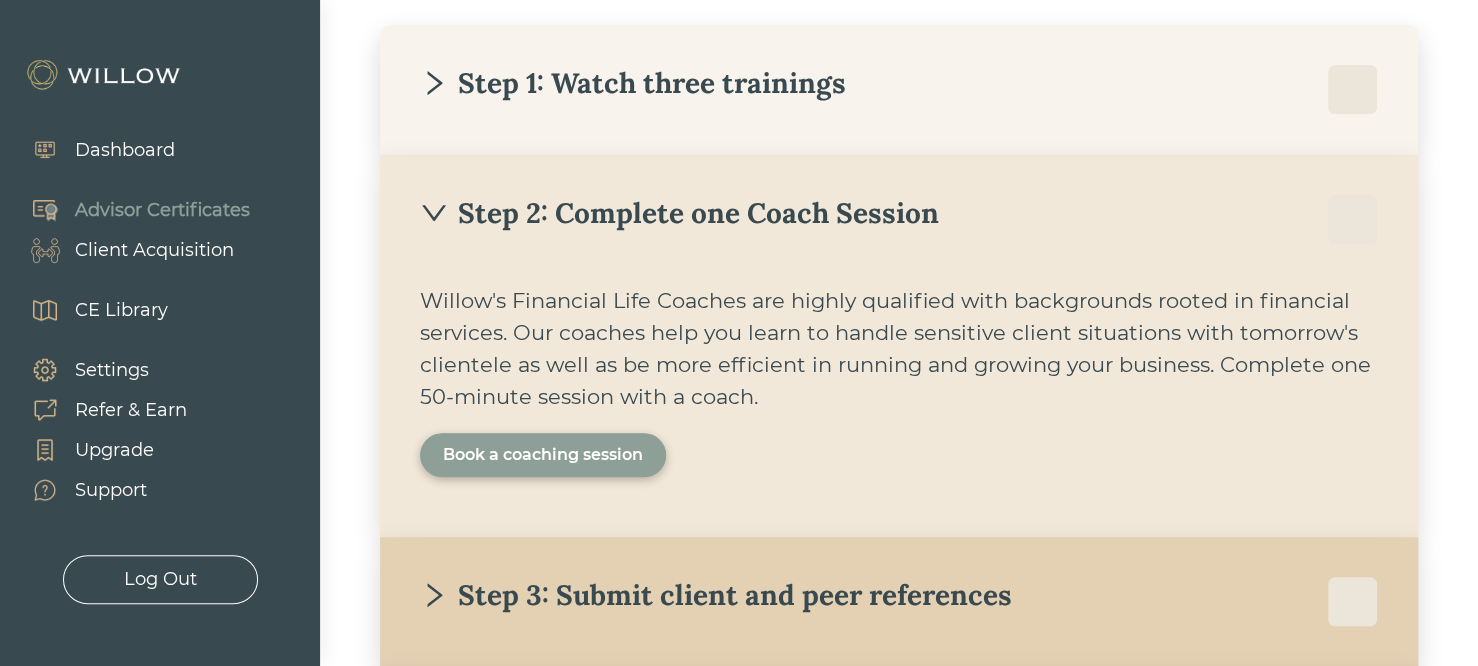 click on "Book a coaching session" at bounding box center (543, 455) 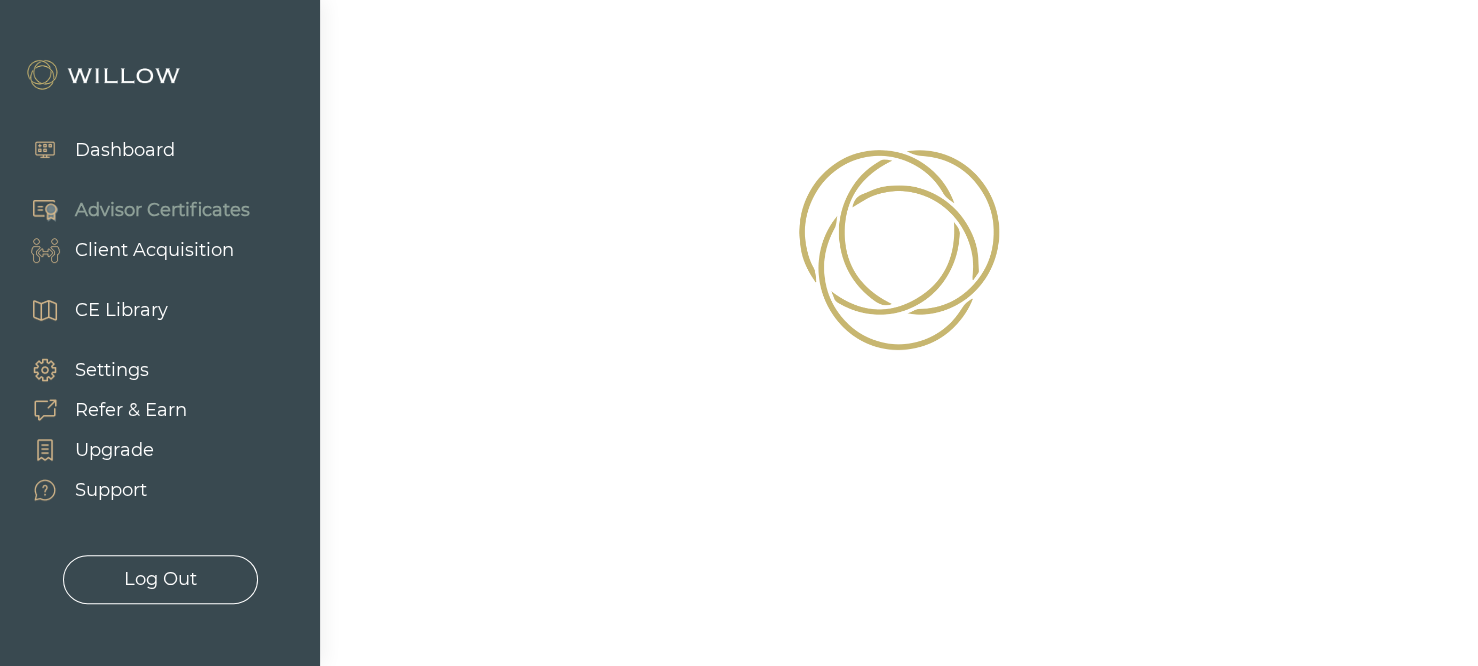 scroll, scrollTop: 0, scrollLeft: 0, axis: both 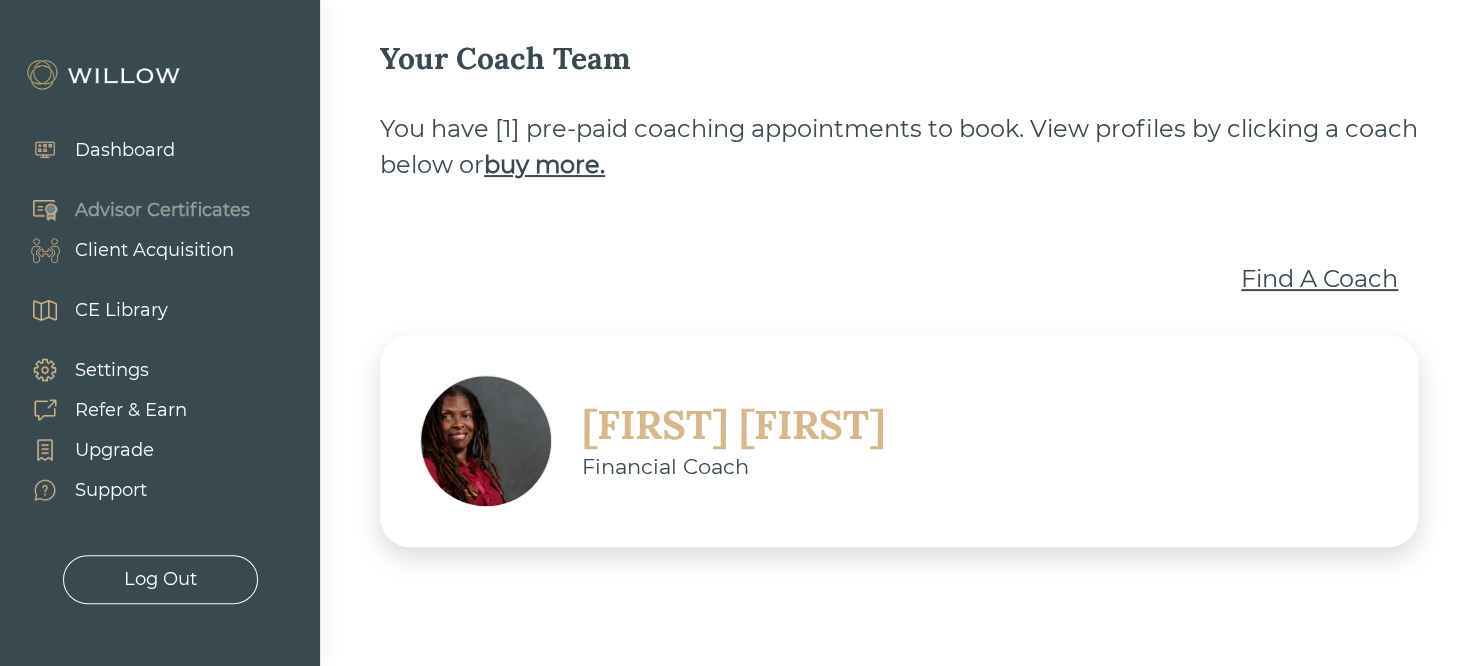 click on "Find A Coach" at bounding box center [1319, 279] 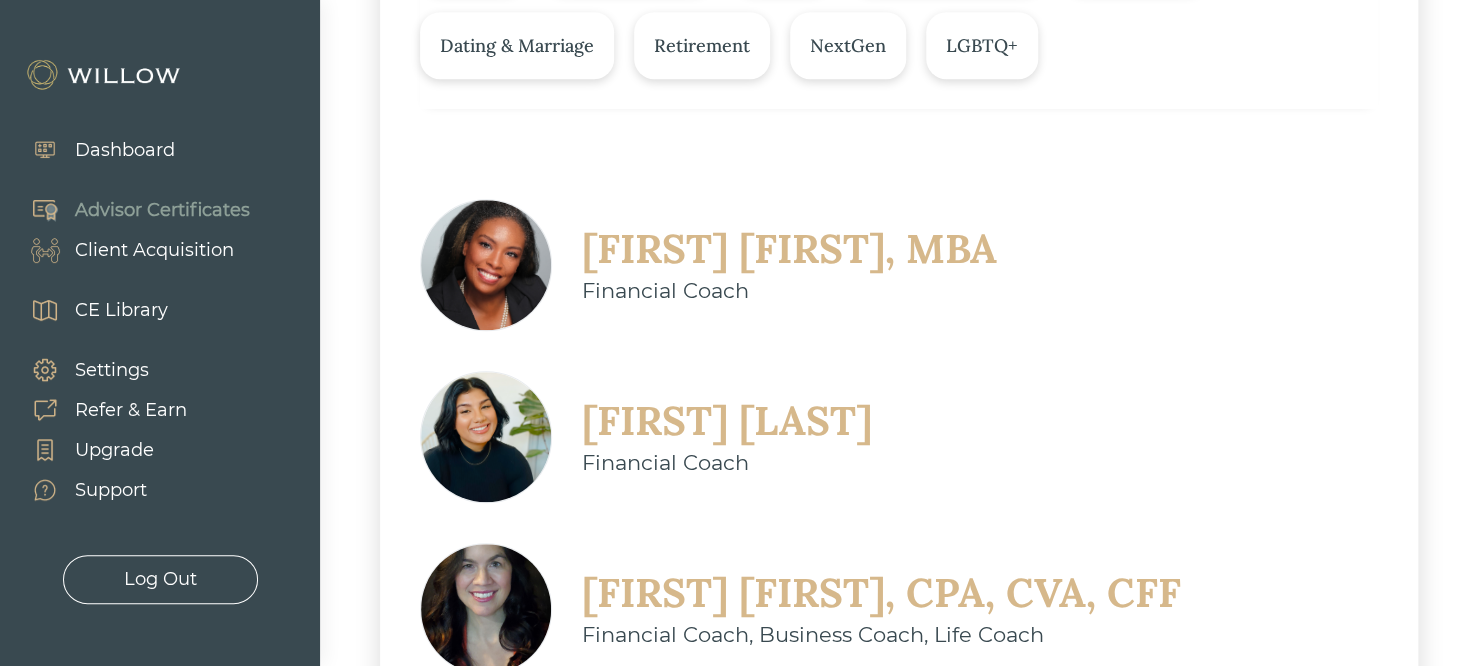 scroll, scrollTop: 500, scrollLeft: 0, axis: vertical 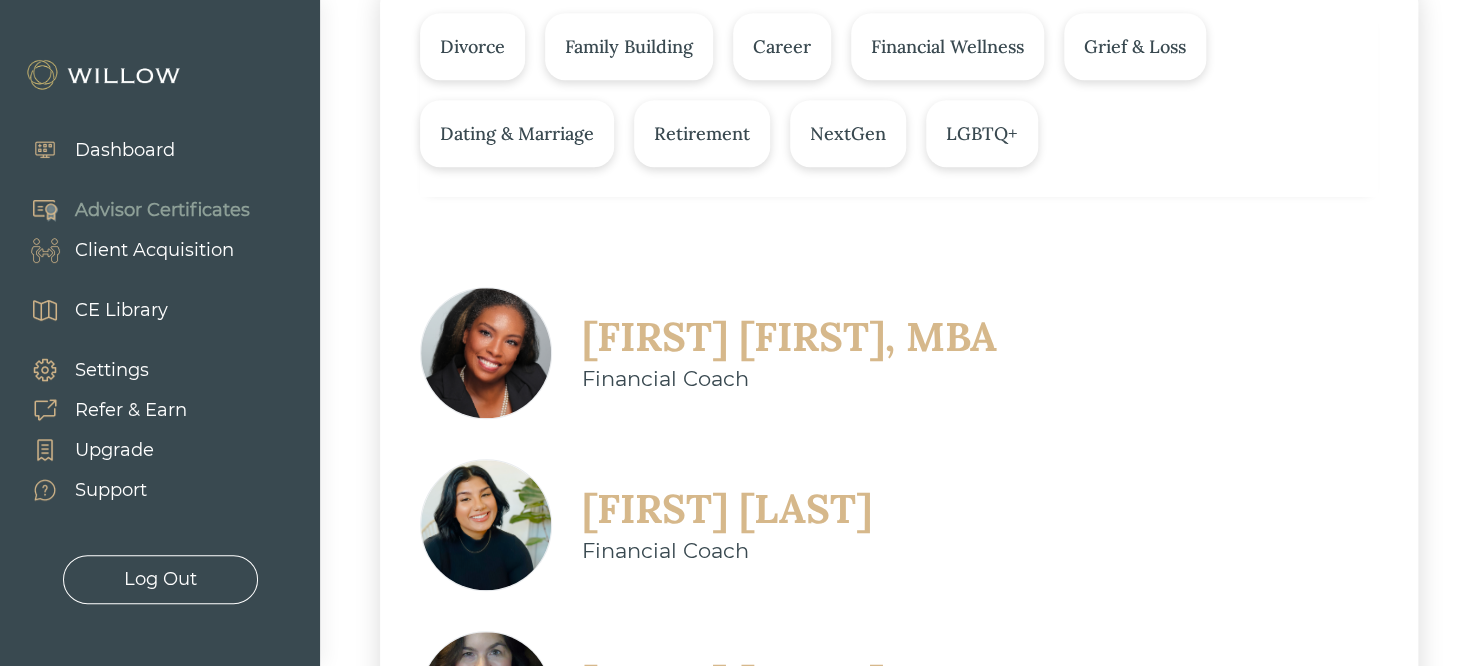 click on "[FIRST]   [LAST]" at bounding box center [727, 509] 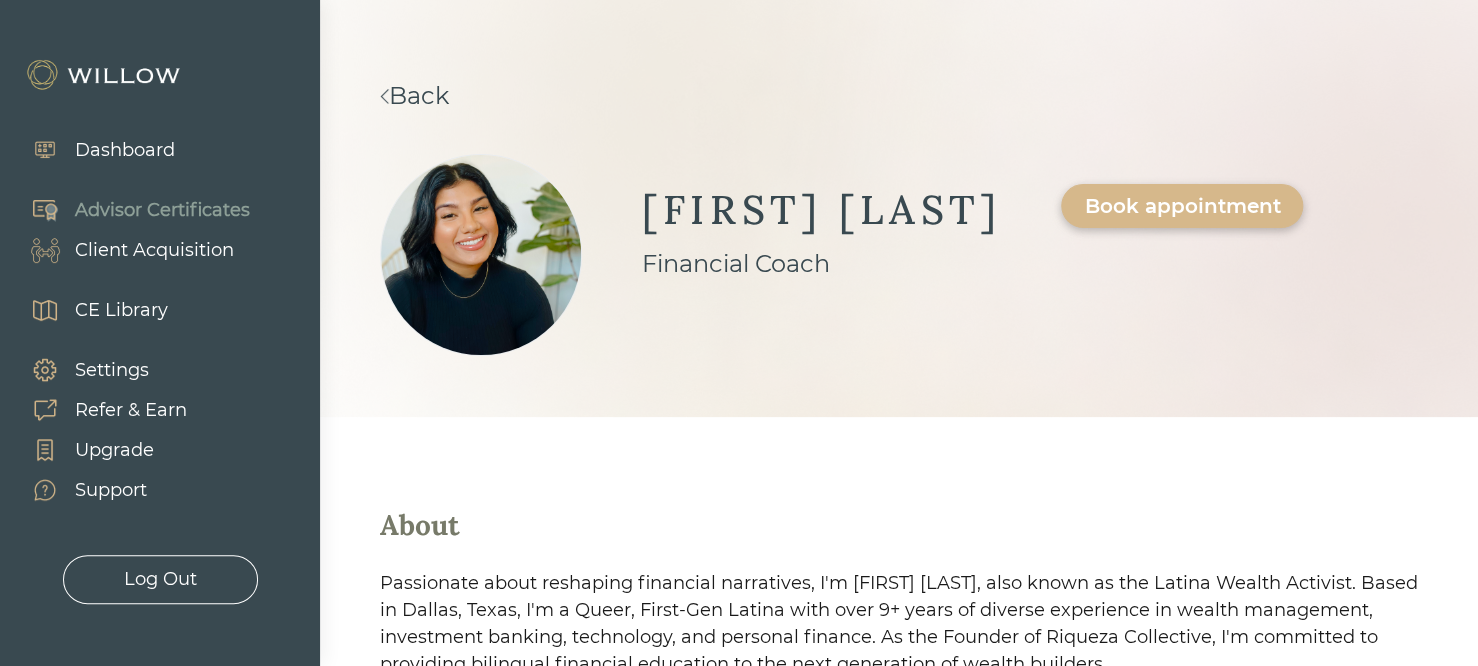 scroll, scrollTop: 0, scrollLeft: 0, axis: both 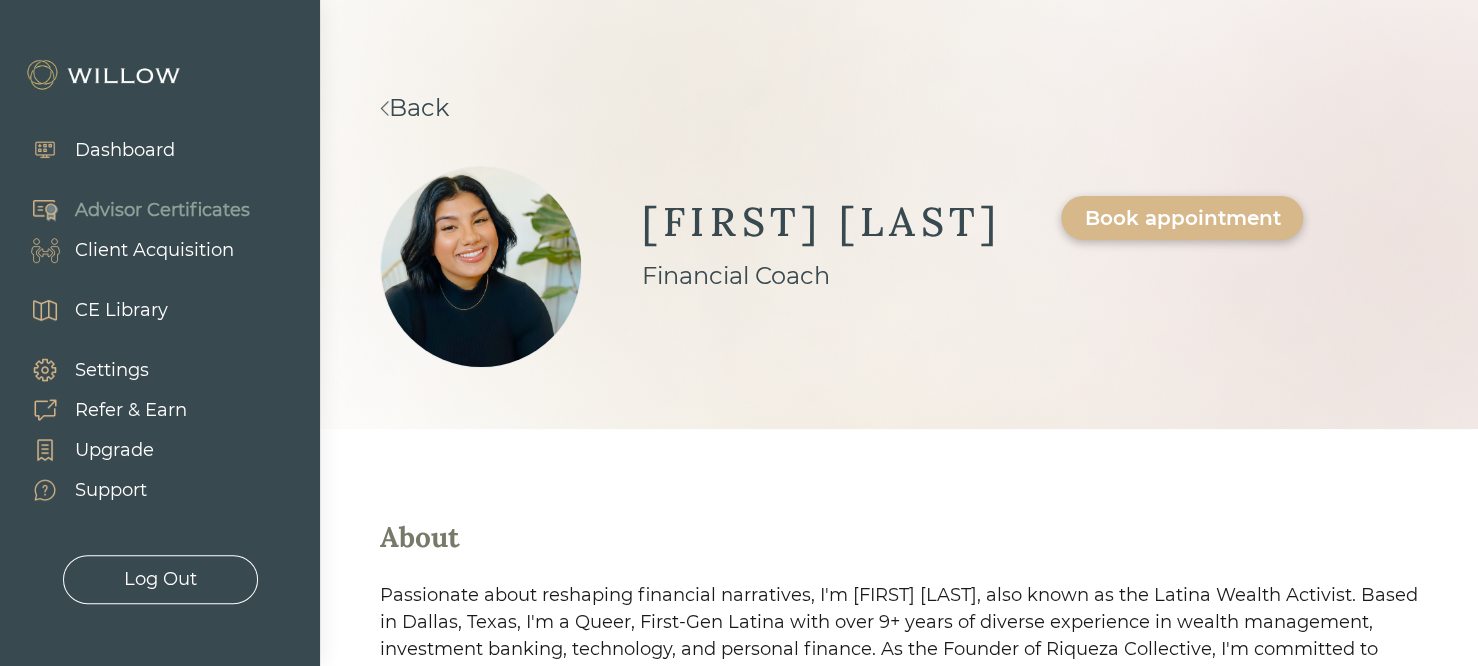 click on "Back" at bounding box center [414, 107] 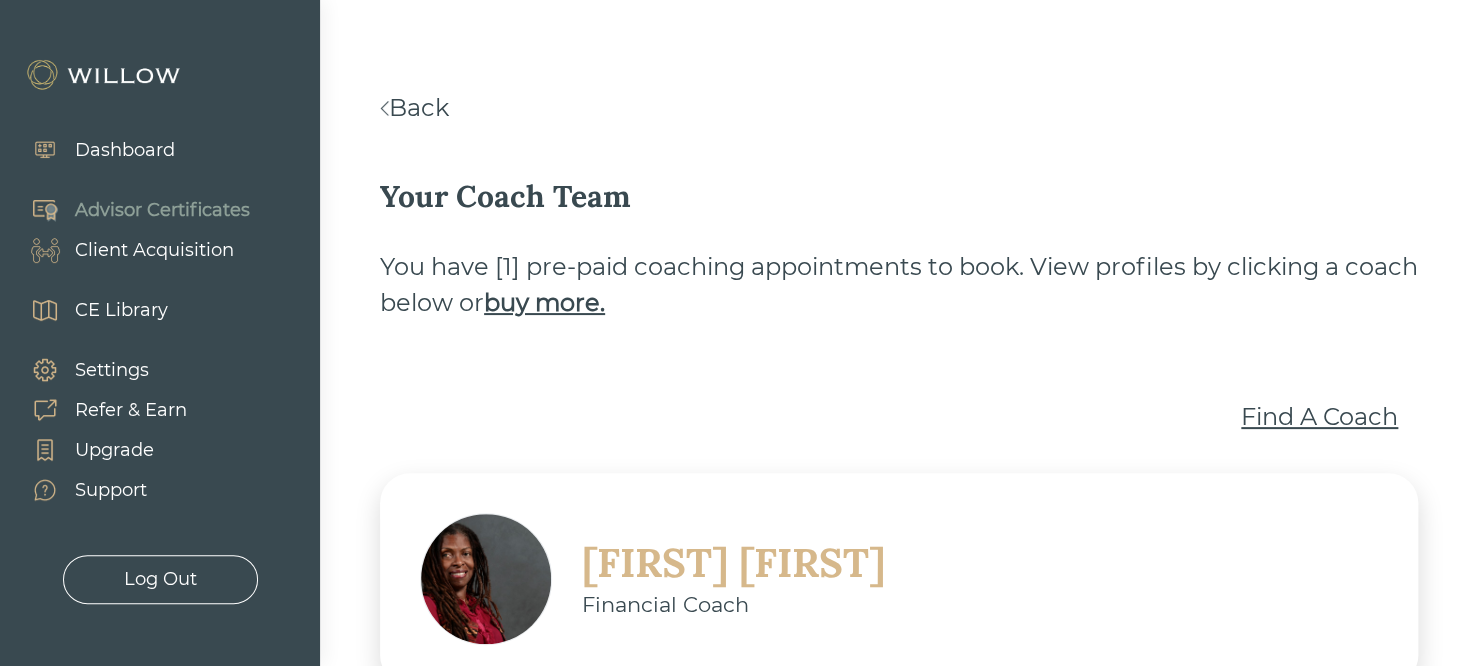 click on "Back" at bounding box center [414, 107] 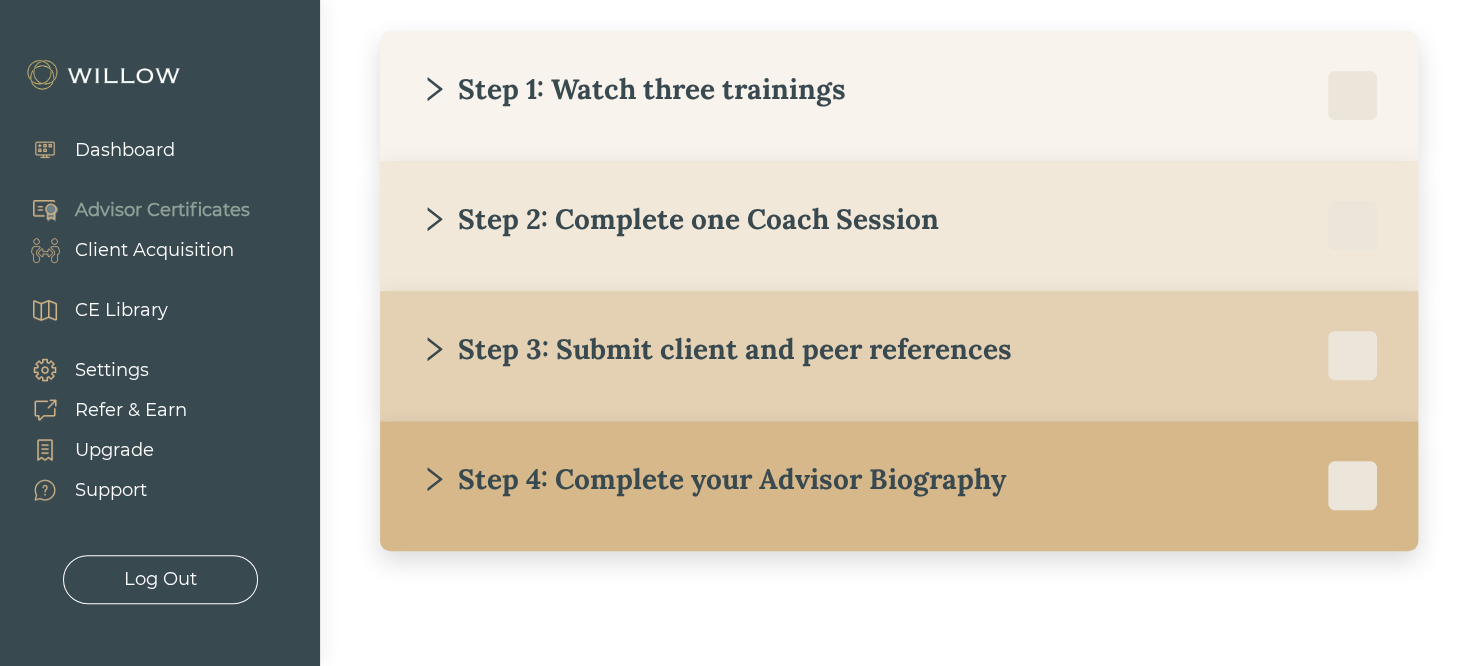 scroll, scrollTop: 431, scrollLeft: 0, axis: vertical 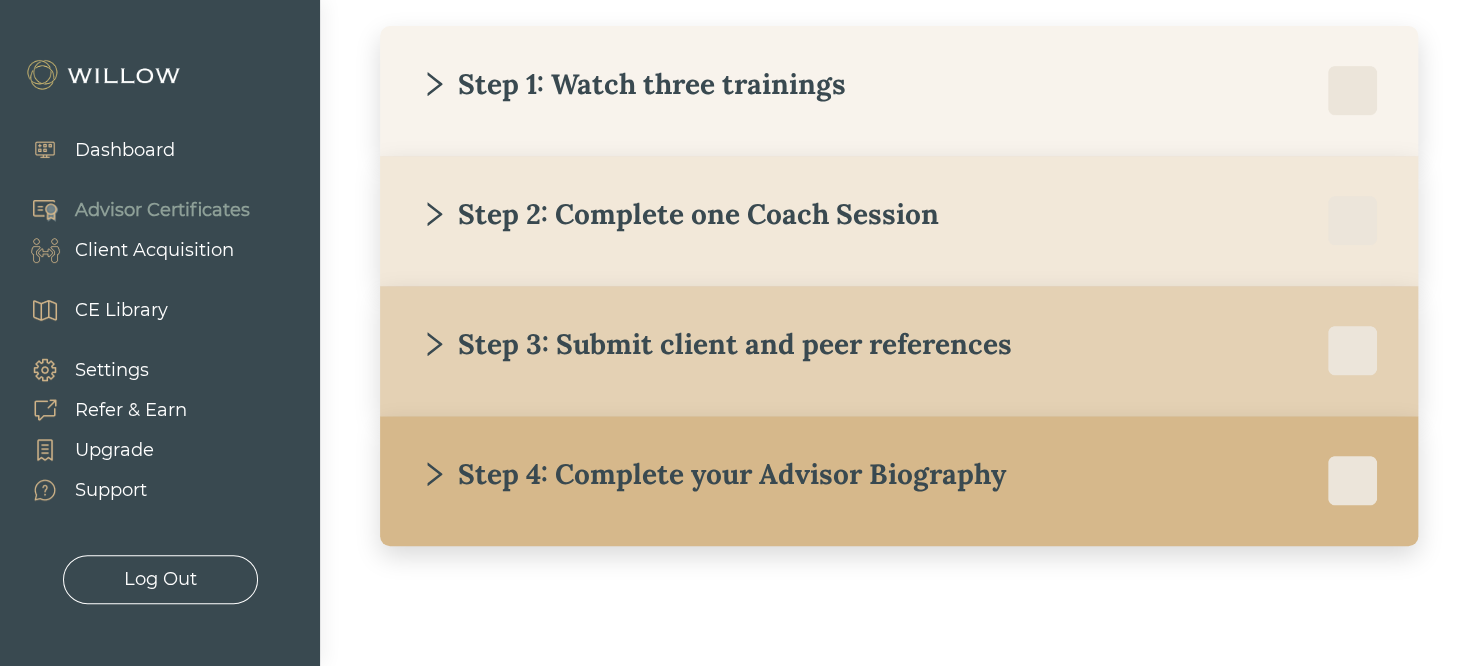 click on "Step 3: Submit client and peer references" at bounding box center (716, 344) 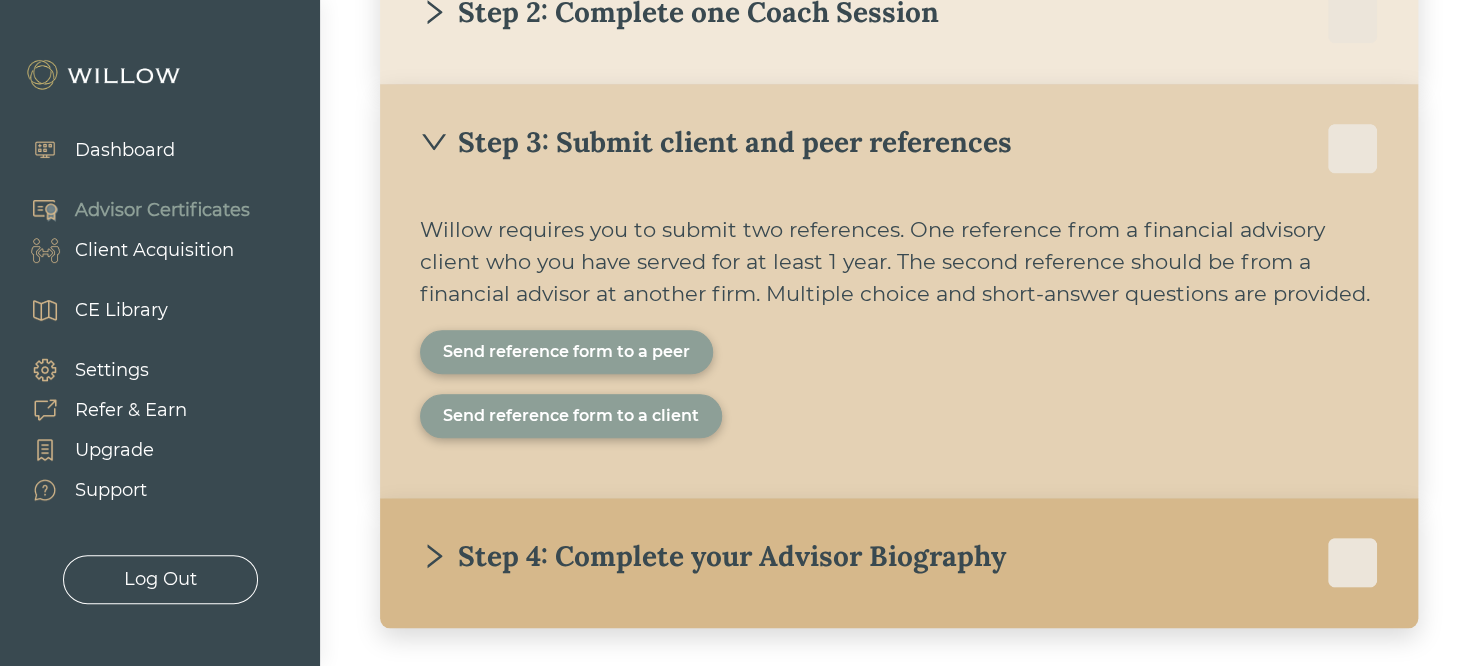 scroll, scrollTop: 671, scrollLeft: 0, axis: vertical 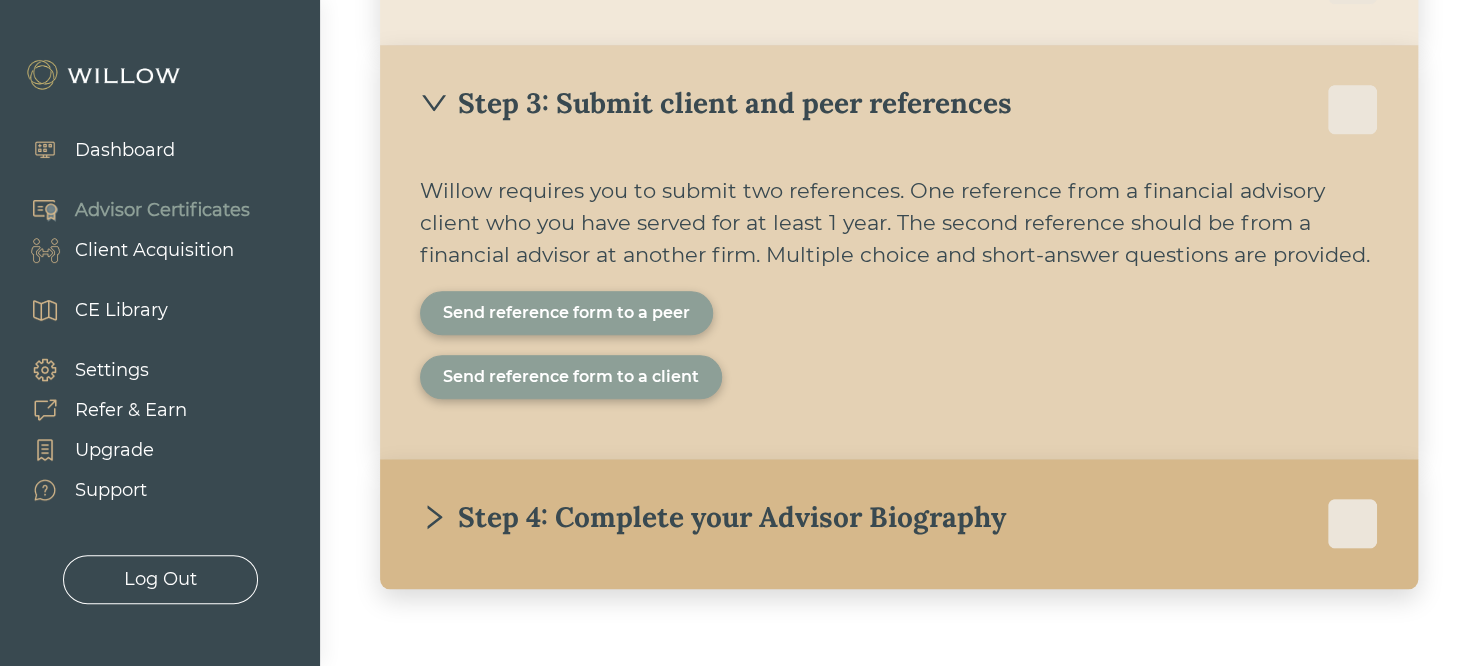 click on "Send reference form to a peer" at bounding box center [566, 313] 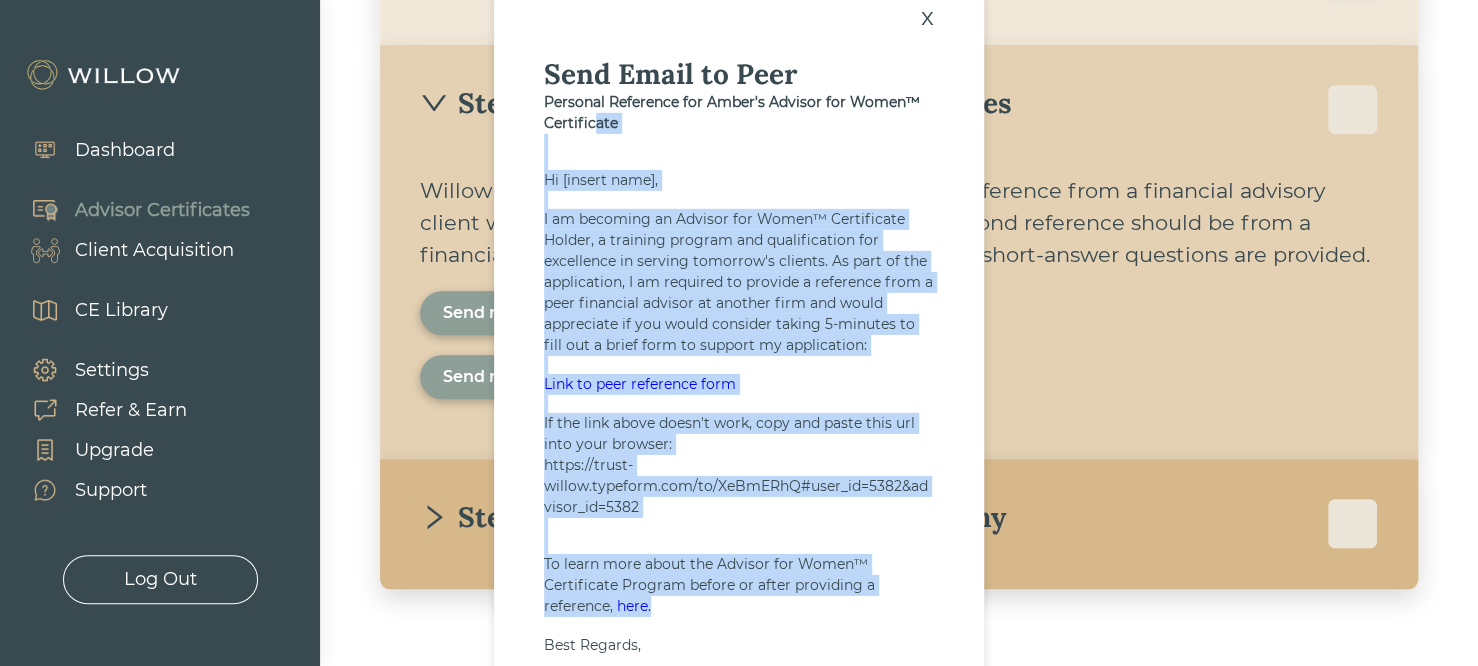 drag, startPoint x: 604, startPoint y: 177, endPoint x: 666, endPoint y: 615, distance: 442.36636 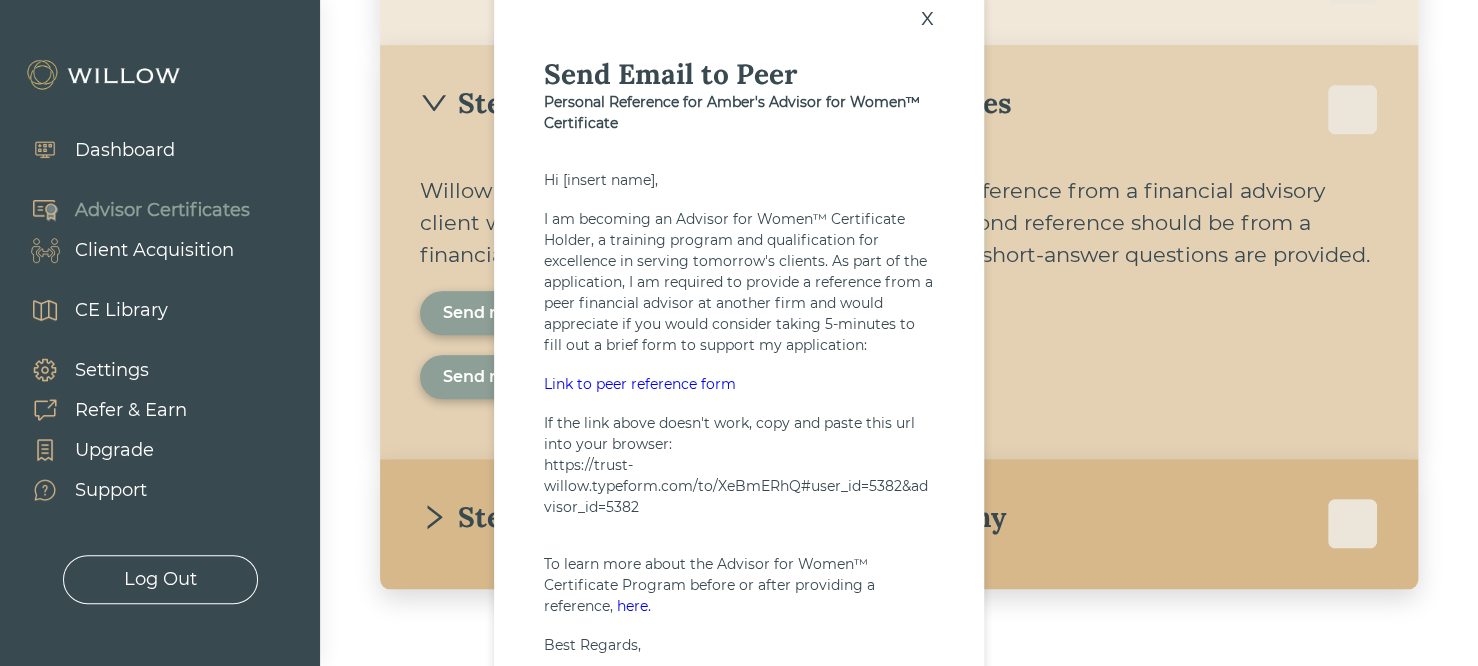 click on "x" at bounding box center [927, 17] 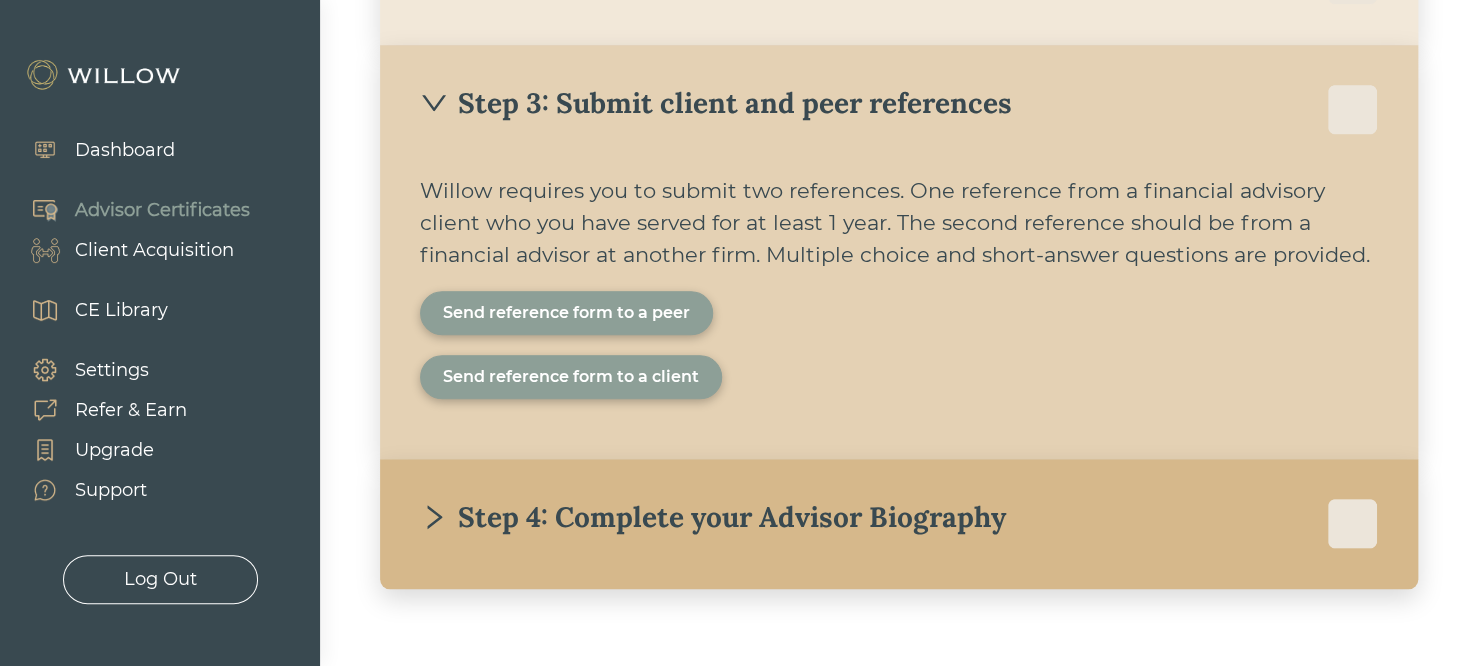 scroll, scrollTop: 714, scrollLeft: 0, axis: vertical 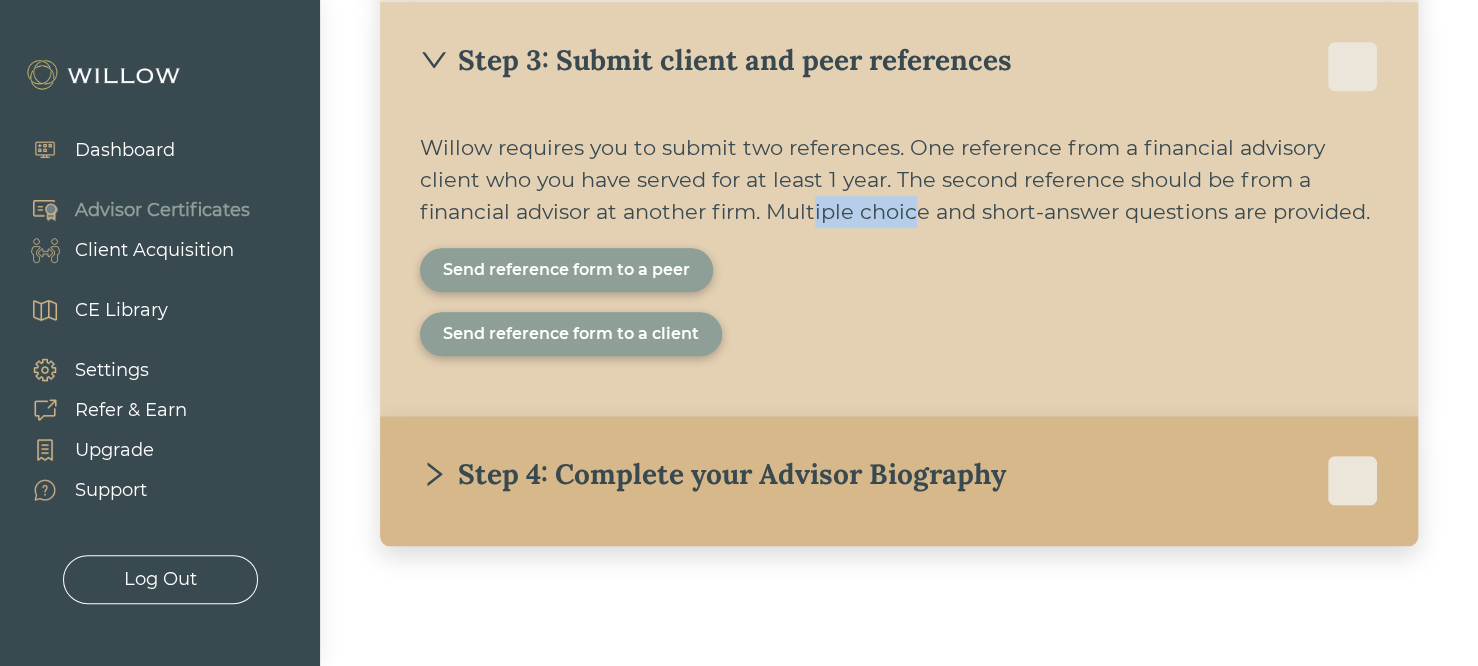drag, startPoint x: 814, startPoint y: 205, endPoint x: 930, endPoint y: 207, distance: 116.01724 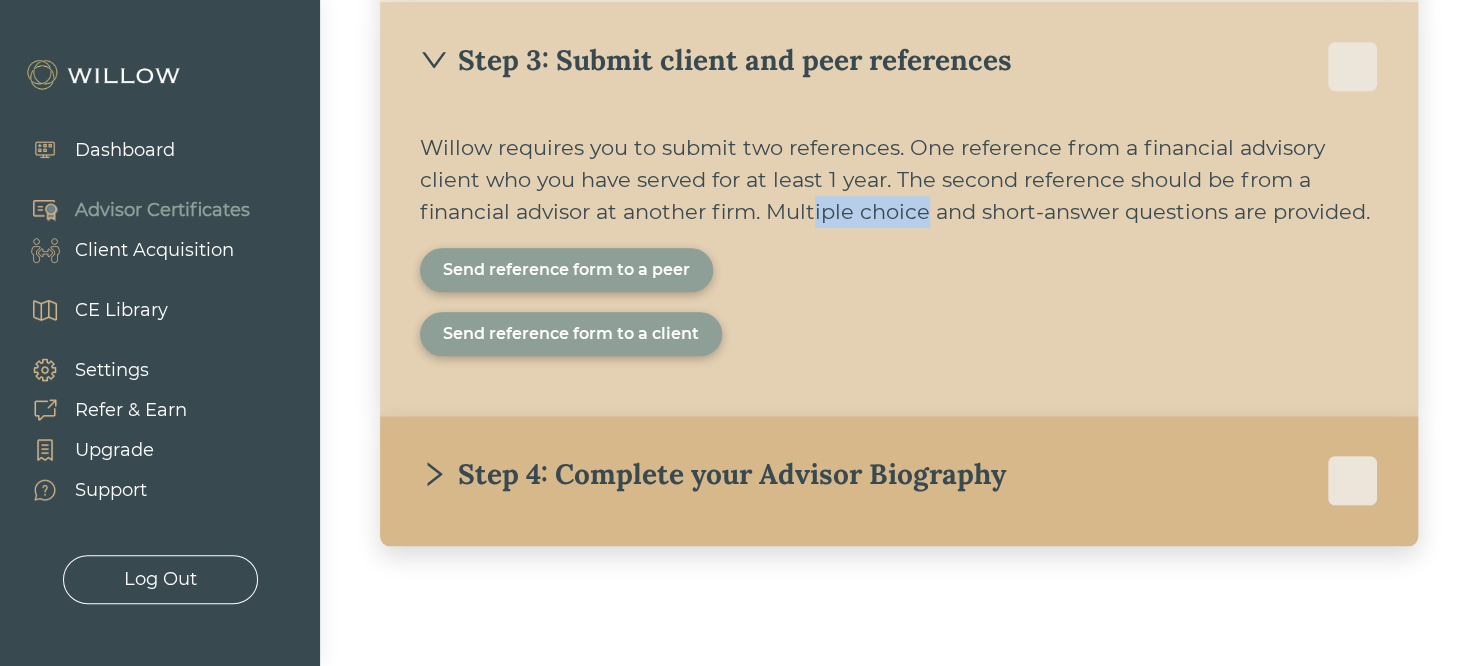 click on "Willow requires you to submit two references. One reference from a financial advisory client who you have served for at least 1 year. The second reference should be from a financial advisor at another firm. Multiple choice and short-answer questions are provided." at bounding box center (899, 180) 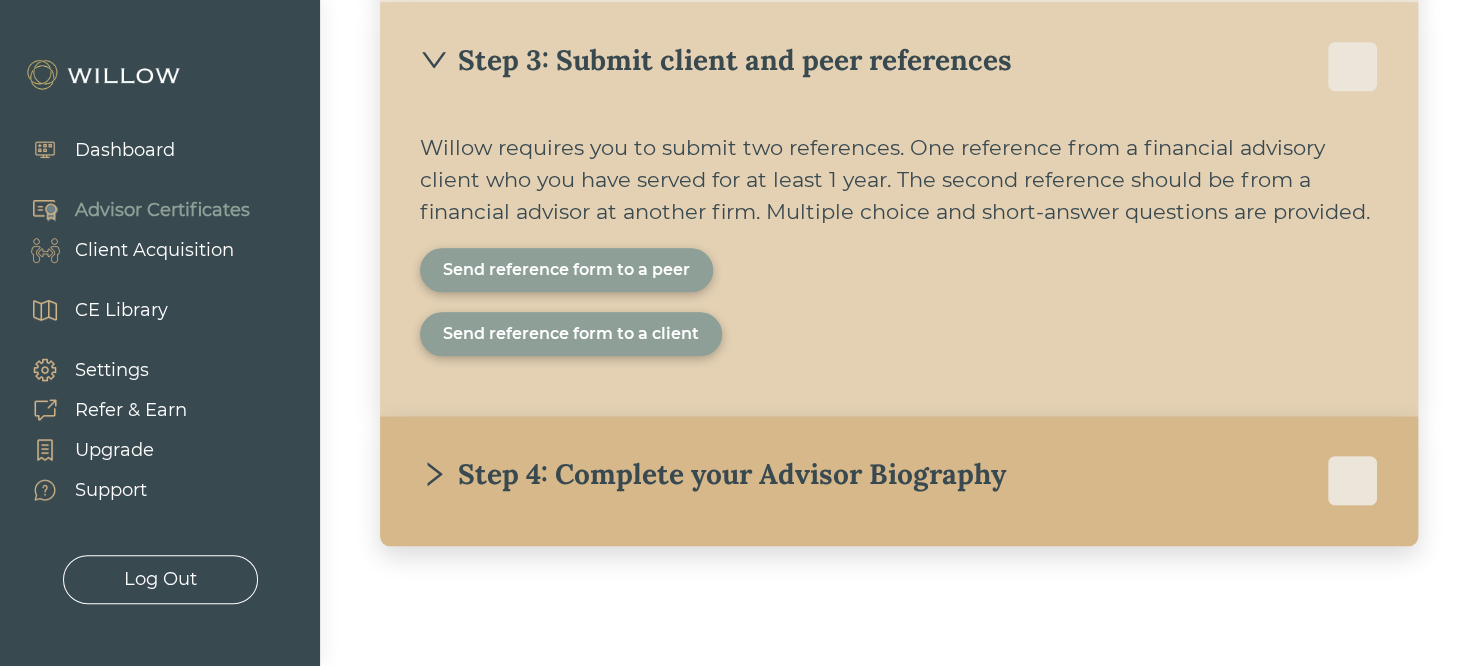 click on "Send reference form to a peer" at bounding box center (566, 270) 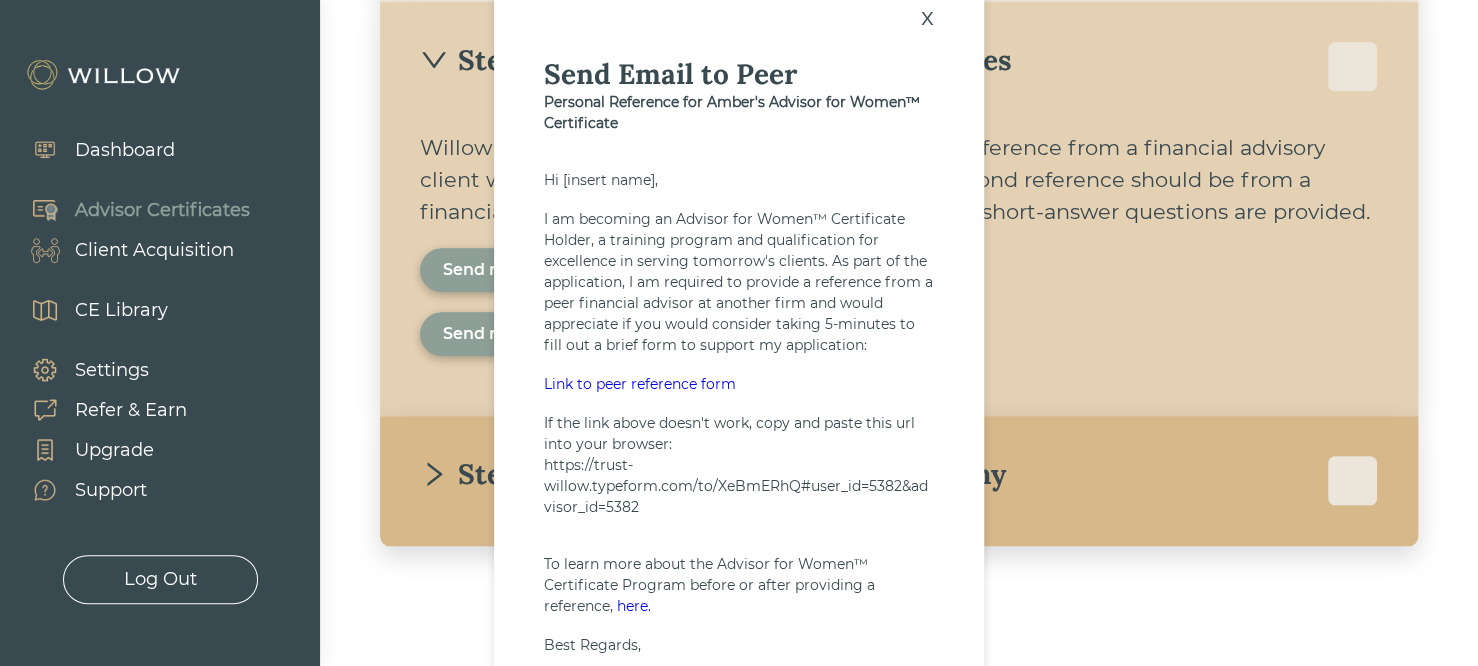 drag, startPoint x: 755, startPoint y: 75, endPoint x: 811, endPoint y: 76, distance: 56.008926 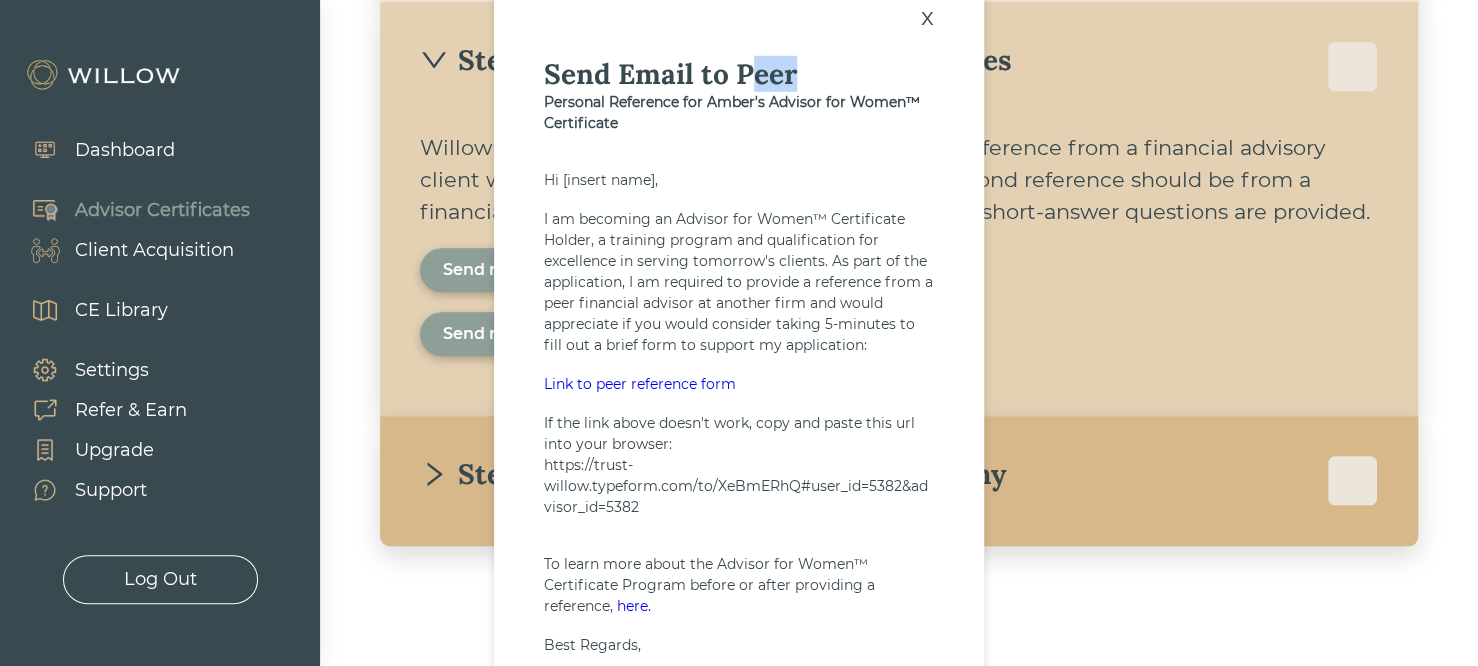 click on "Send Email to Peer" at bounding box center (739, 74) 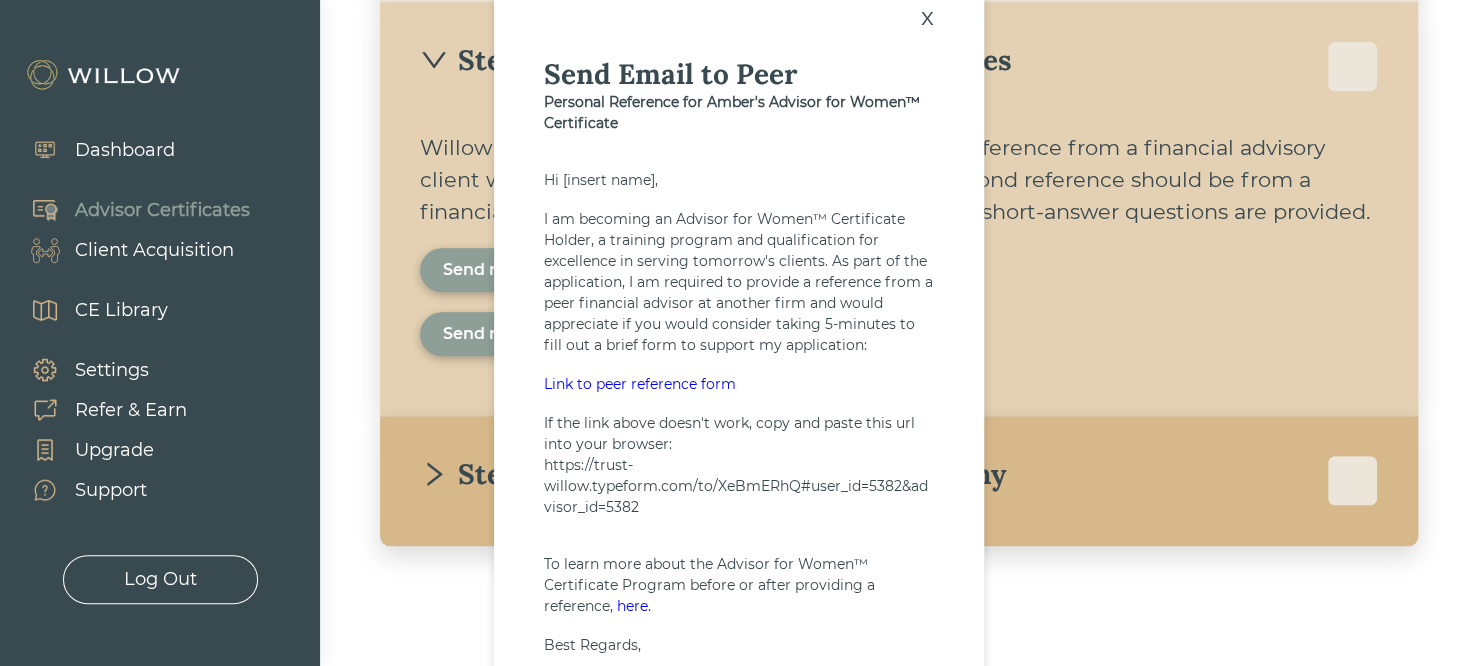 click on "x" at bounding box center (927, 17) 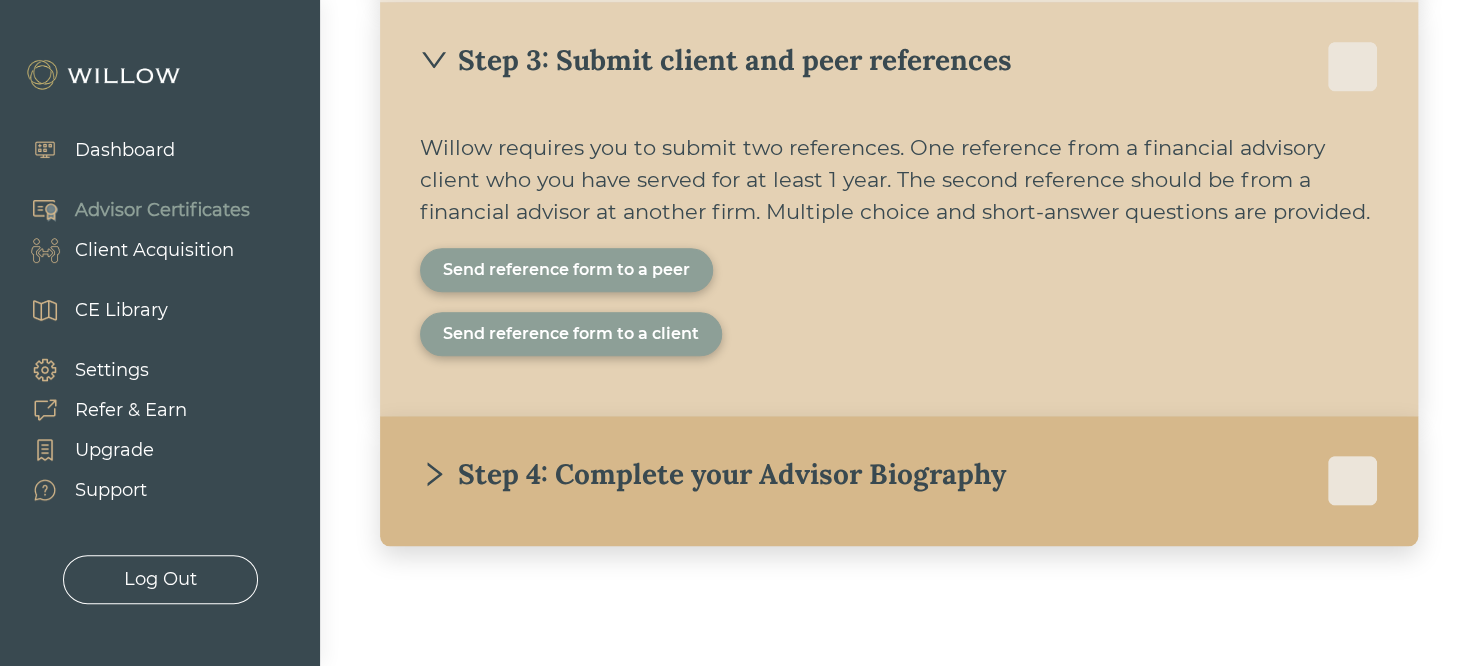 click on "Send reference form to a client" at bounding box center (571, 334) 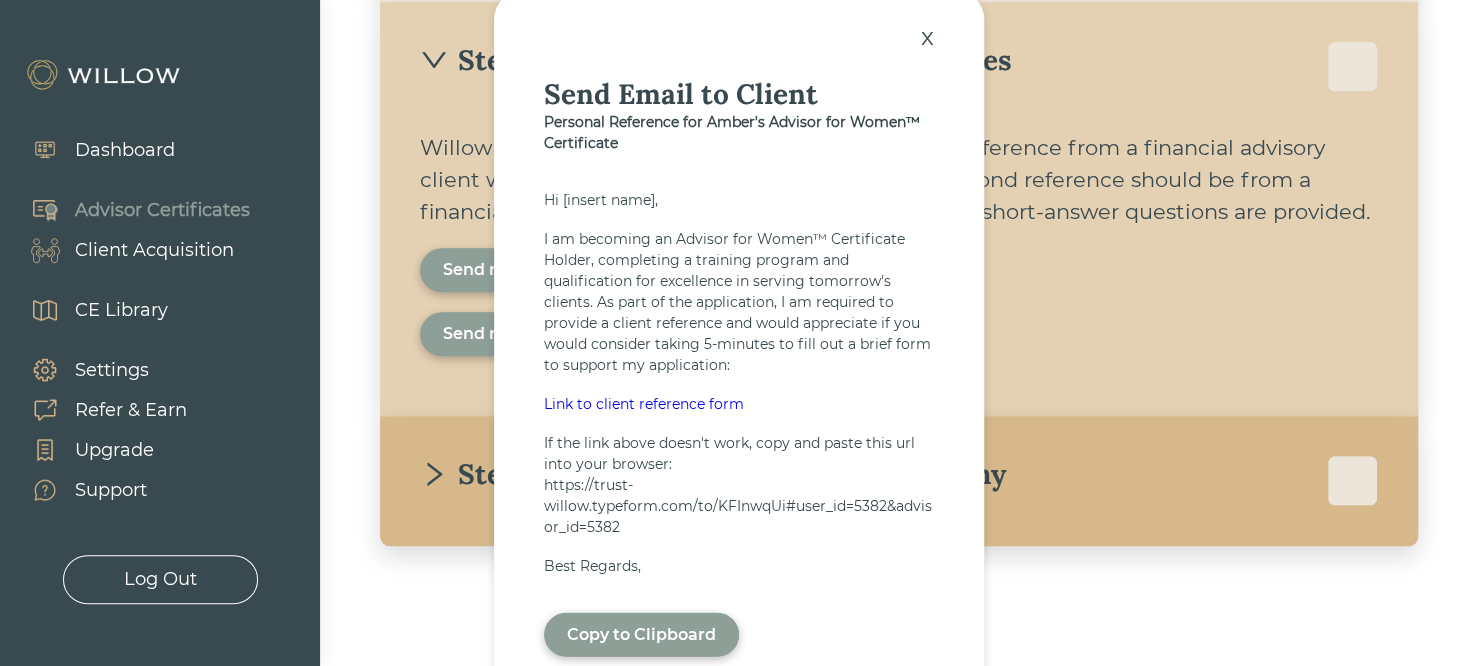 click on "Link to client reference form" at bounding box center (739, 404) 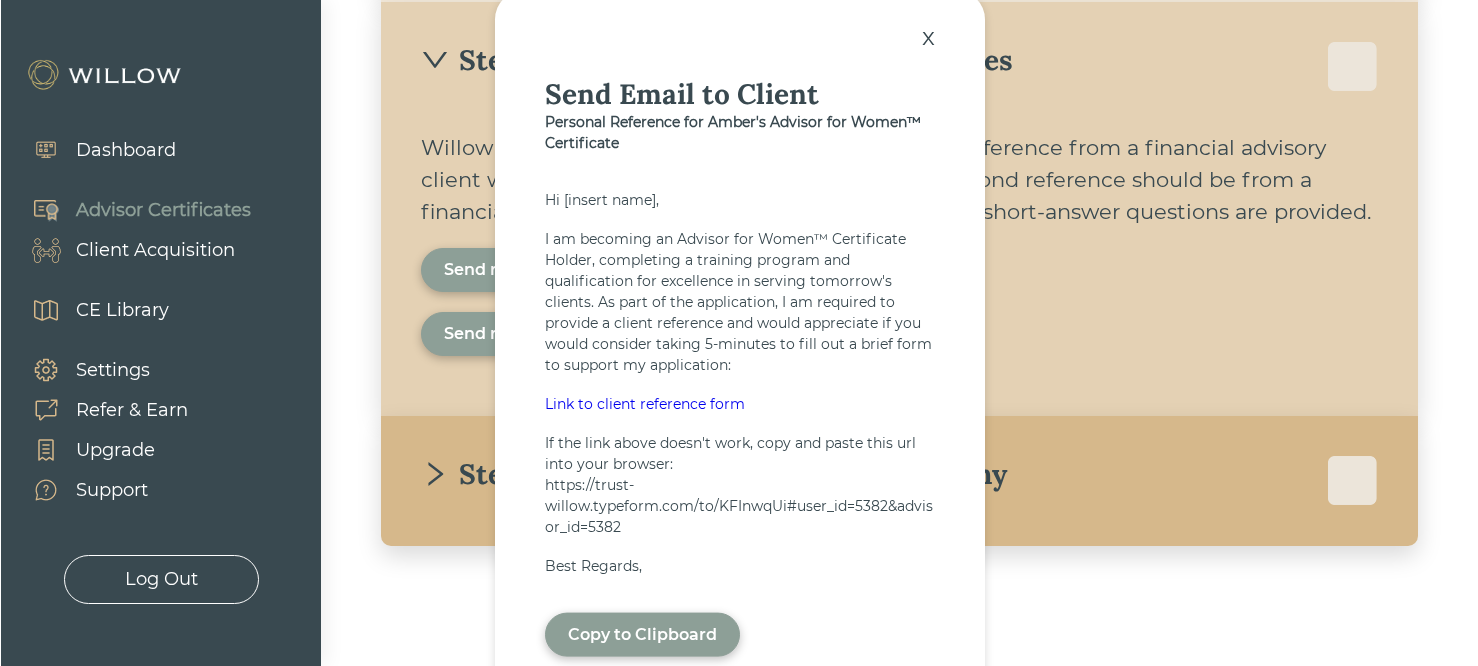 scroll, scrollTop: 690, scrollLeft: 0, axis: vertical 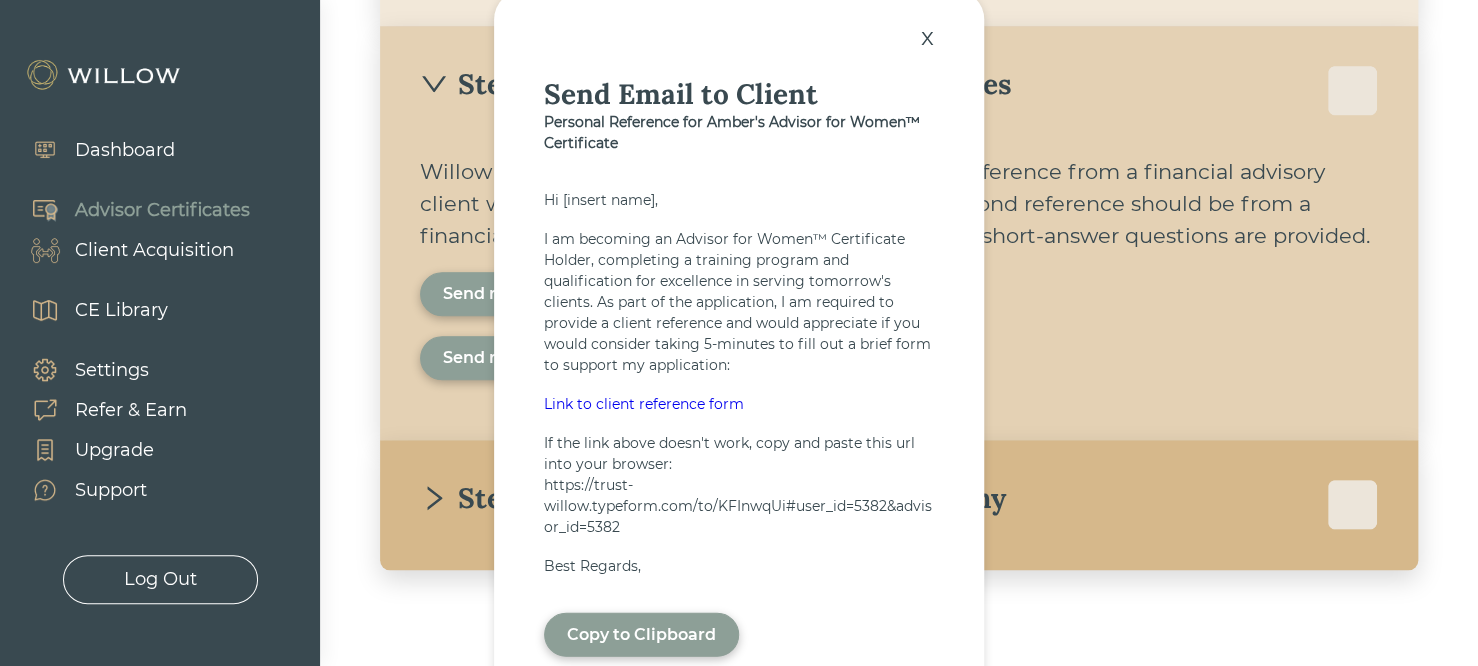 click on "x" at bounding box center [927, 37] 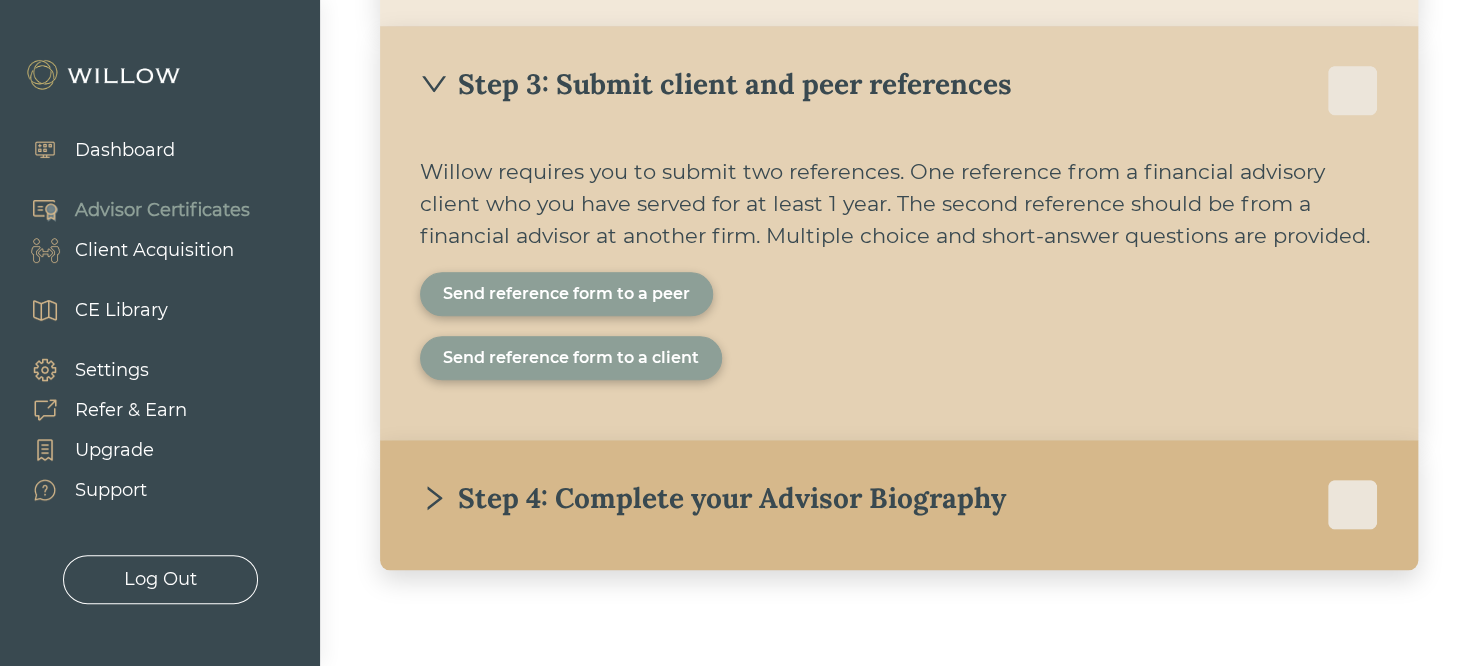 click on "Step 3: Submit client and peer references" at bounding box center [716, 84] 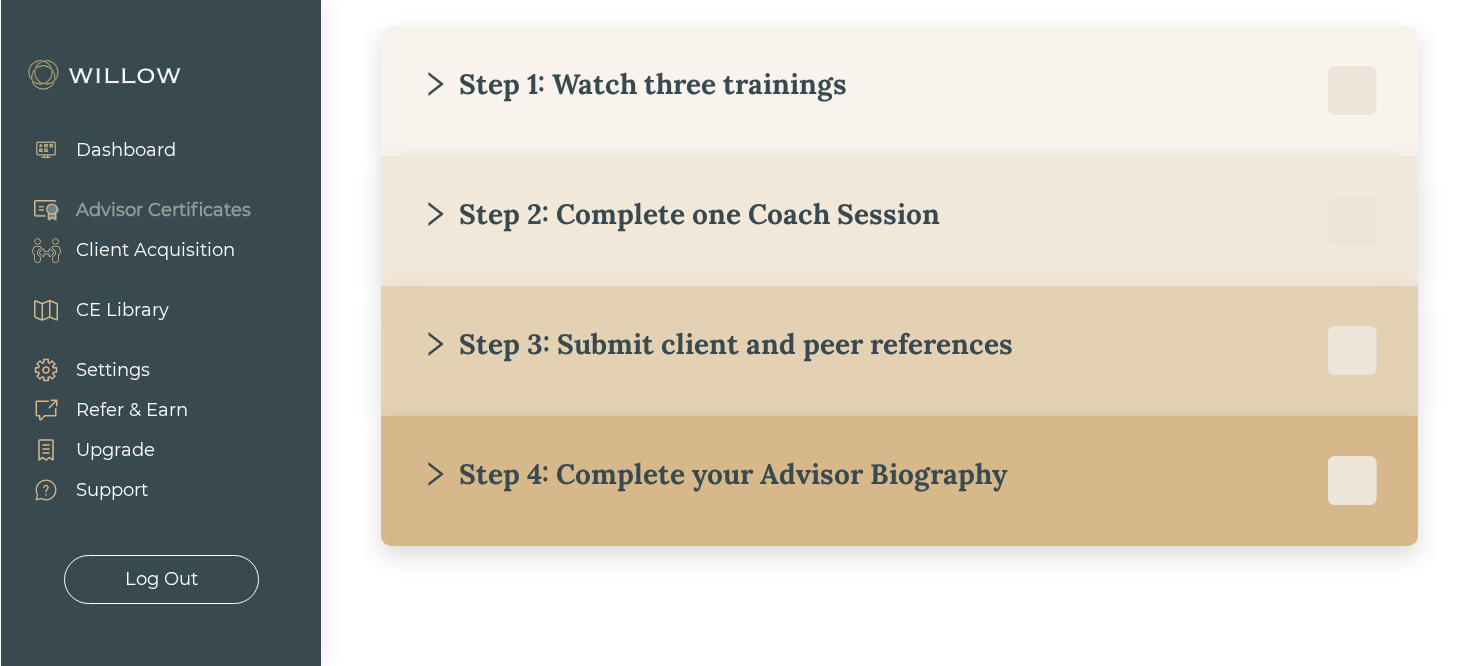 scroll, scrollTop: 411, scrollLeft: 0, axis: vertical 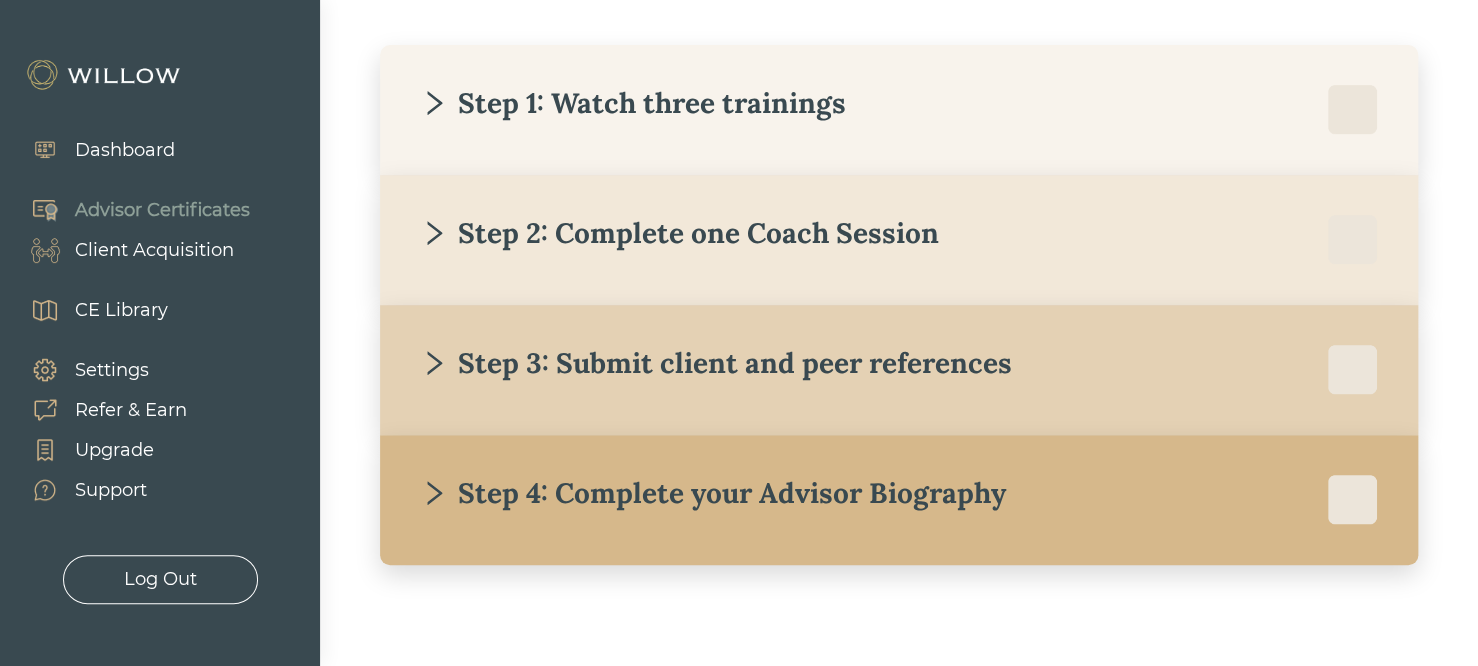 click on "Step 1: Watch three trainings" at bounding box center [633, 103] 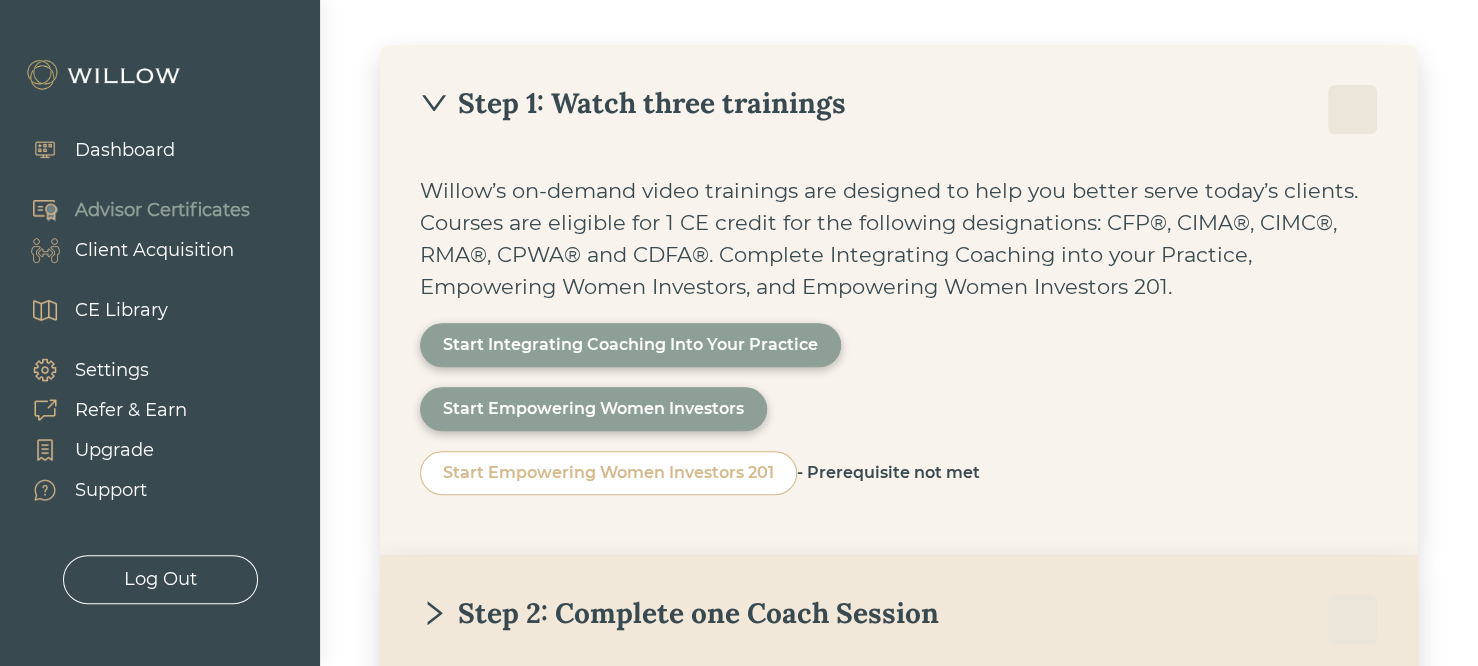 click on "Step 1: Watch three trainings" at bounding box center [633, 103] 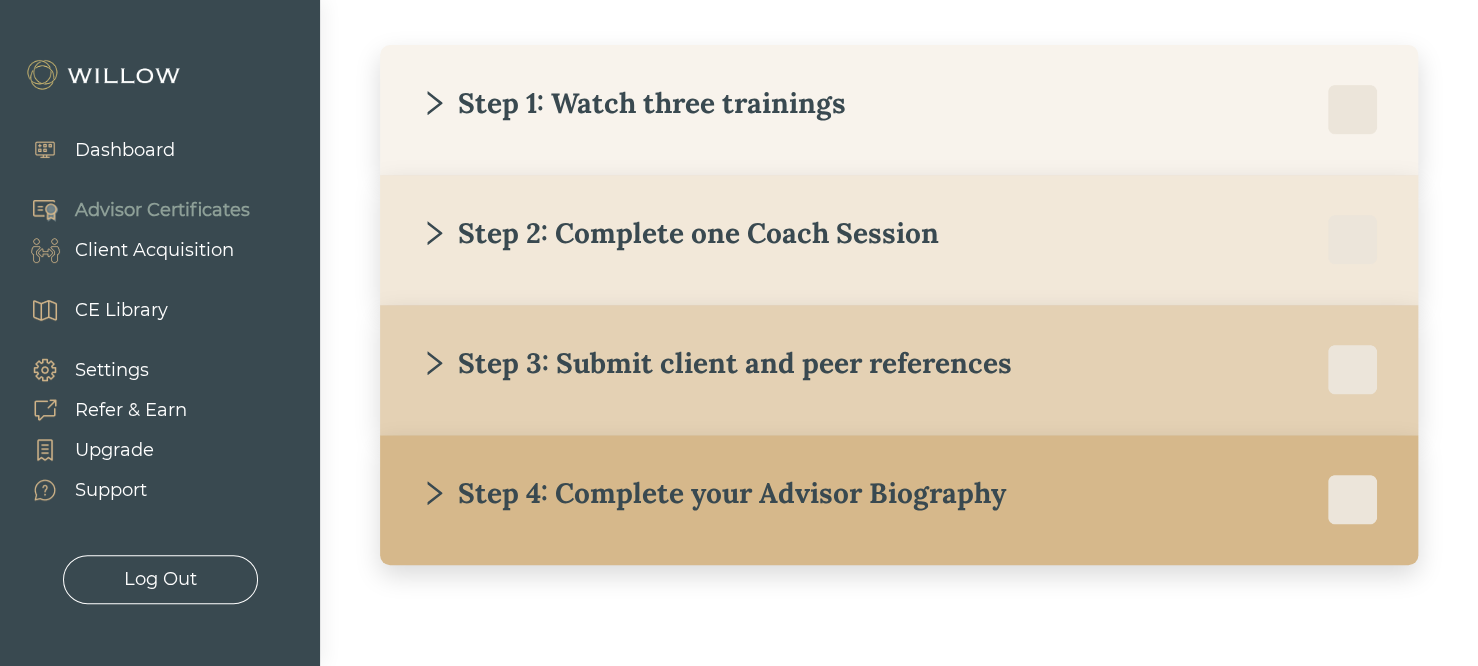click on "Step 2: Complete one Coach Session Willow's Financial Life Coaches are highly qualified with backgrounds rooted in financial services. Our coaches help you learn to handle sensitive client situations with tomorrow's clientele as well as be more efficient in running and growing your business. Complete one 50-minute session with a coach. Book a coaching session" at bounding box center (899, 240) 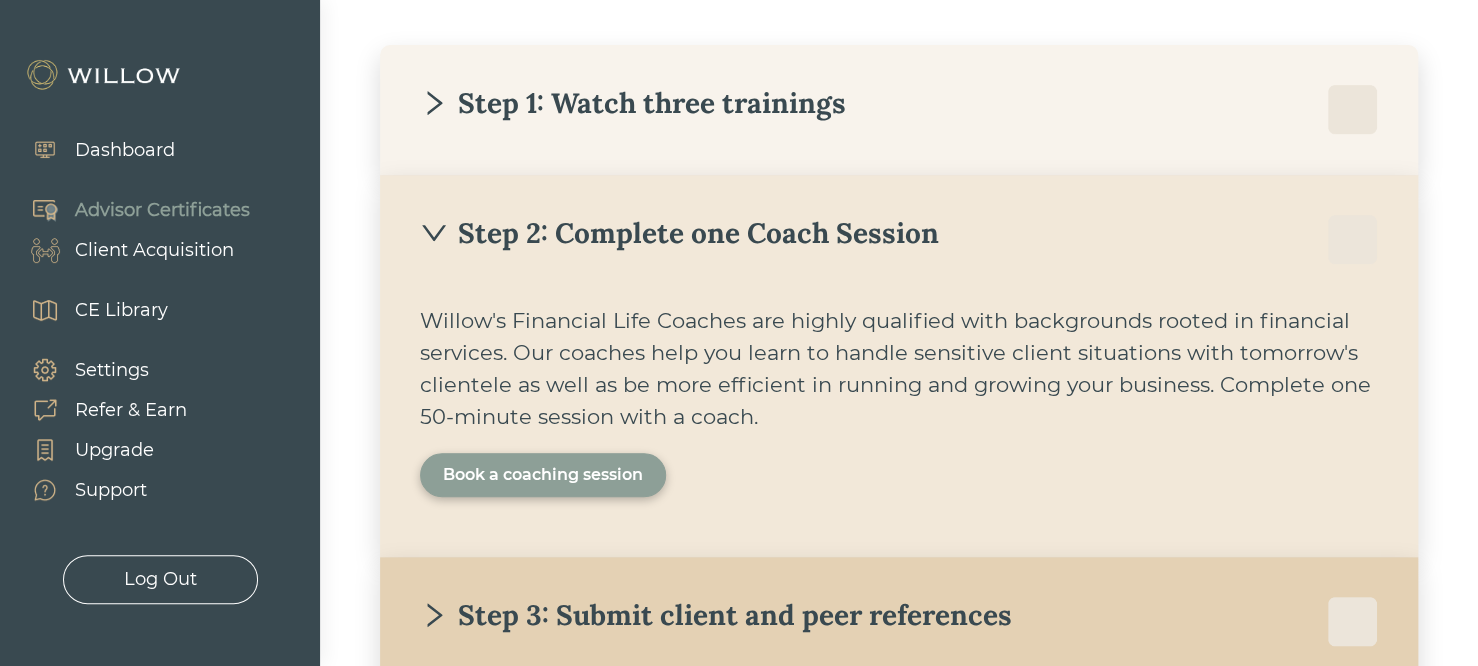 click on "Step 2: Complete one Coach Session Willow's Financial Life Coaches are highly qualified with backgrounds rooted in financial services. Our coaches help you learn to handle sensitive client situations with tomorrow's clientele as well as be more efficient in running and growing your business. Complete one 50-minute session with a coach. Book a coaching session" at bounding box center (899, 366) 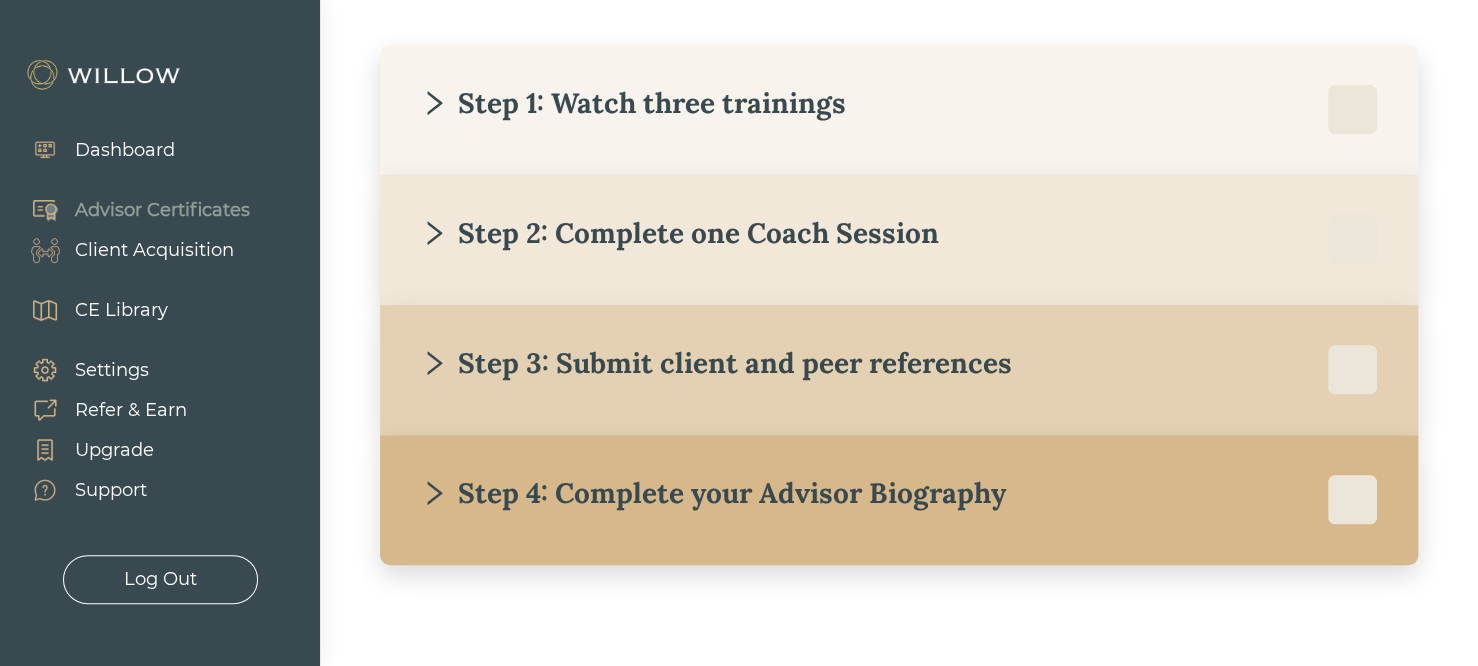 click on "Client Acquisition" at bounding box center (154, 250) 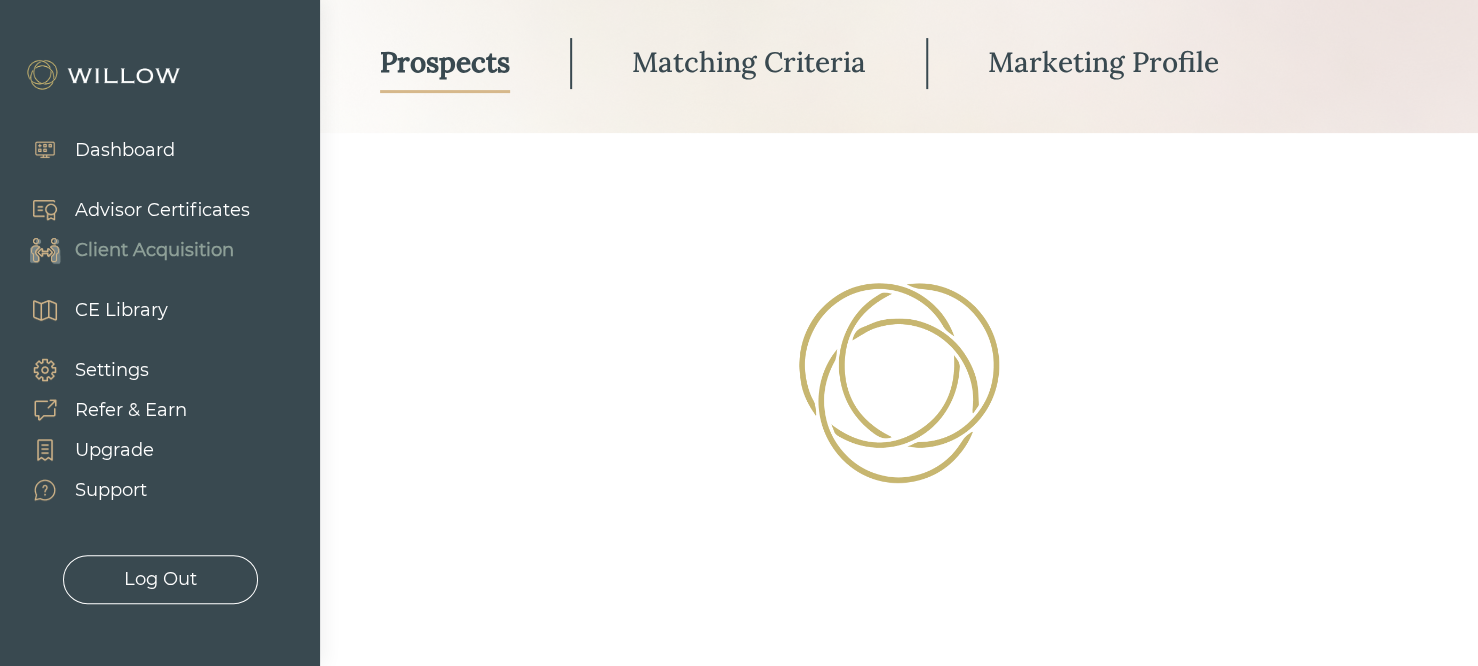 scroll, scrollTop: 184, scrollLeft: 0, axis: vertical 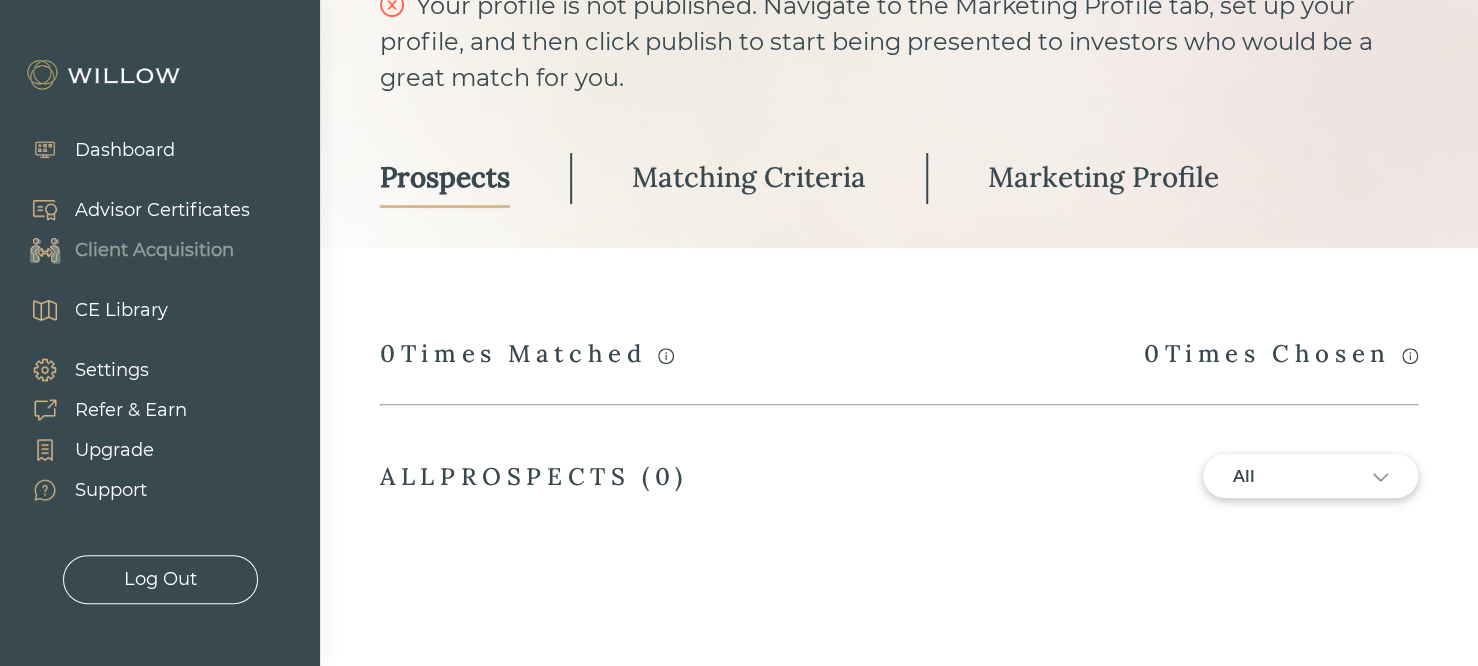 click on "Advisor Certificates Client Acquisition" at bounding box center [130, 230] 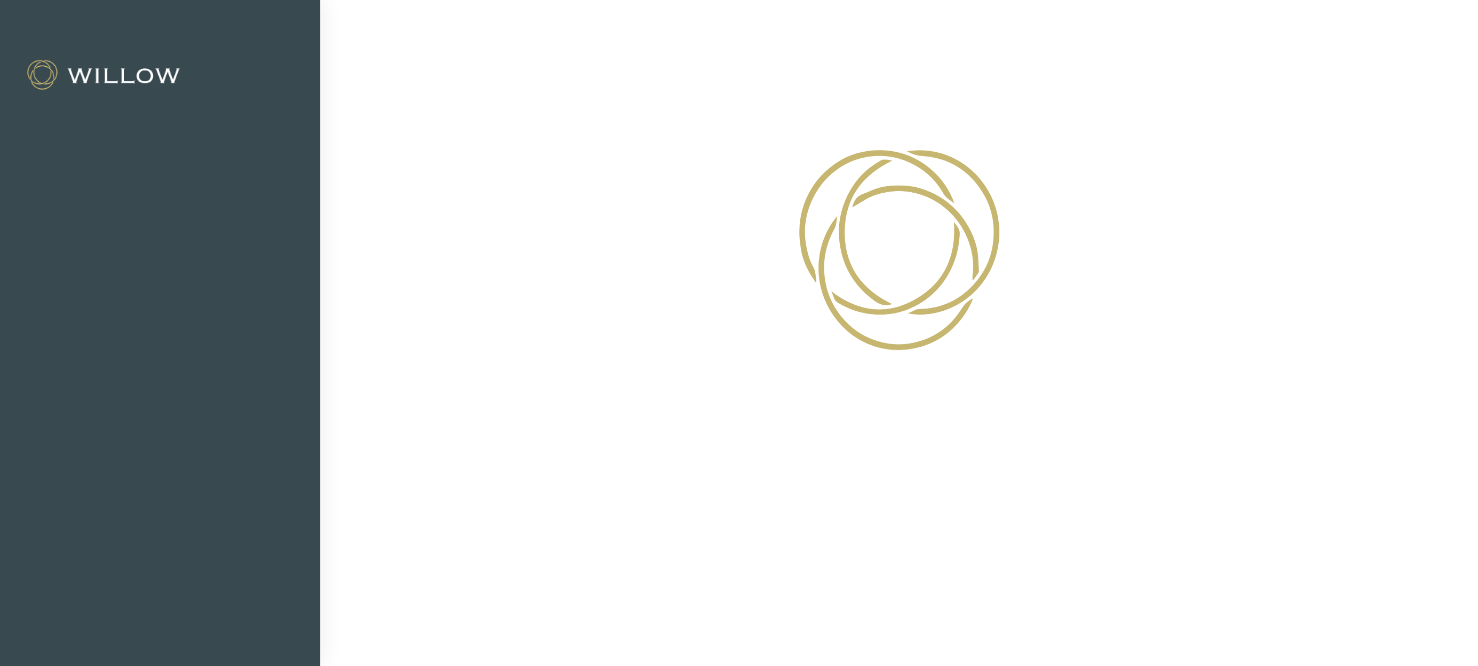 scroll, scrollTop: 0, scrollLeft: 0, axis: both 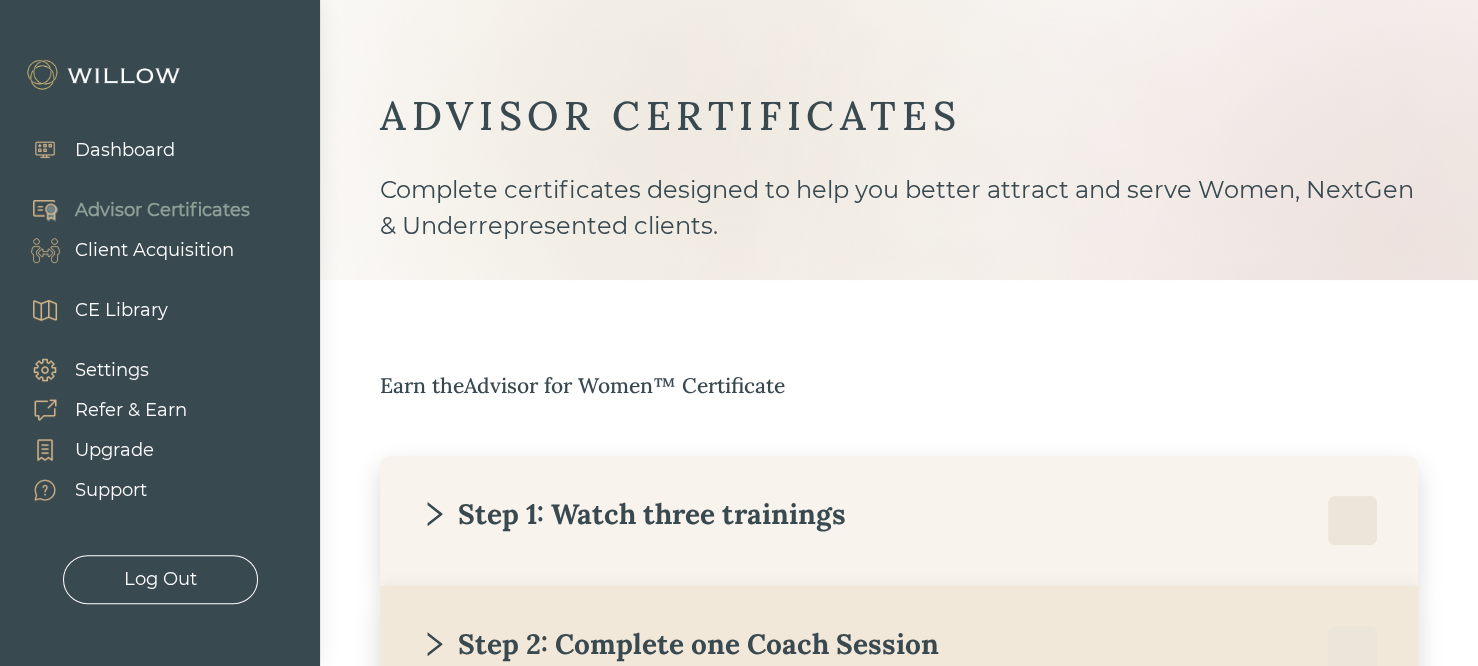 click on "Client Acquisition" at bounding box center (154, 250) 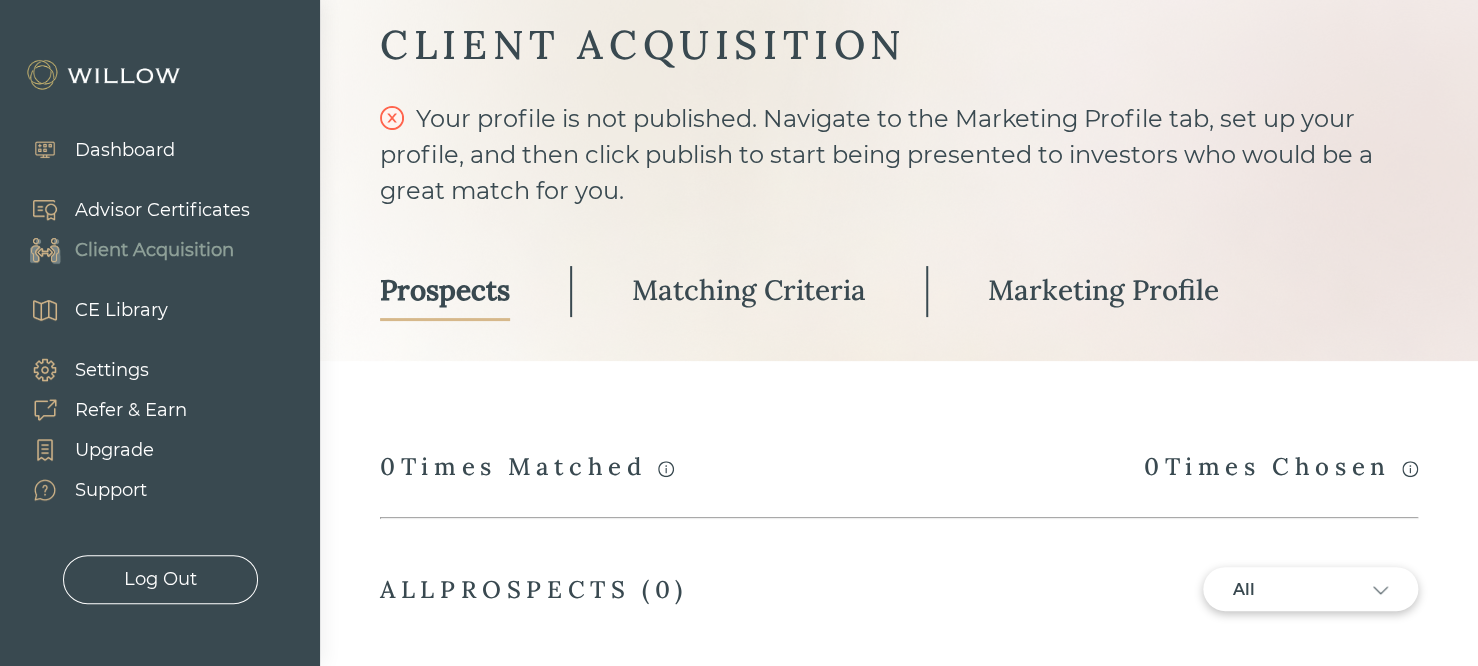 scroll, scrollTop: 120, scrollLeft: 0, axis: vertical 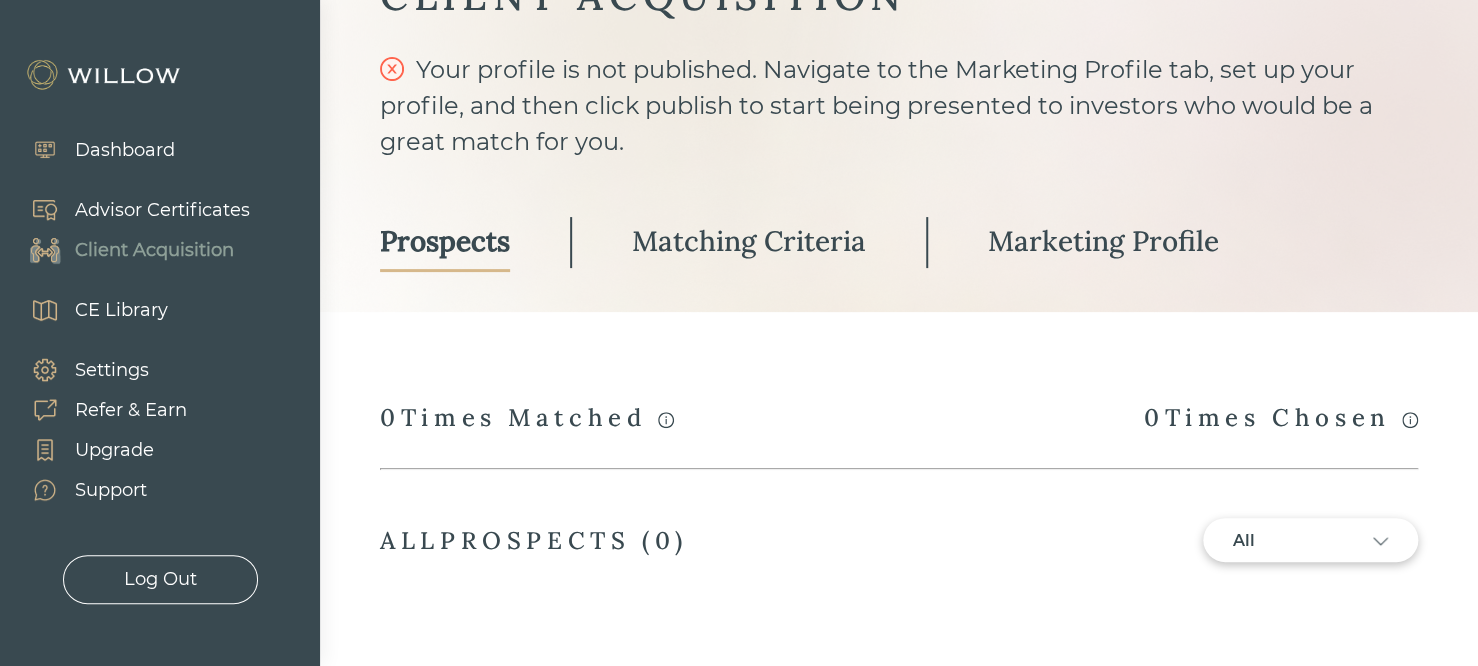 click on "Matching Criteria" at bounding box center [749, 241] 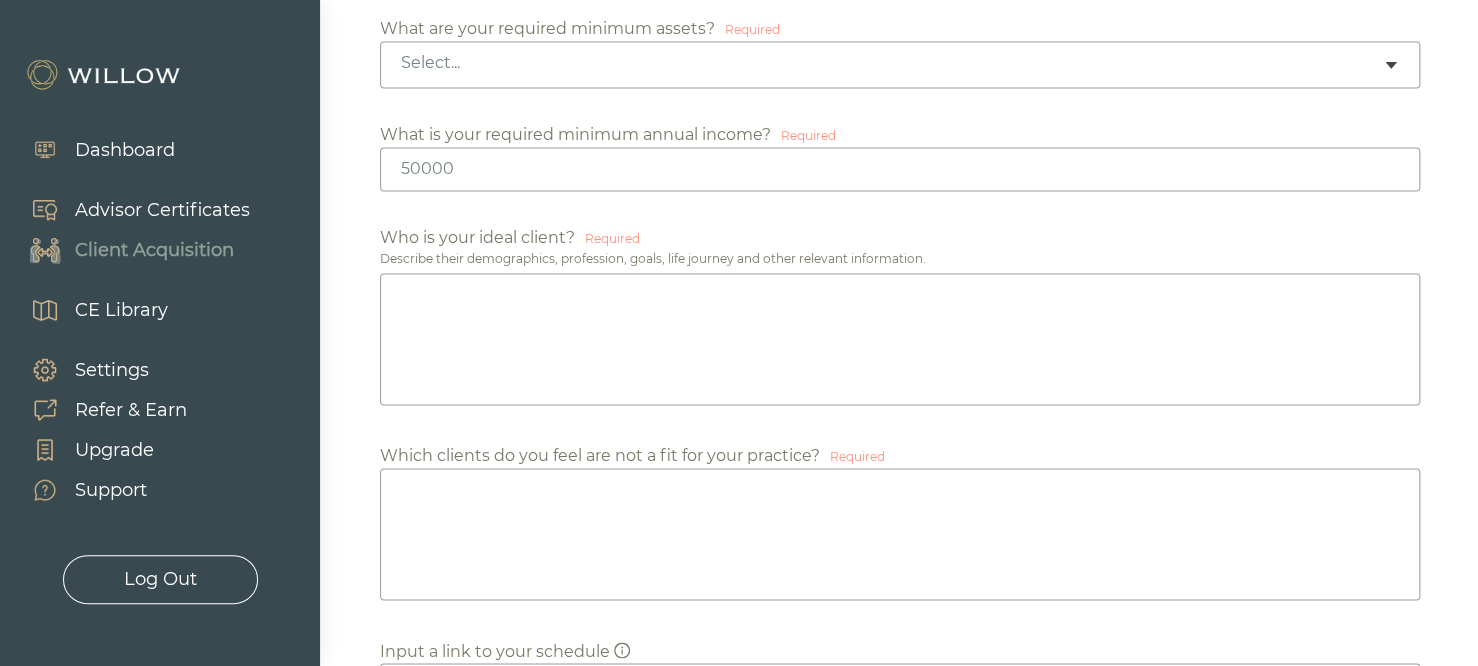 scroll, scrollTop: 1311, scrollLeft: 0, axis: vertical 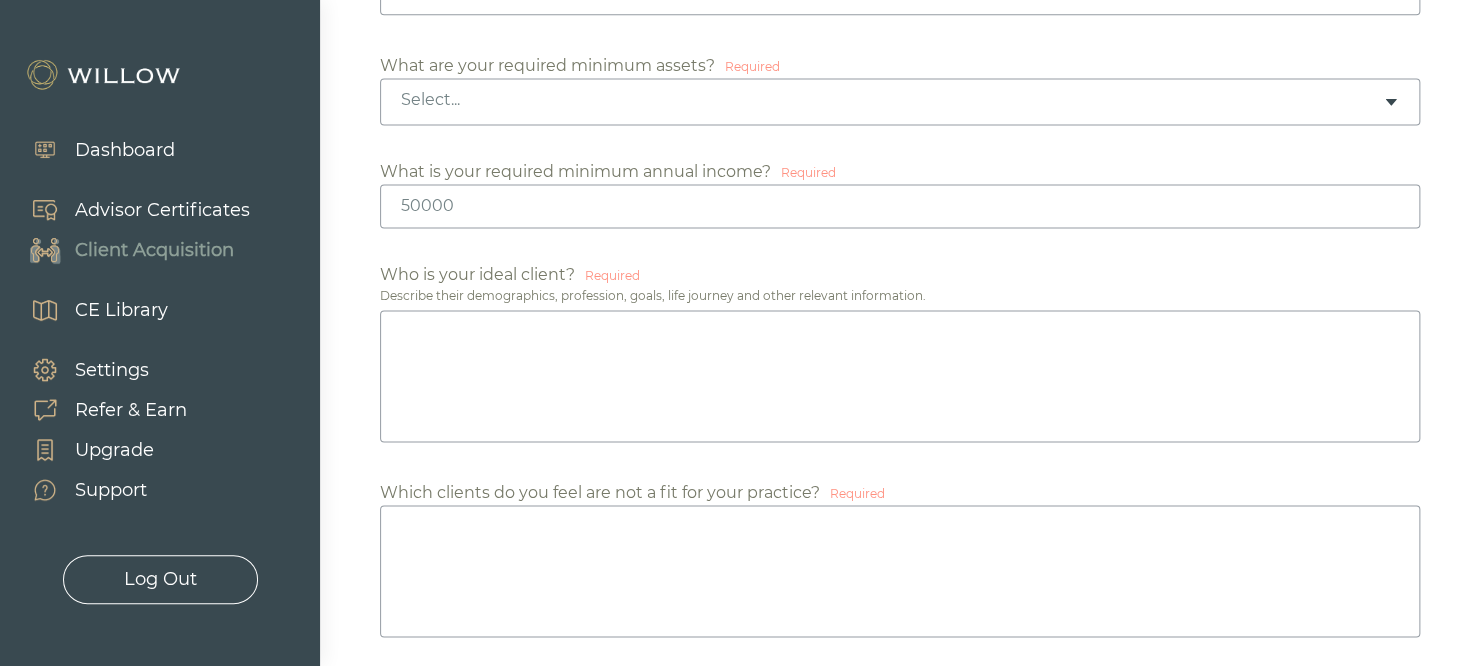 click at bounding box center (900, 376) 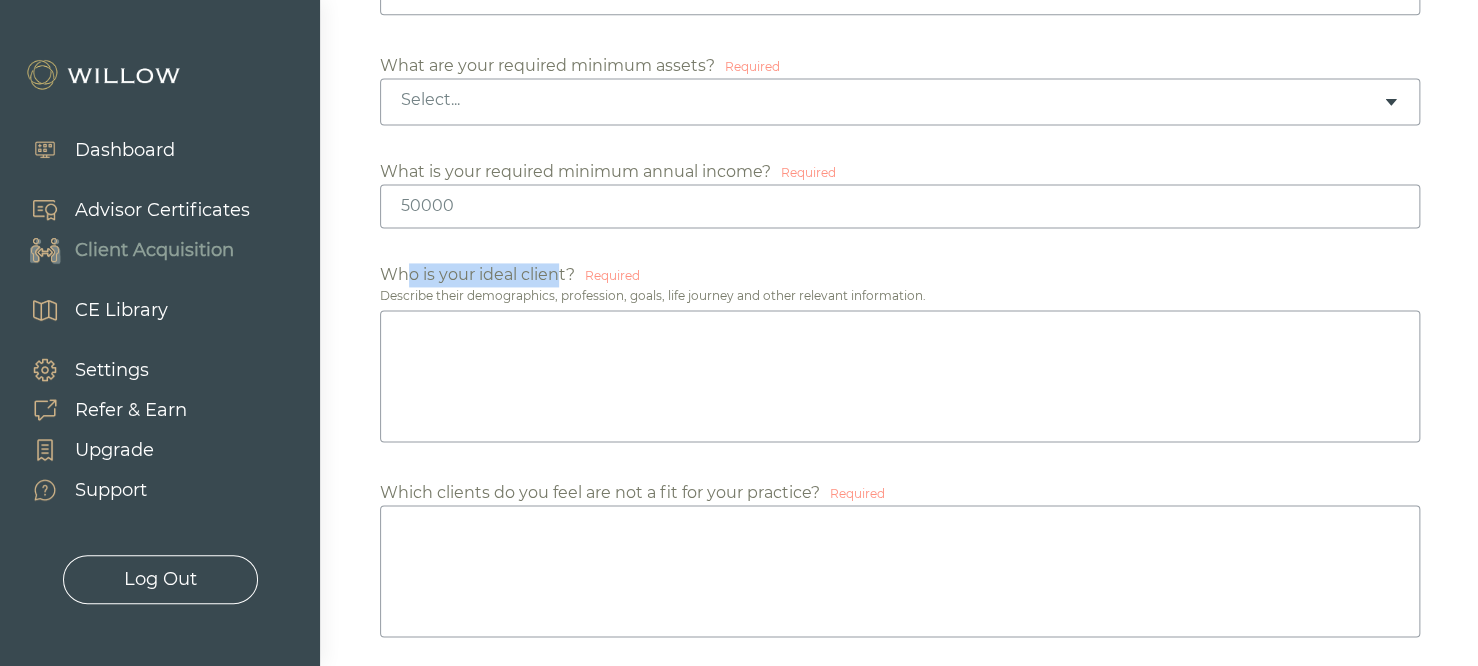 drag, startPoint x: 413, startPoint y: 270, endPoint x: 558, endPoint y: 274, distance: 145.05516 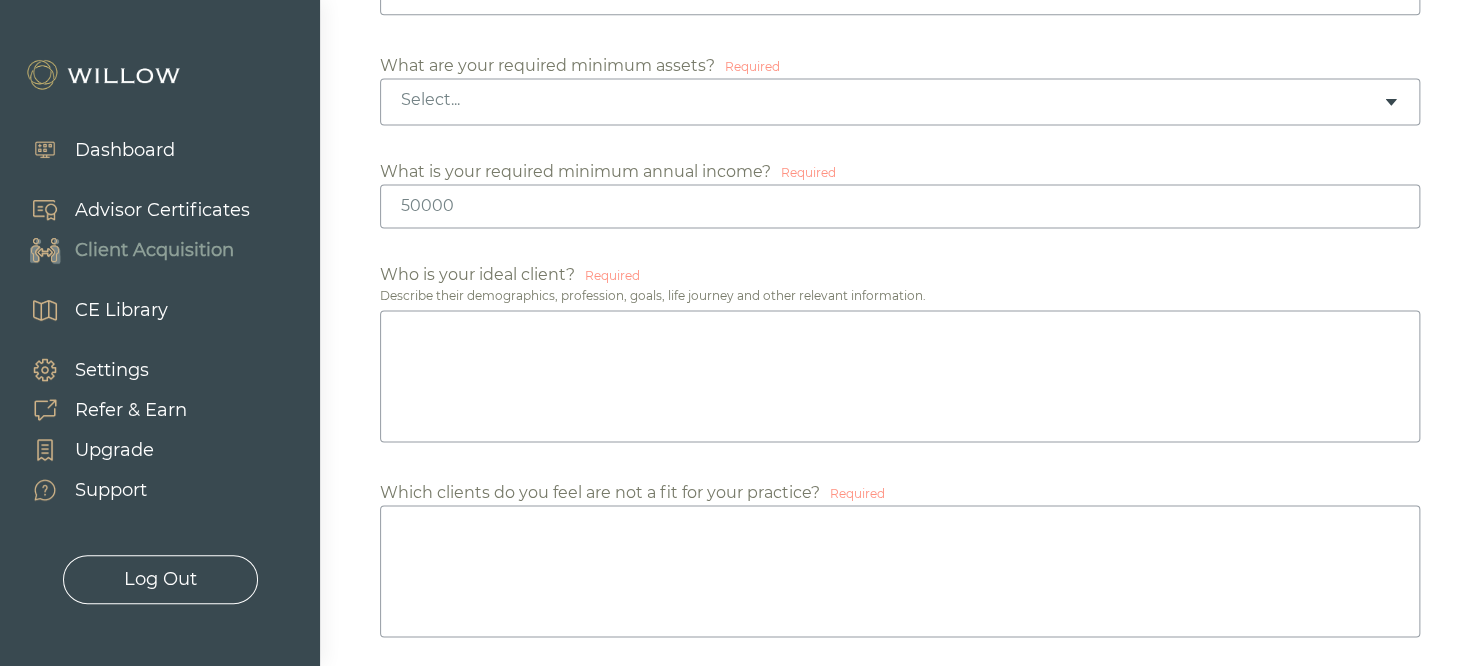 click at bounding box center (900, 376) 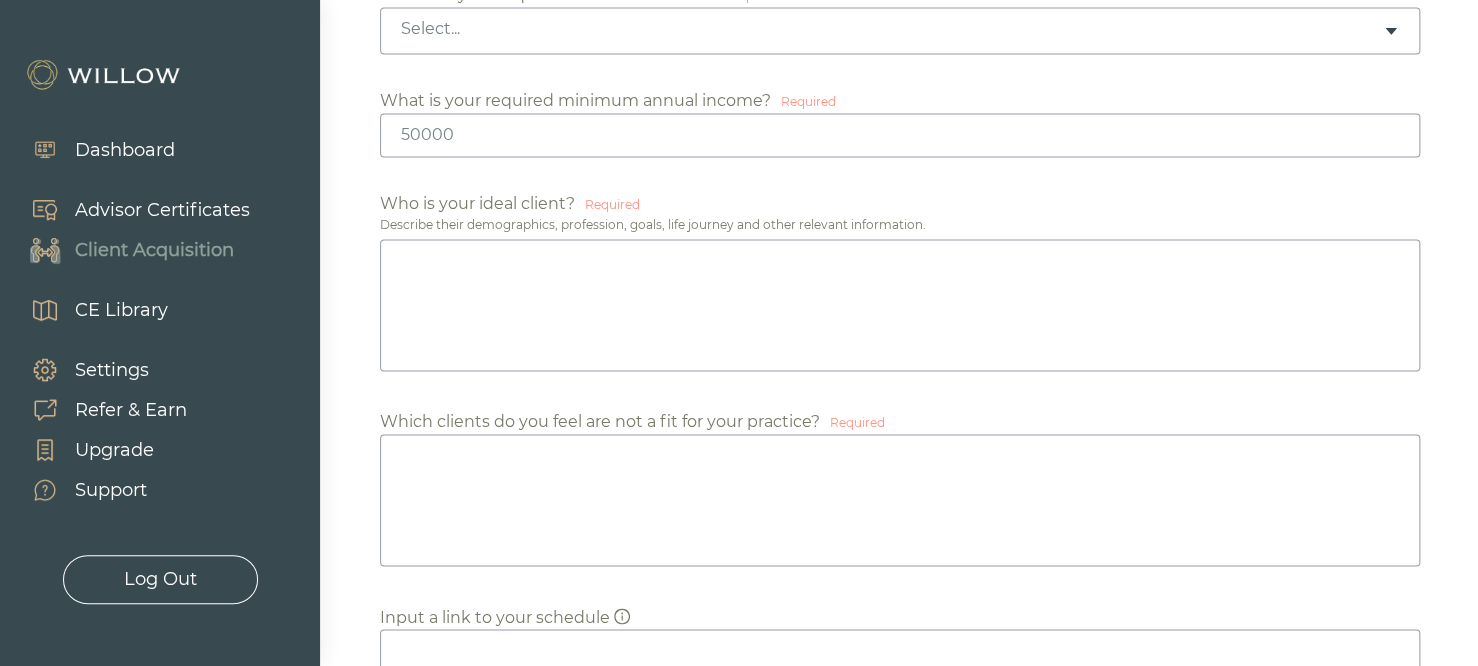 scroll, scrollTop: 1431, scrollLeft: 0, axis: vertical 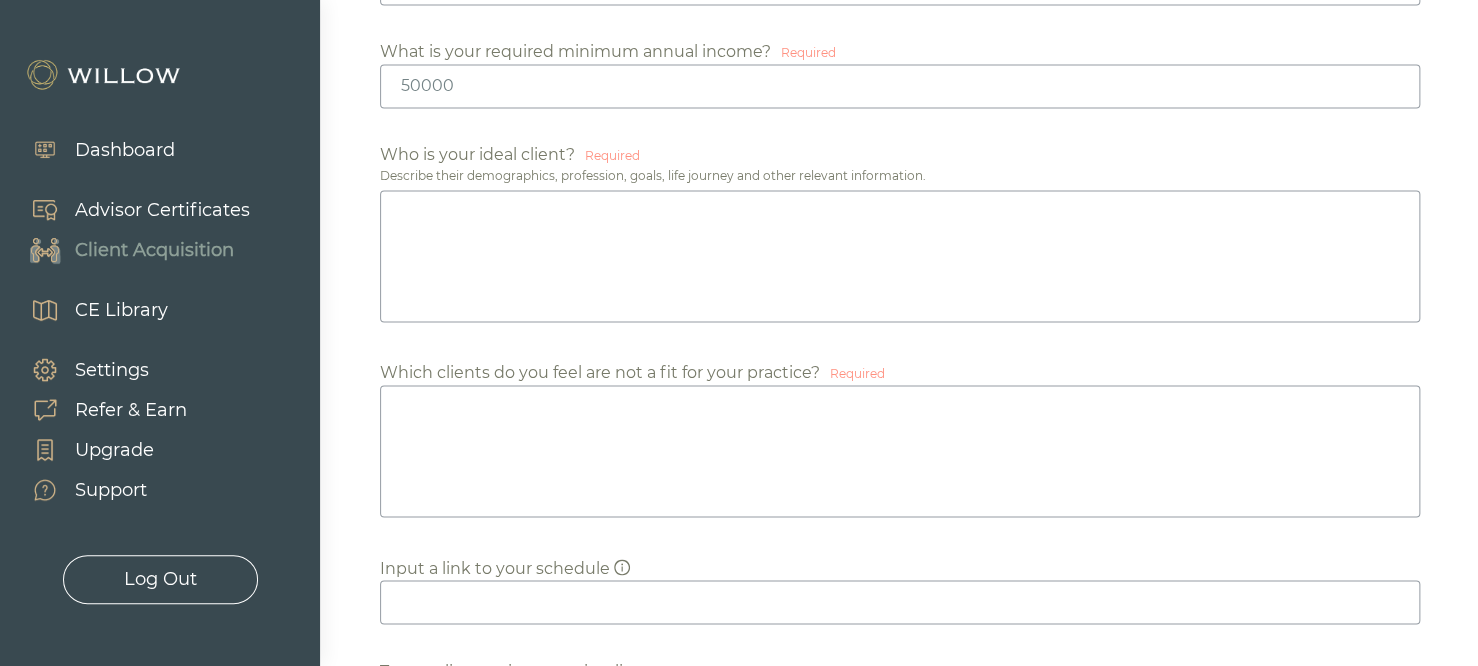 click at bounding box center (900, 451) 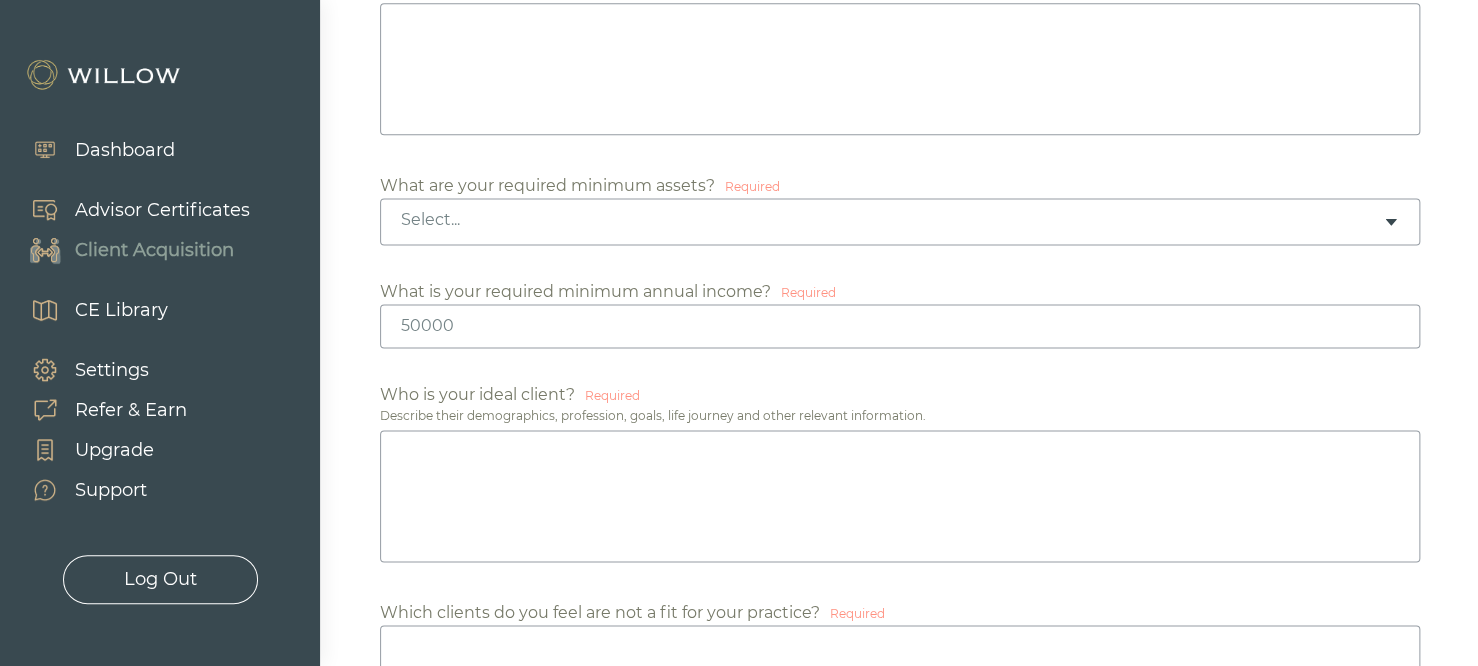 scroll, scrollTop: 1071, scrollLeft: 0, axis: vertical 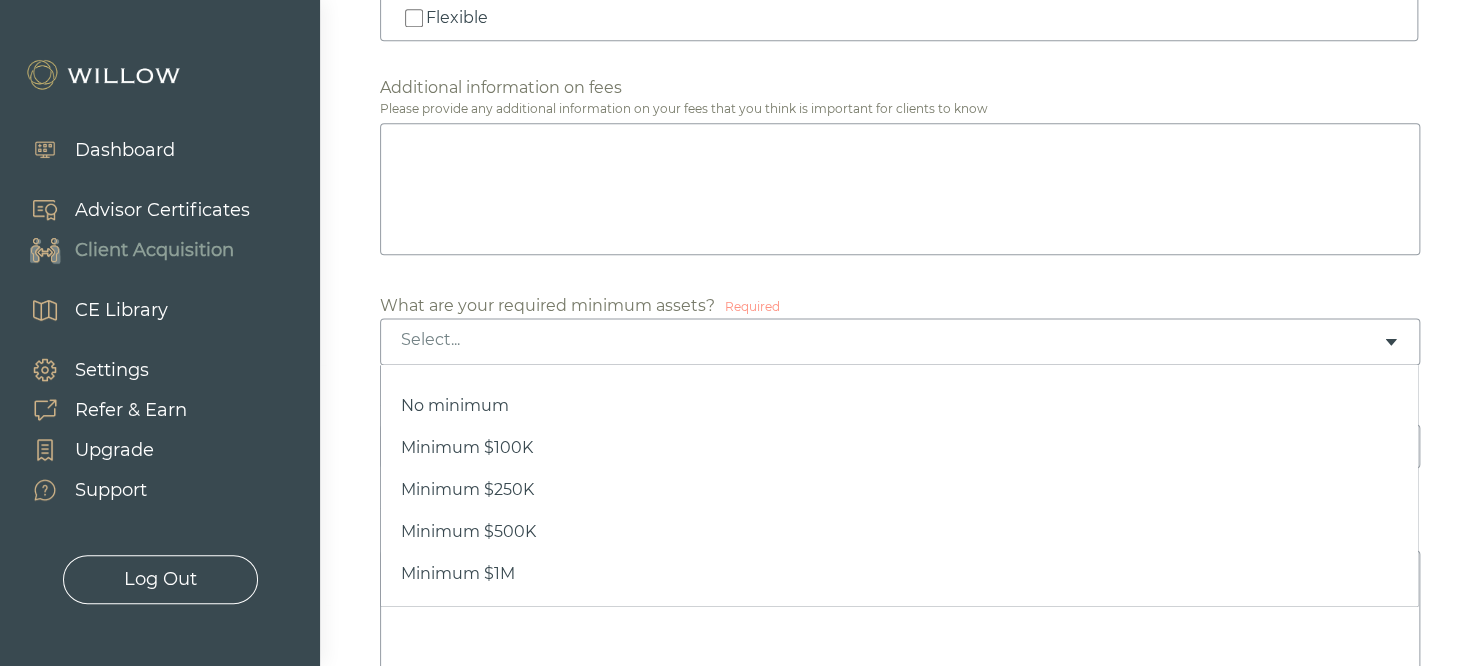 click on "Select..." at bounding box center (900, 341) 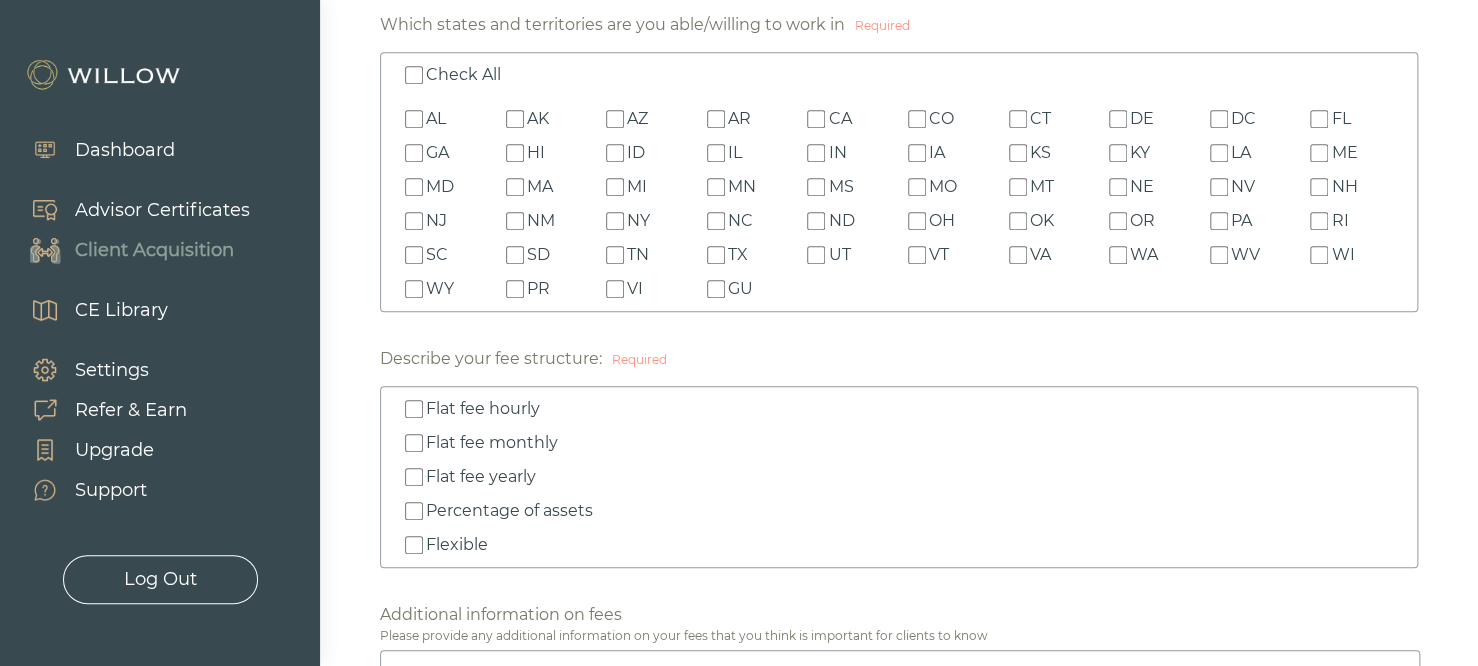 scroll, scrollTop: 508, scrollLeft: 0, axis: vertical 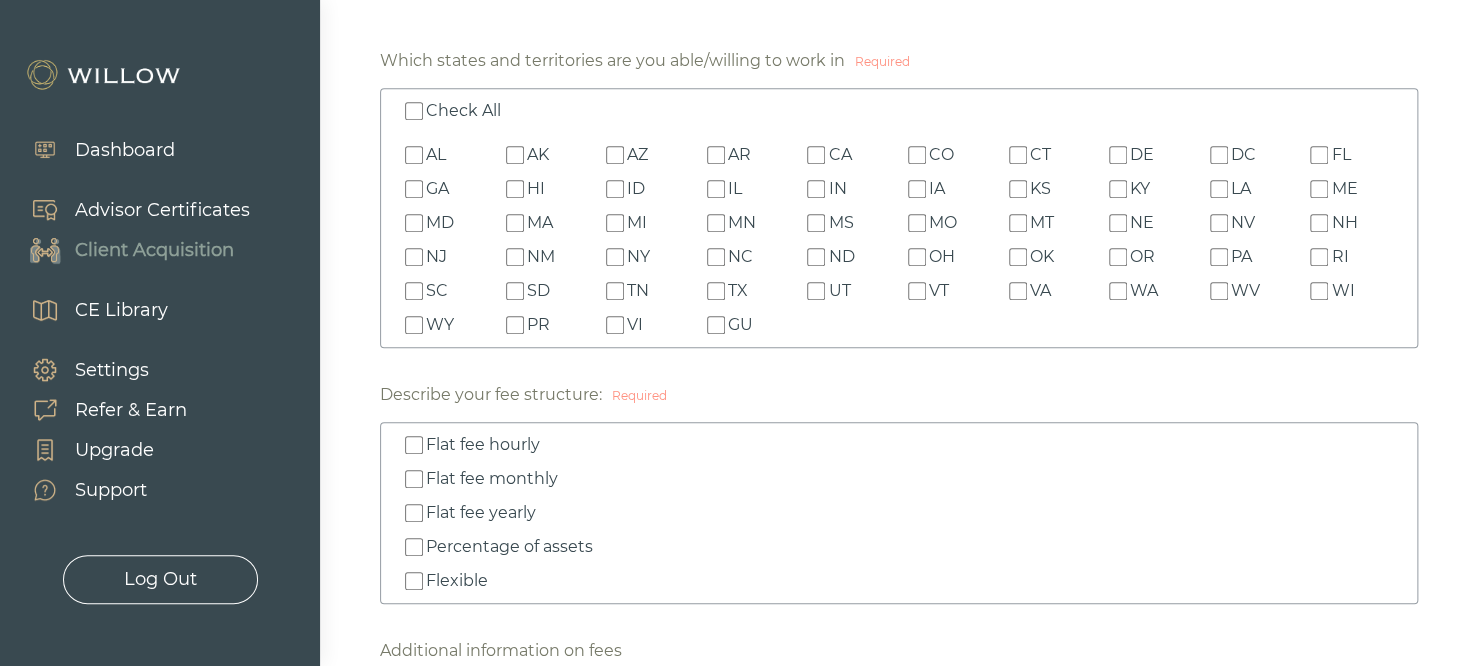 click on "Check All" at bounding box center (414, 111) 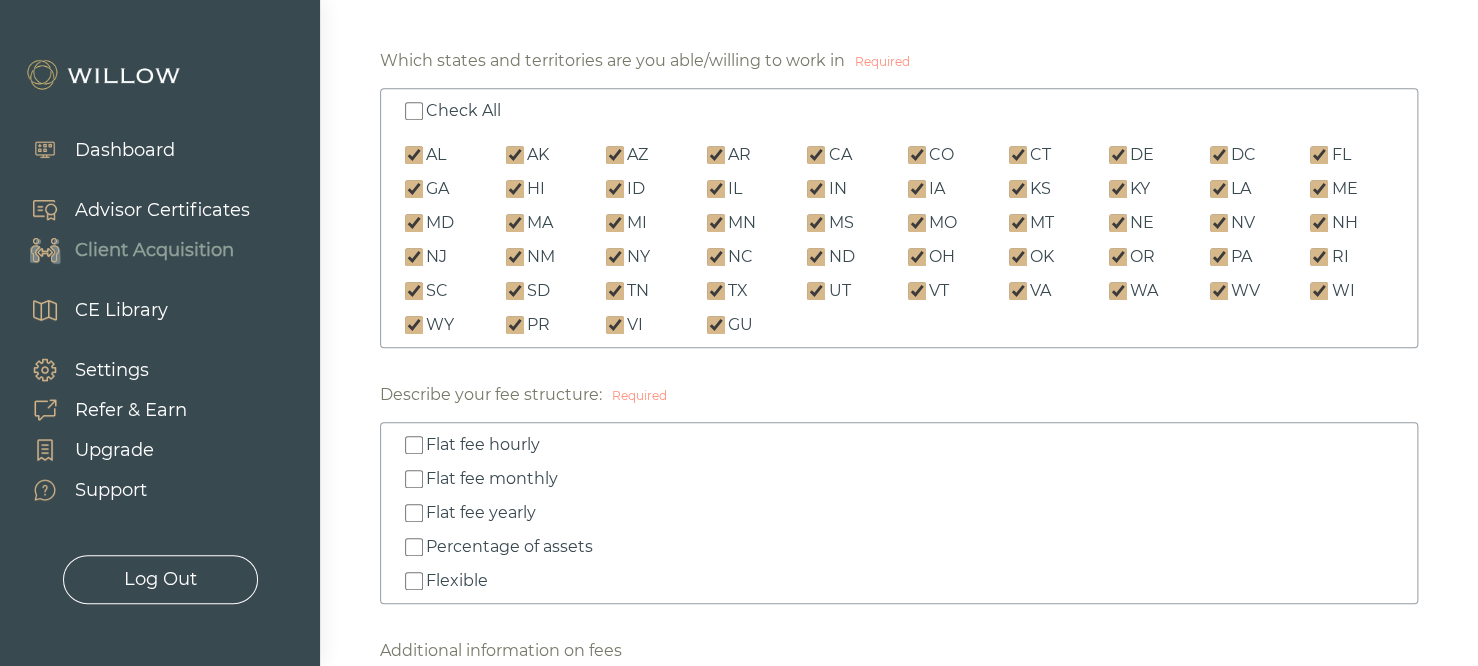 checkbox on "true" 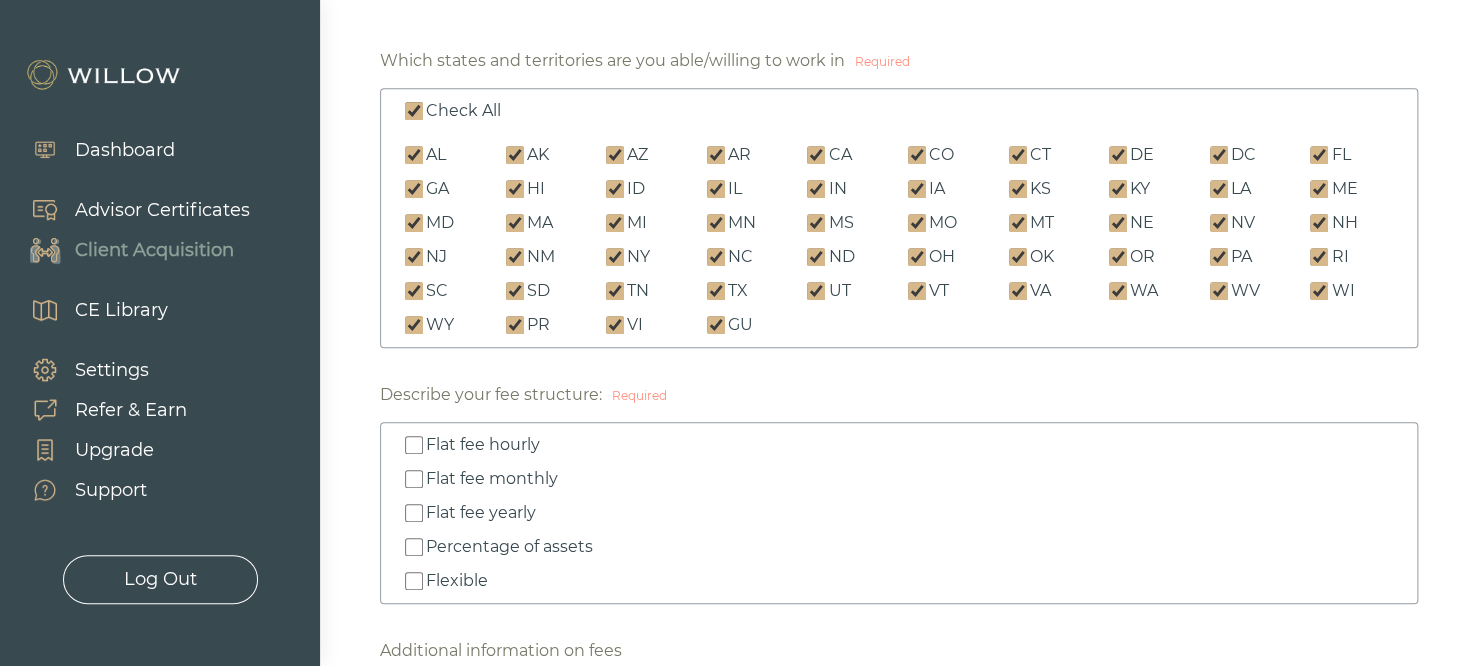 checkbox on "true" 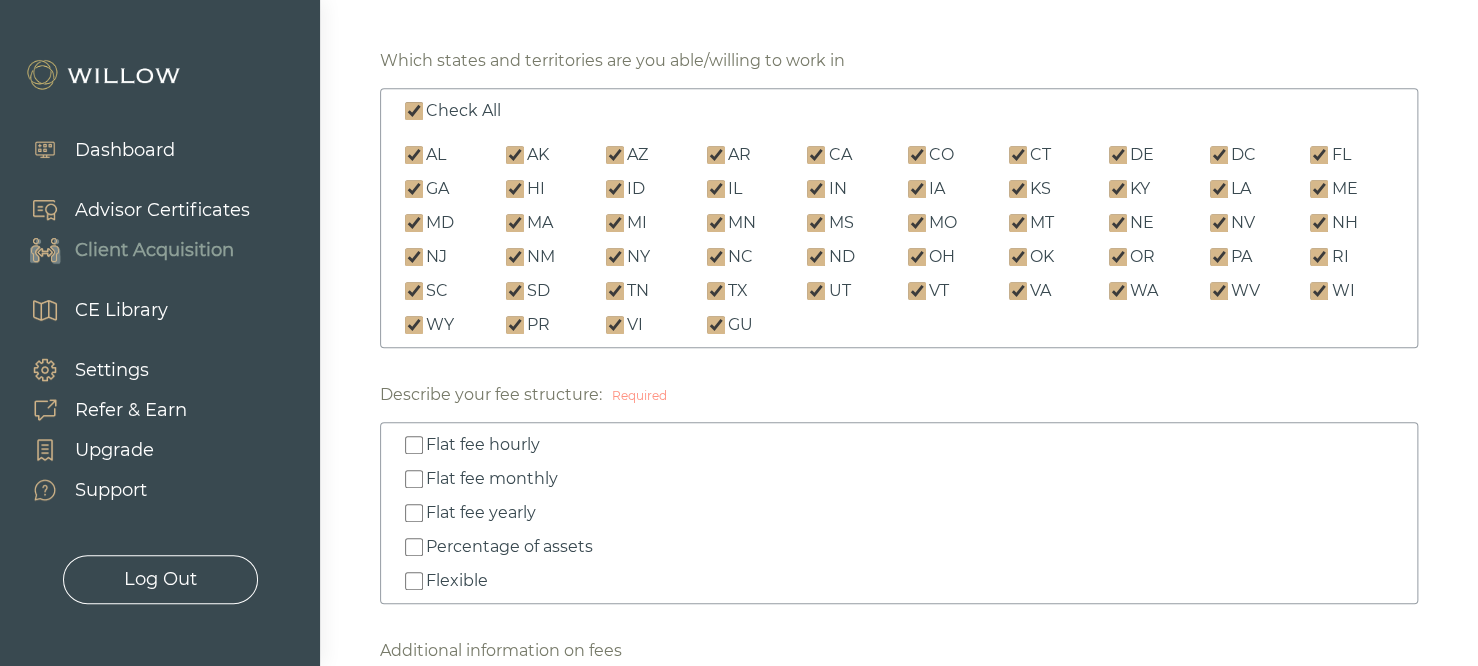 click on "Check All" at bounding box center (414, 111) 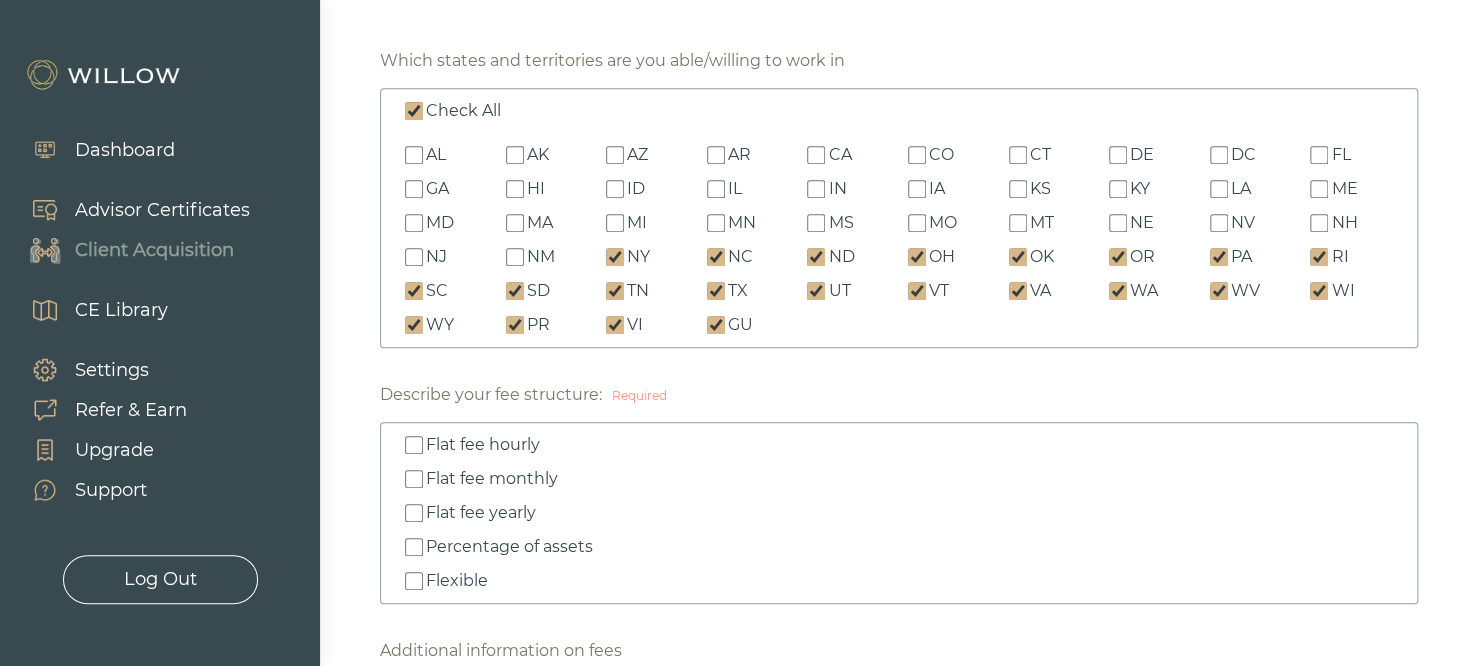 checkbox on "false" 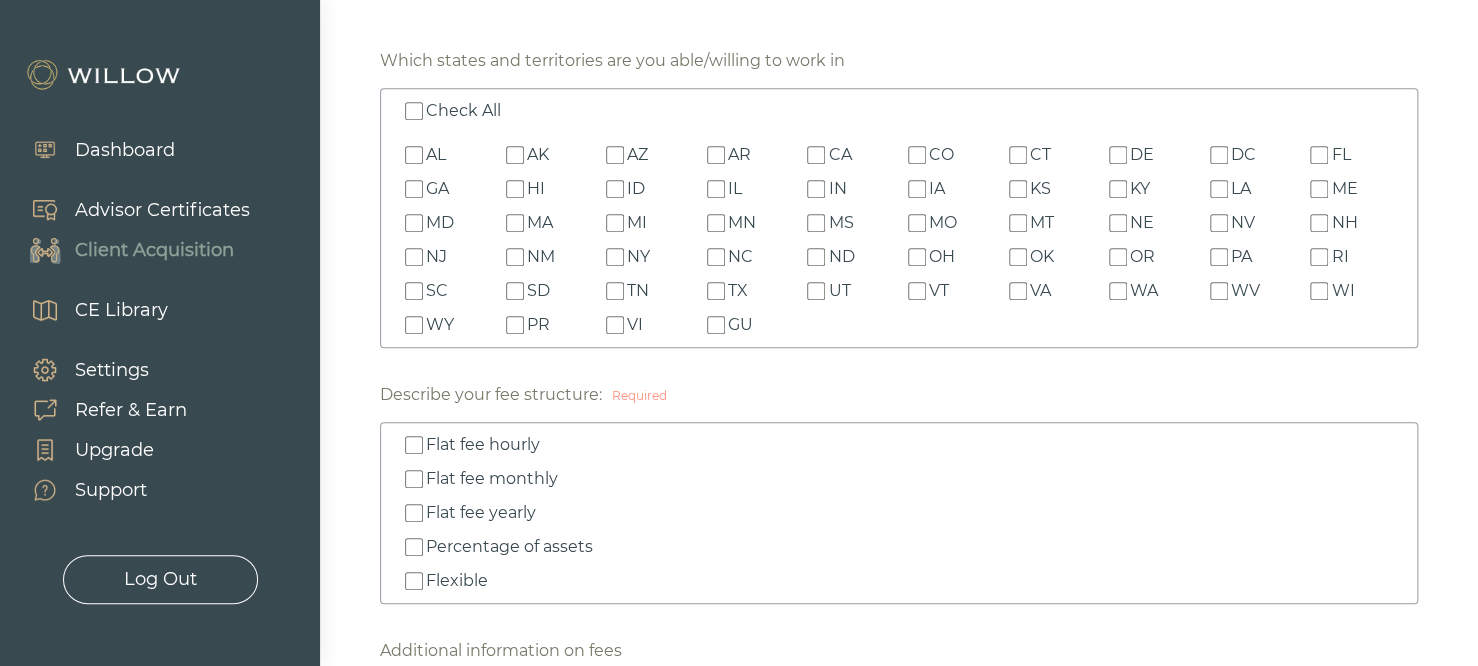 checkbox on "false" 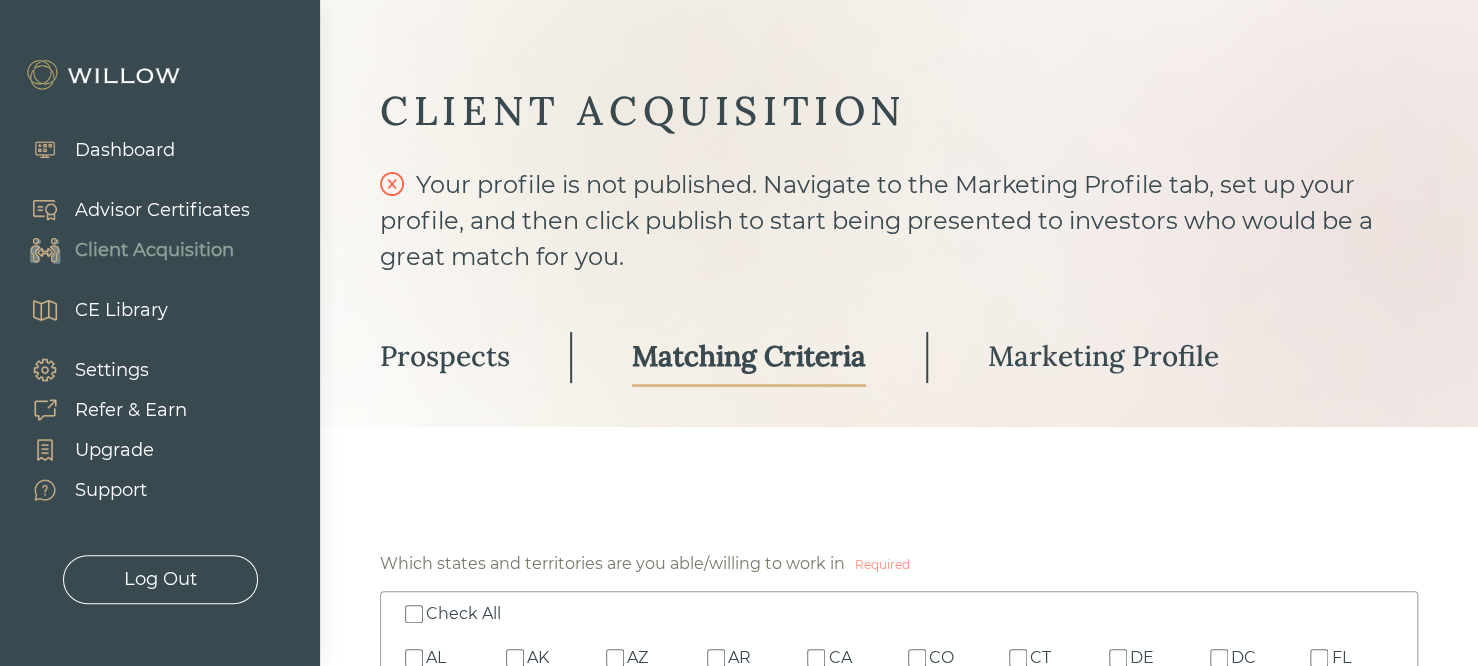 scroll, scrollTop: 0, scrollLeft: 0, axis: both 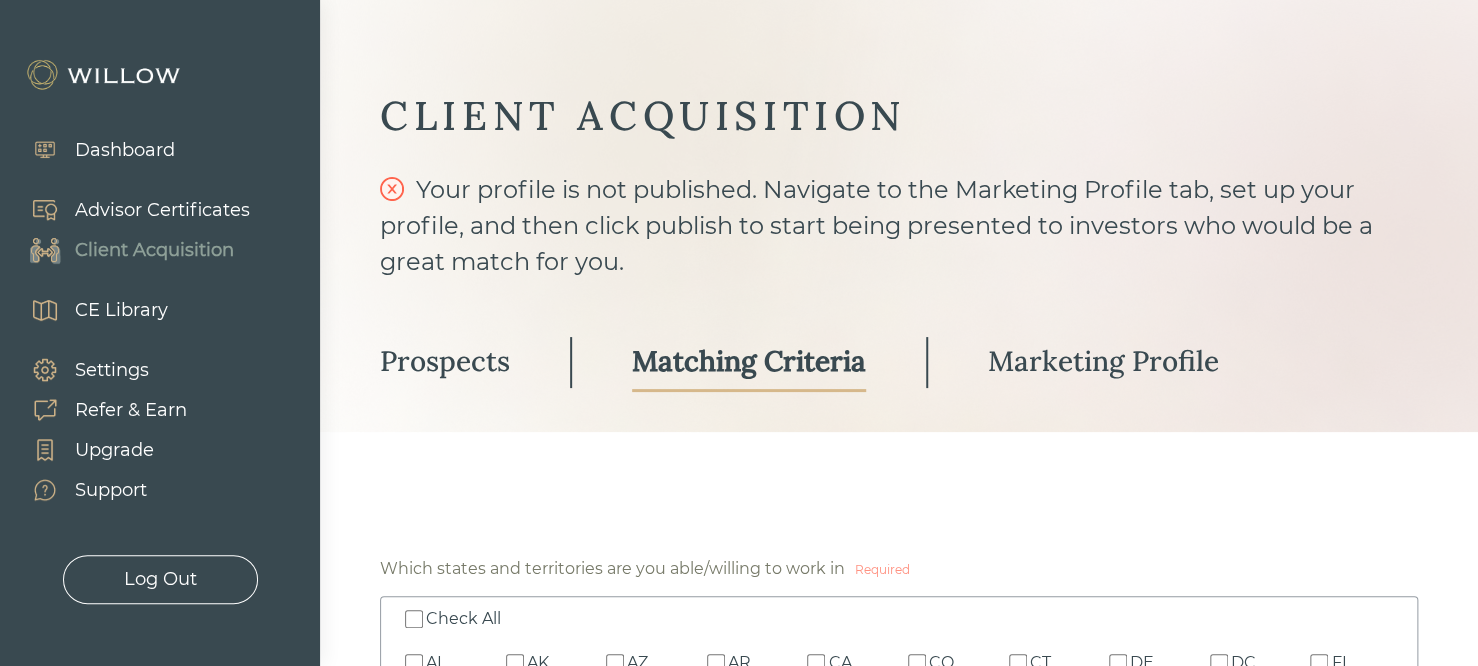 click on "Marketing Profile" at bounding box center (1103, 361) 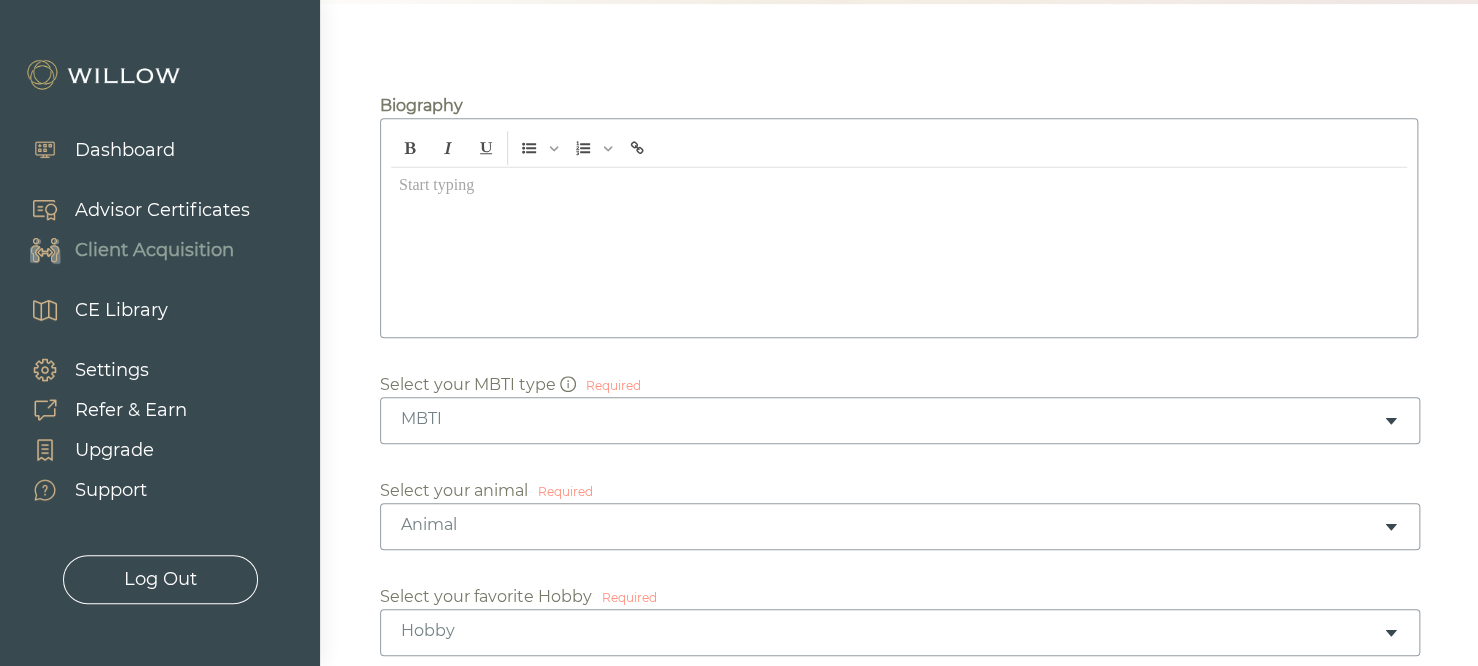 scroll, scrollTop: 480, scrollLeft: 0, axis: vertical 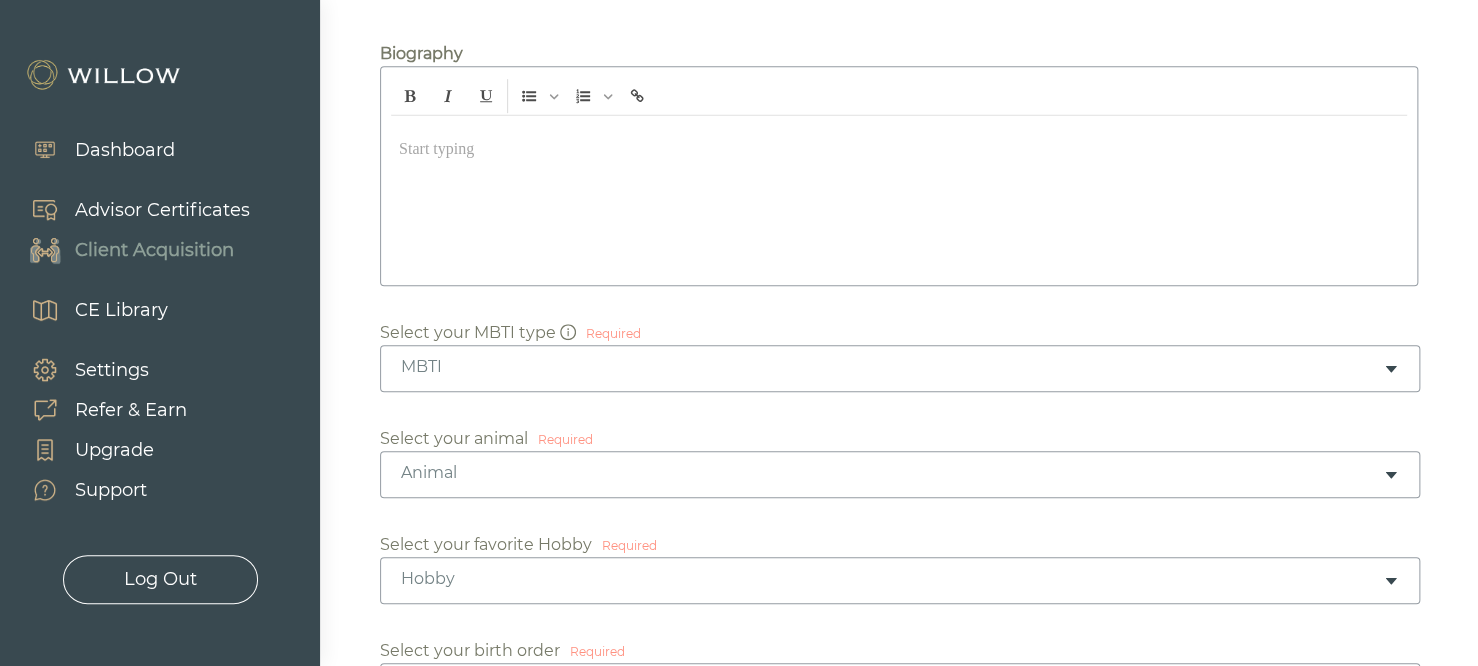 click at bounding box center [899, 195] 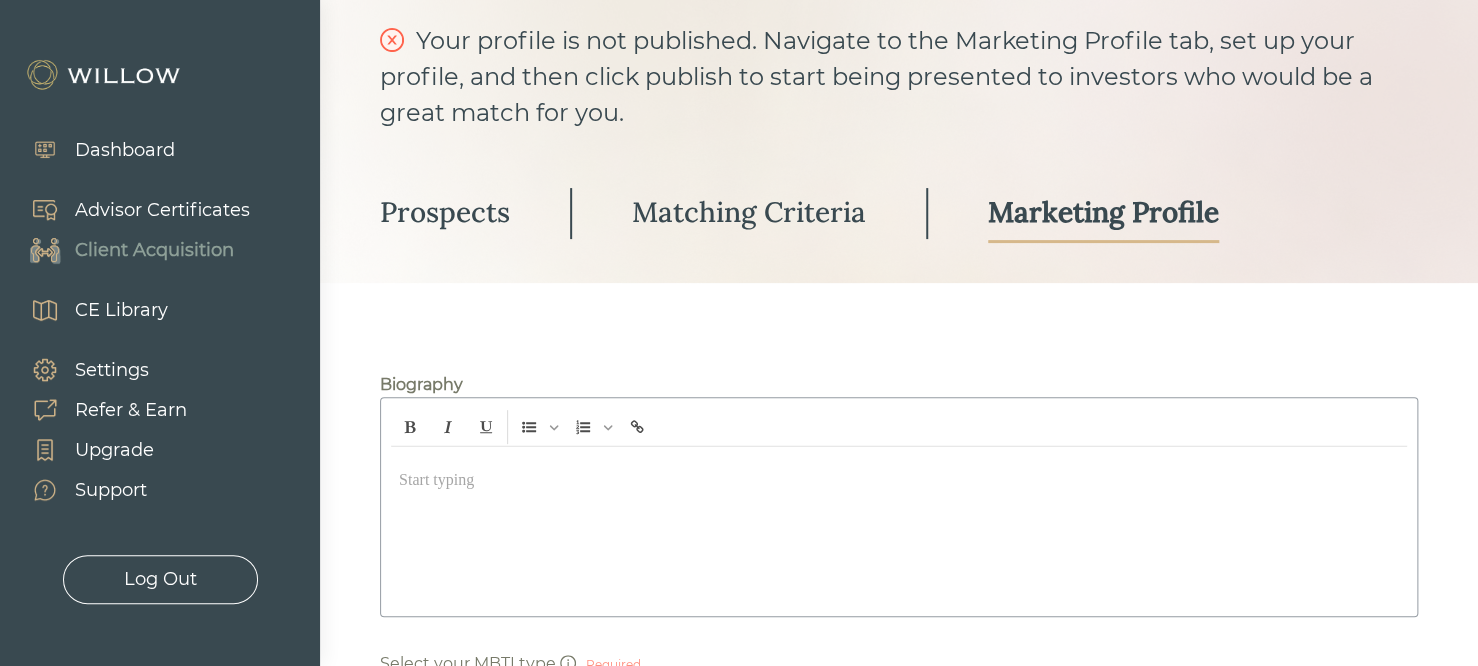 scroll, scrollTop: 29, scrollLeft: 0, axis: vertical 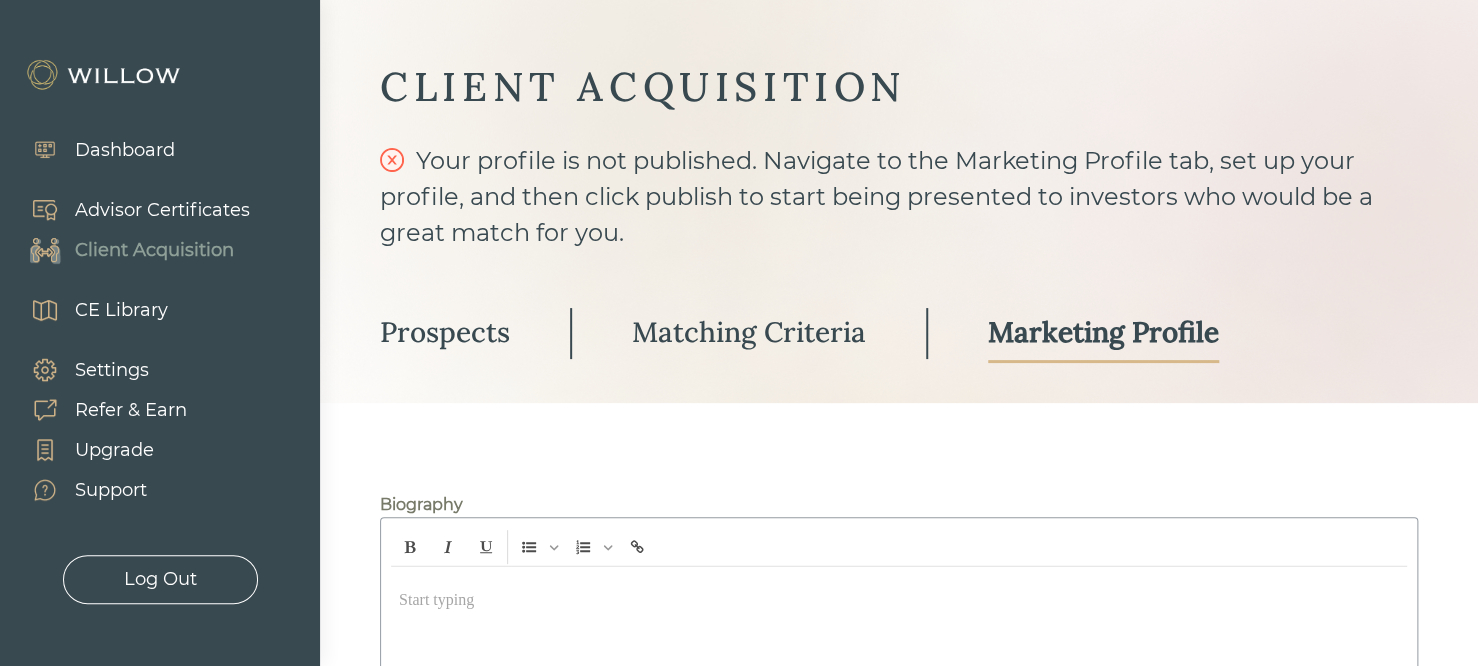 click on "CE Library" at bounding box center (121, 310) 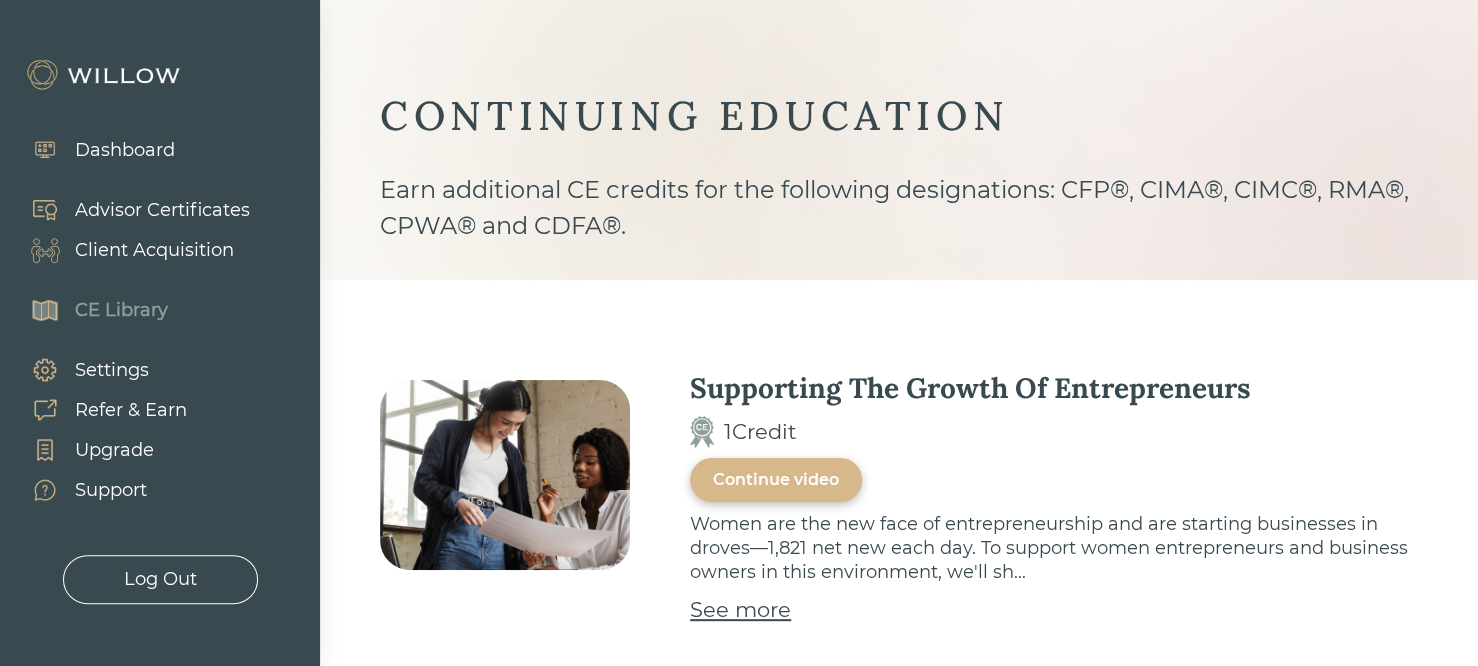 click on "Client Acquisition" at bounding box center [154, 250] 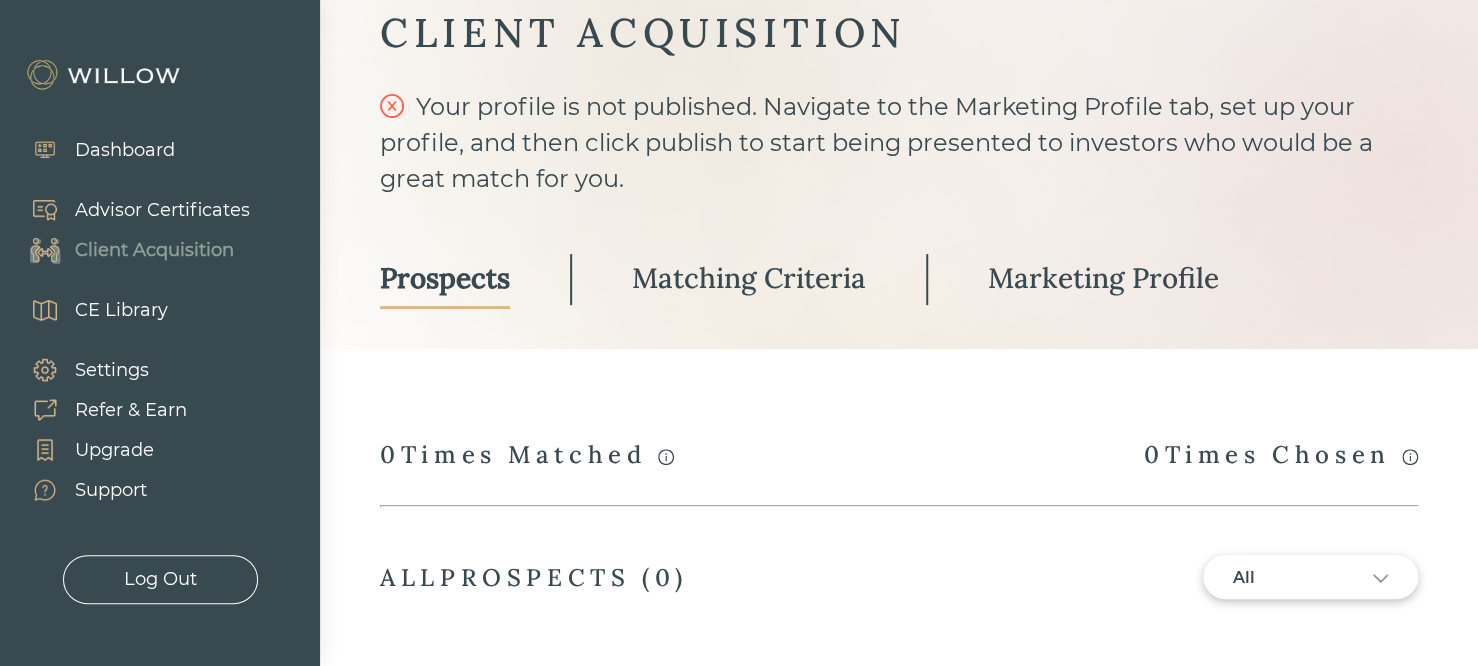 scroll, scrollTop: 120, scrollLeft: 0, axis: vertical 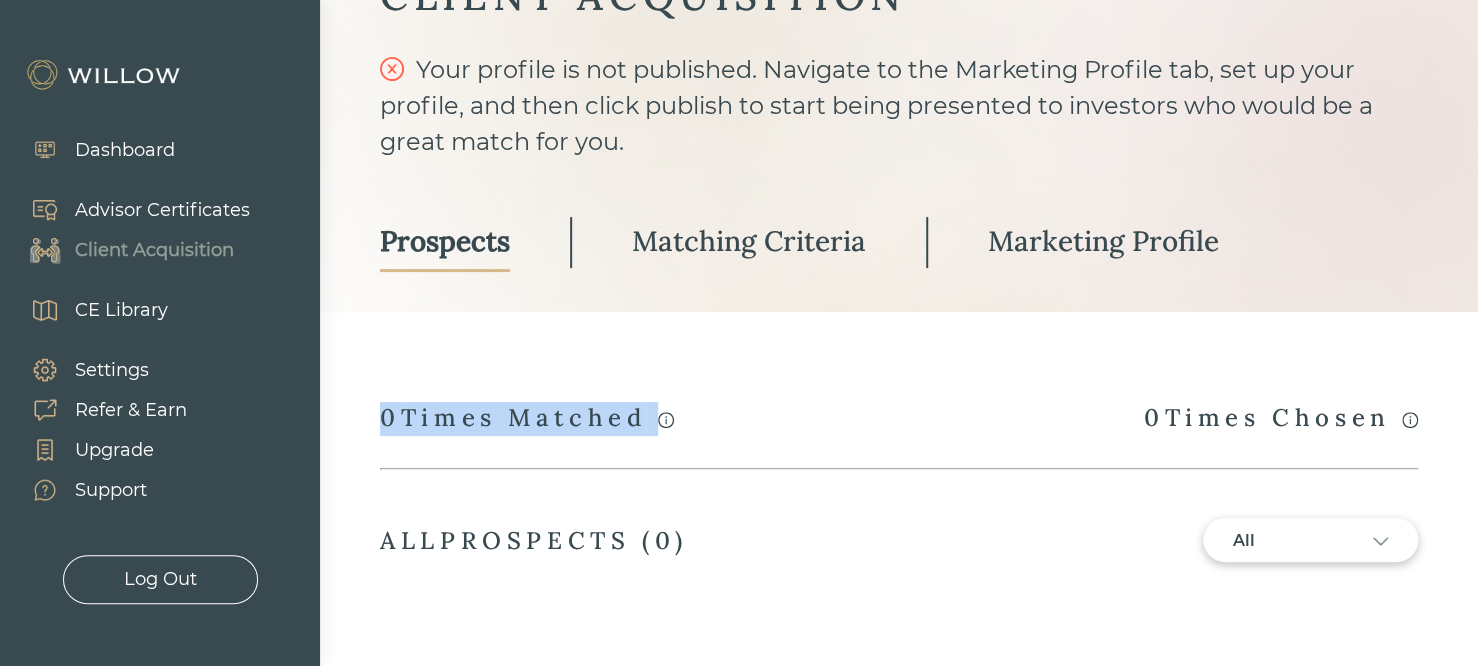 drag, startPoint x: 384, startPoint y: 424, endPoint x: 720, endPoint y: 425, distance: 336.0015 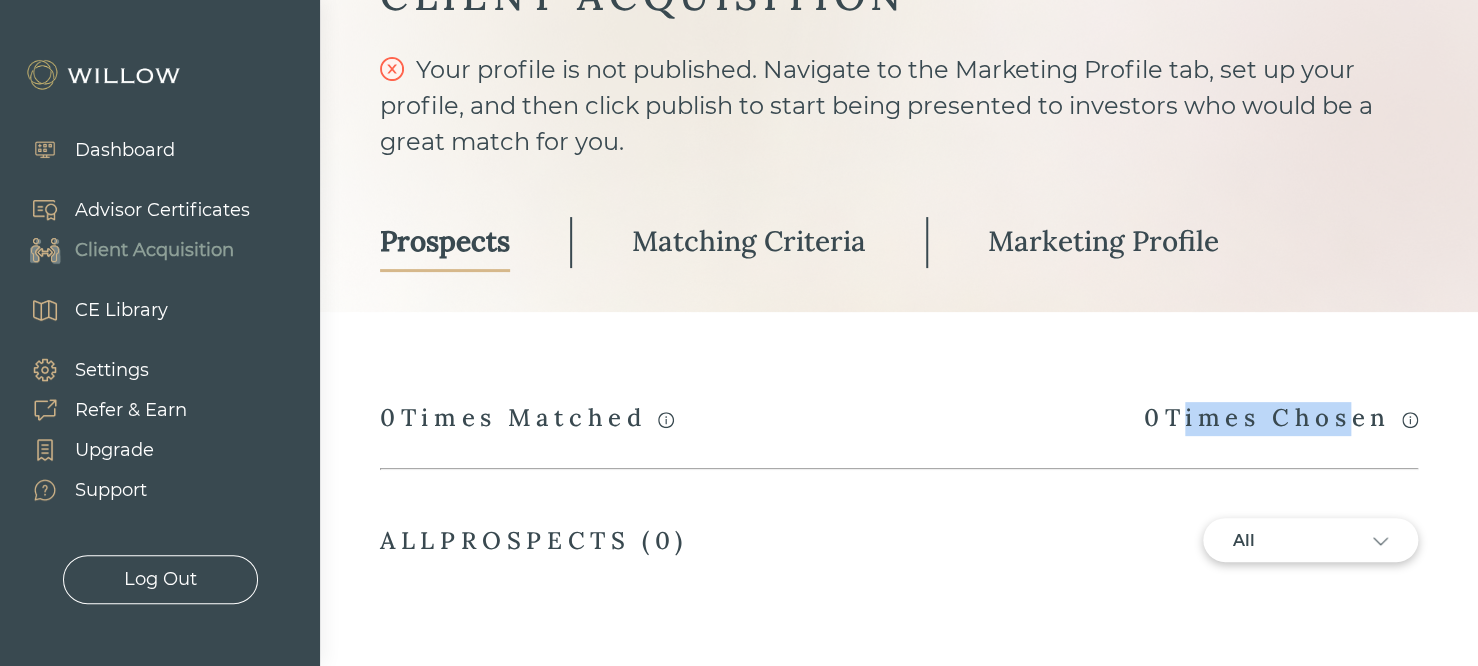drag, startPoint x: 1157, startPoint y: 427, endPoint x: 1340, endPoint y: 432, distance: 183.0683 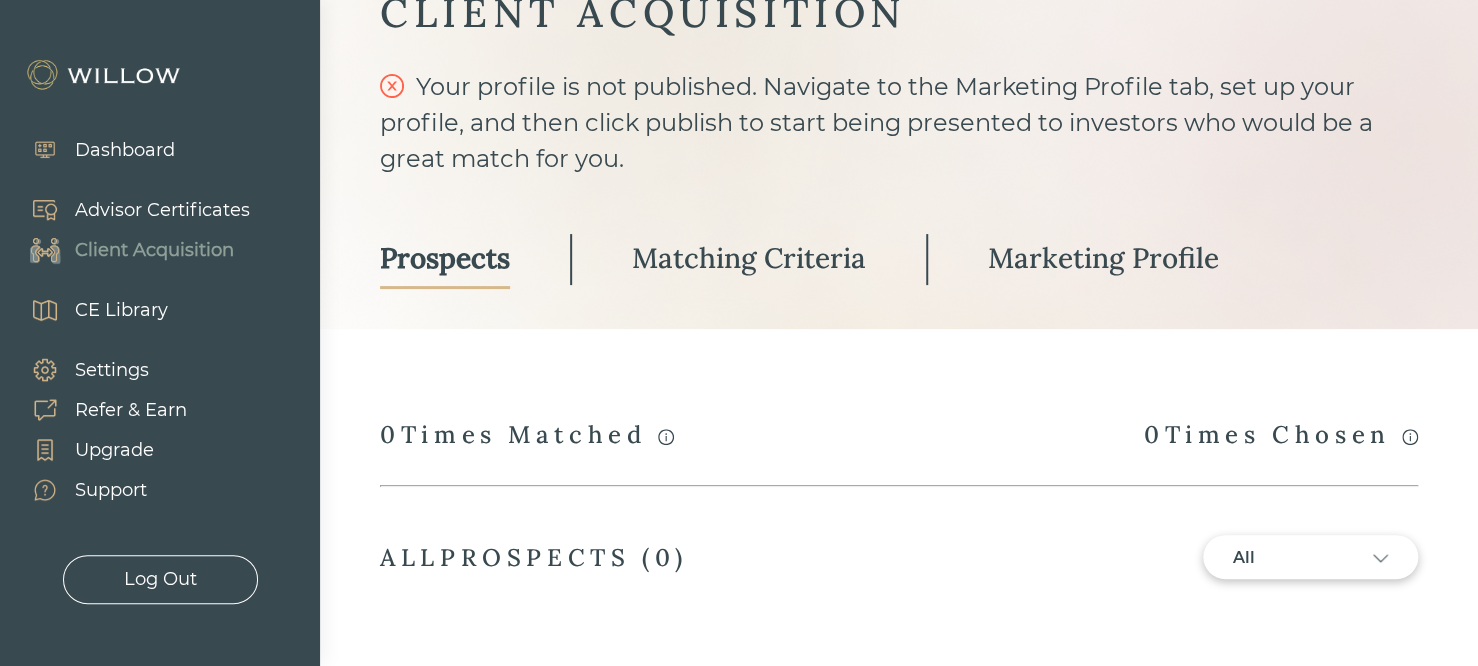 scroll, scrollTop: 0, scrollLeft: 0, axis: both 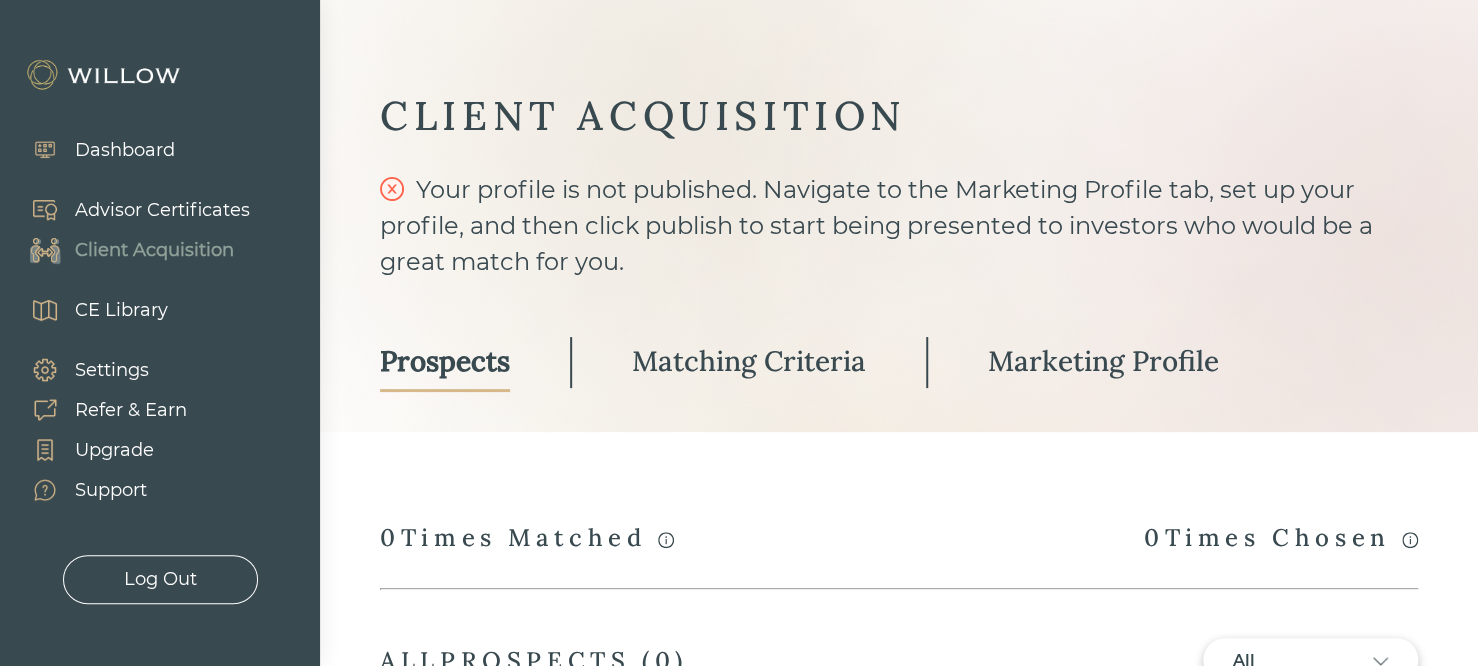 click on "Matching Criteria" at bounding box center [749, 361] 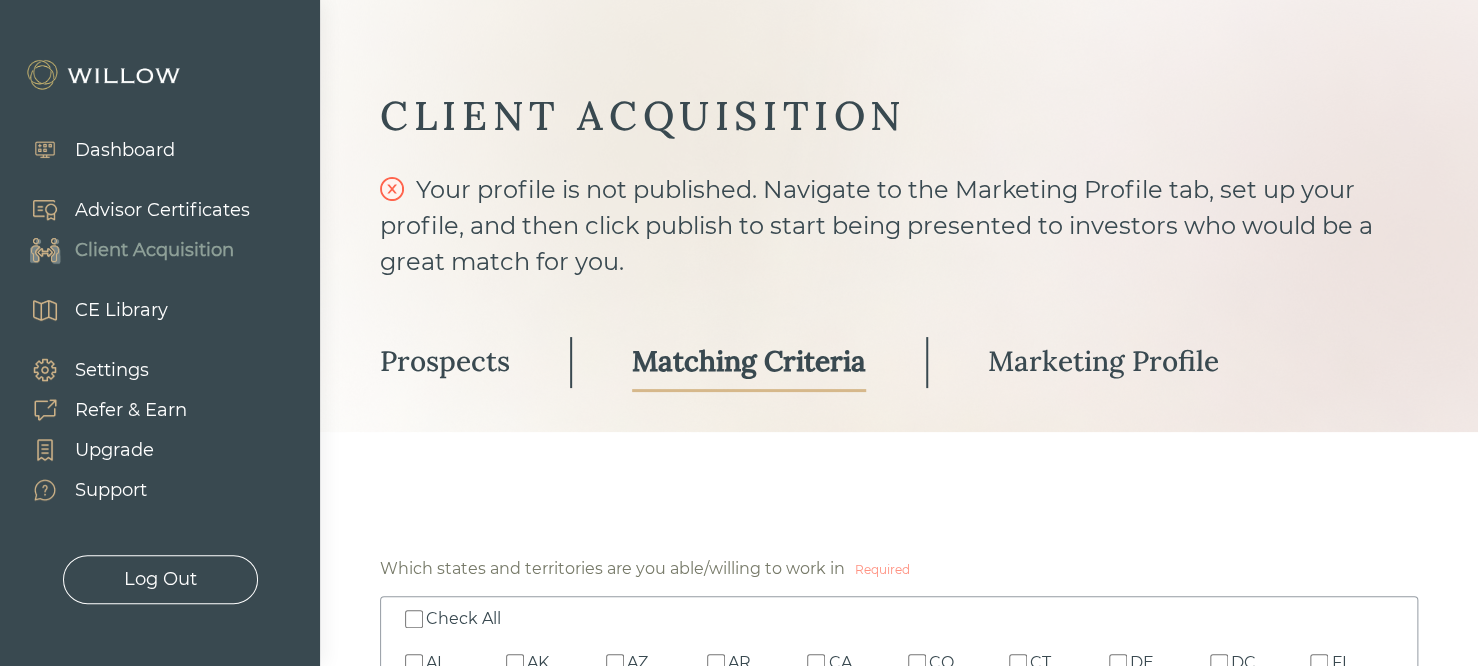 click on "Advisor Certificates" at bounding box center [162, 210] 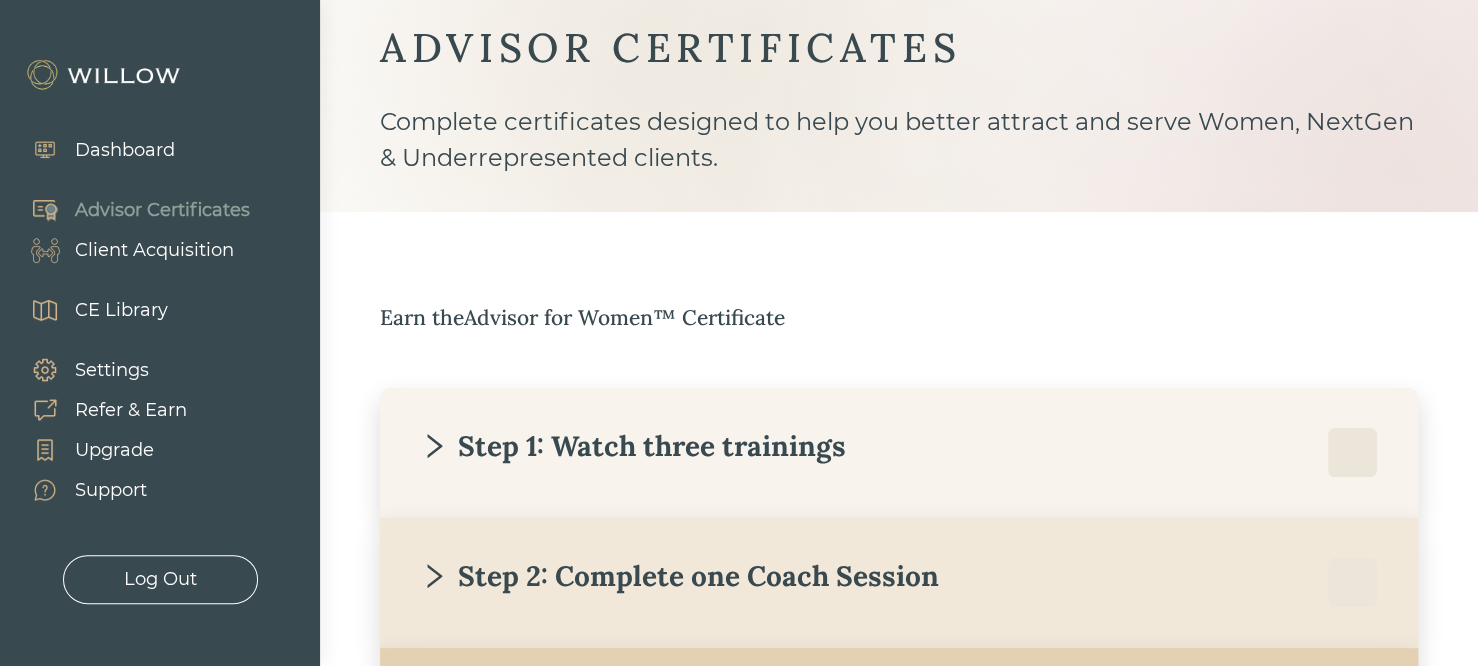 scroll, scrollTop: 120, scrollLeft: 0, axis: vertical 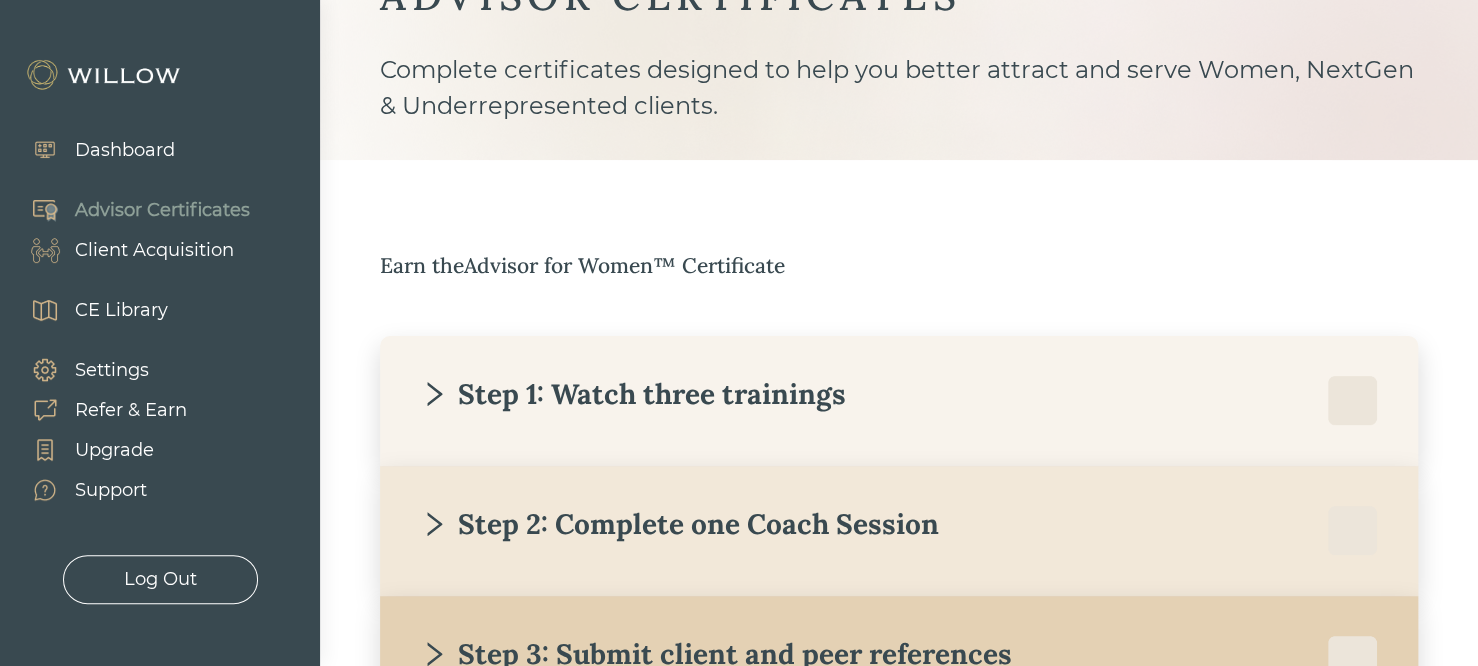 click on "Step 2: Complete one Coach Session" at bounding box center [679, 524] 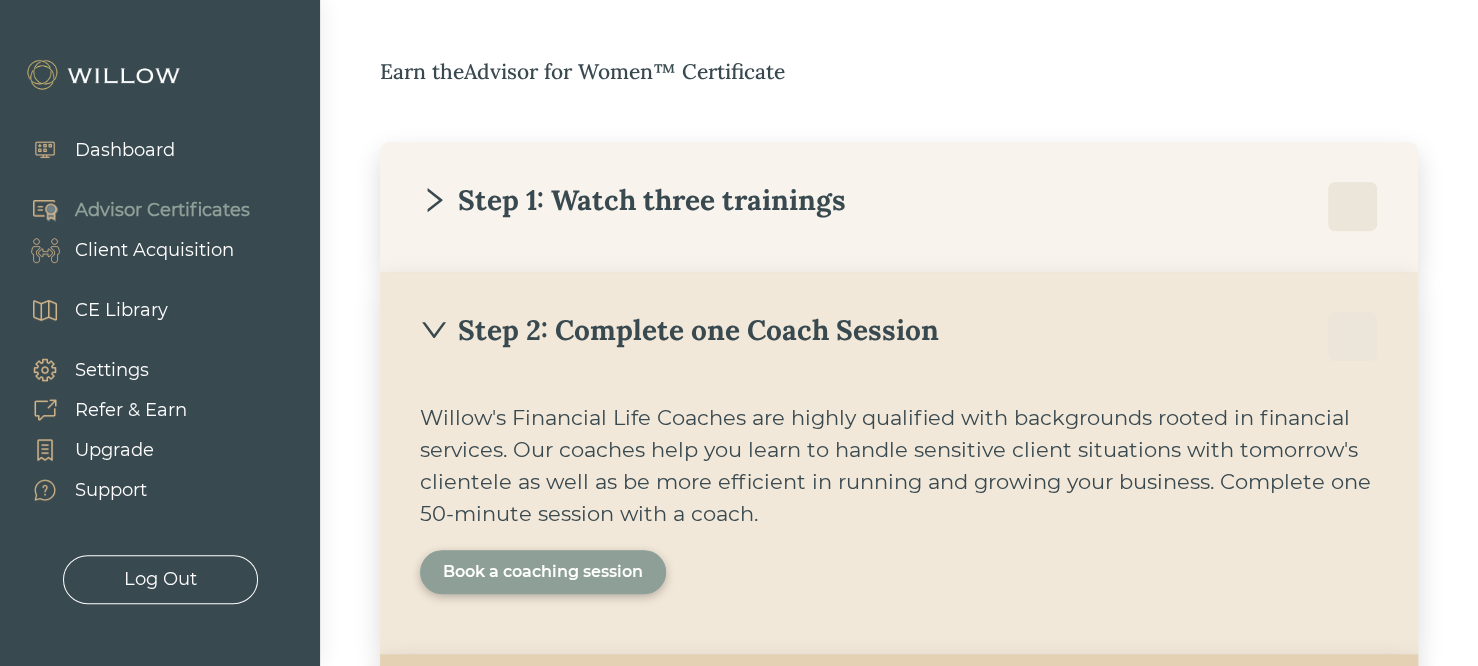 scroll, scrollTop: 360, scrollLeft: 0, axis: vertical 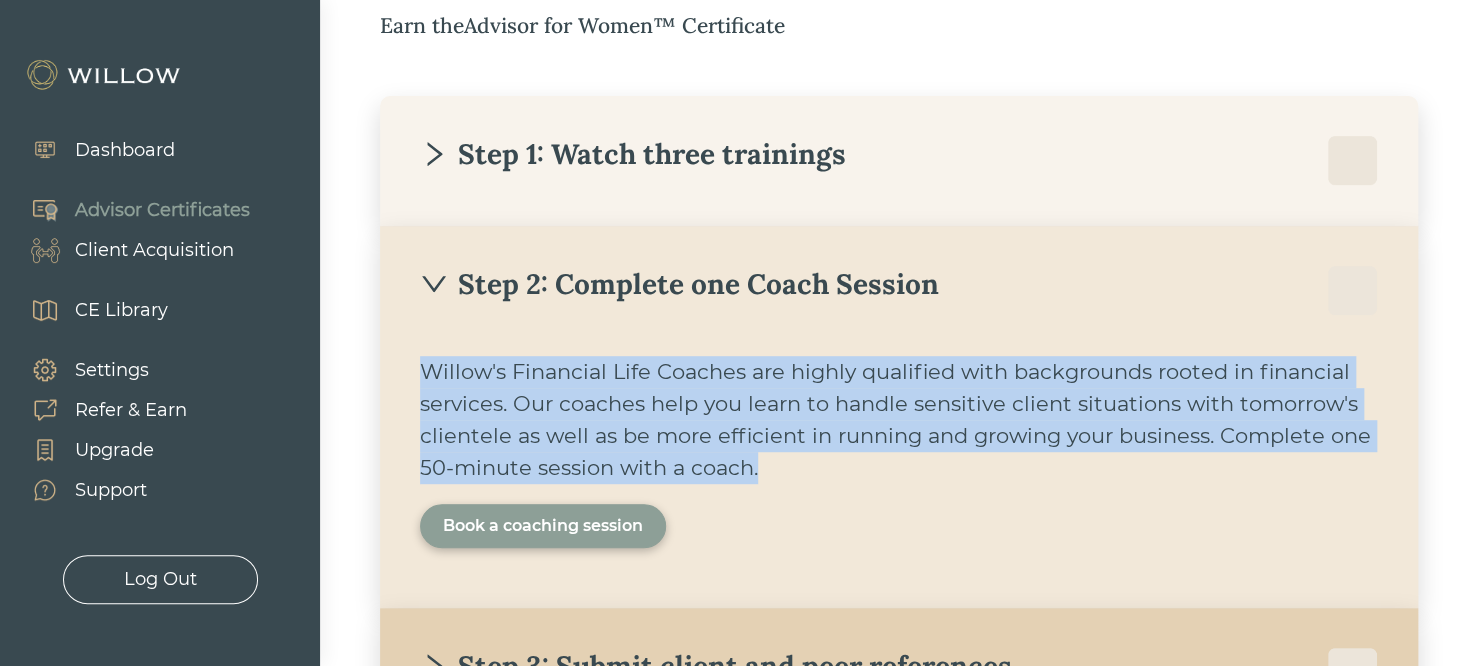 drag, startPoint x: 621, startPoint y: 355, endPoint x: 891, endPoint y: 465, distance: 291.5476 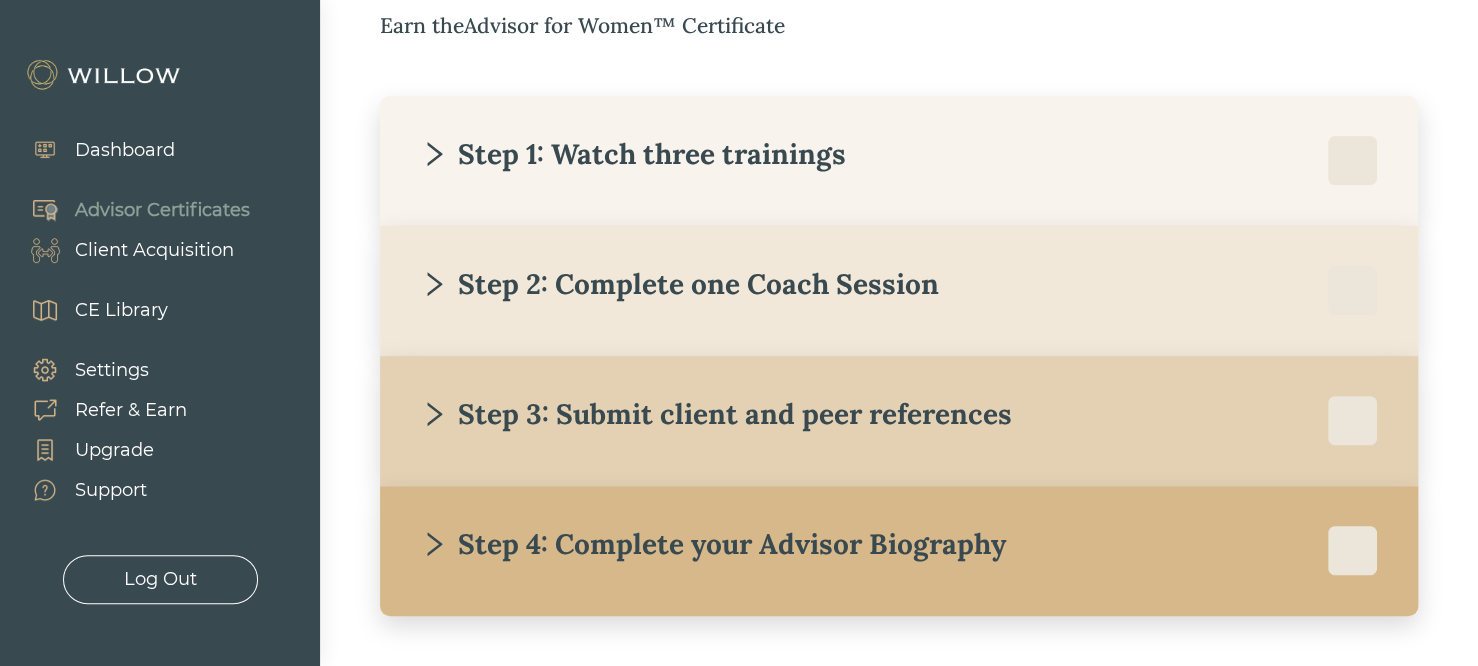 click on "Step 3: Submit client and peer references Willow requires you to submit two references. One reference from a financial advisory client who you have served for at least 1 year. The second reference should be from a financial advisor at another firm. Multiple choice and short-answer questions are provided. Send reference form to a peer Send reference form to a client" at bounding box center [899, 421] 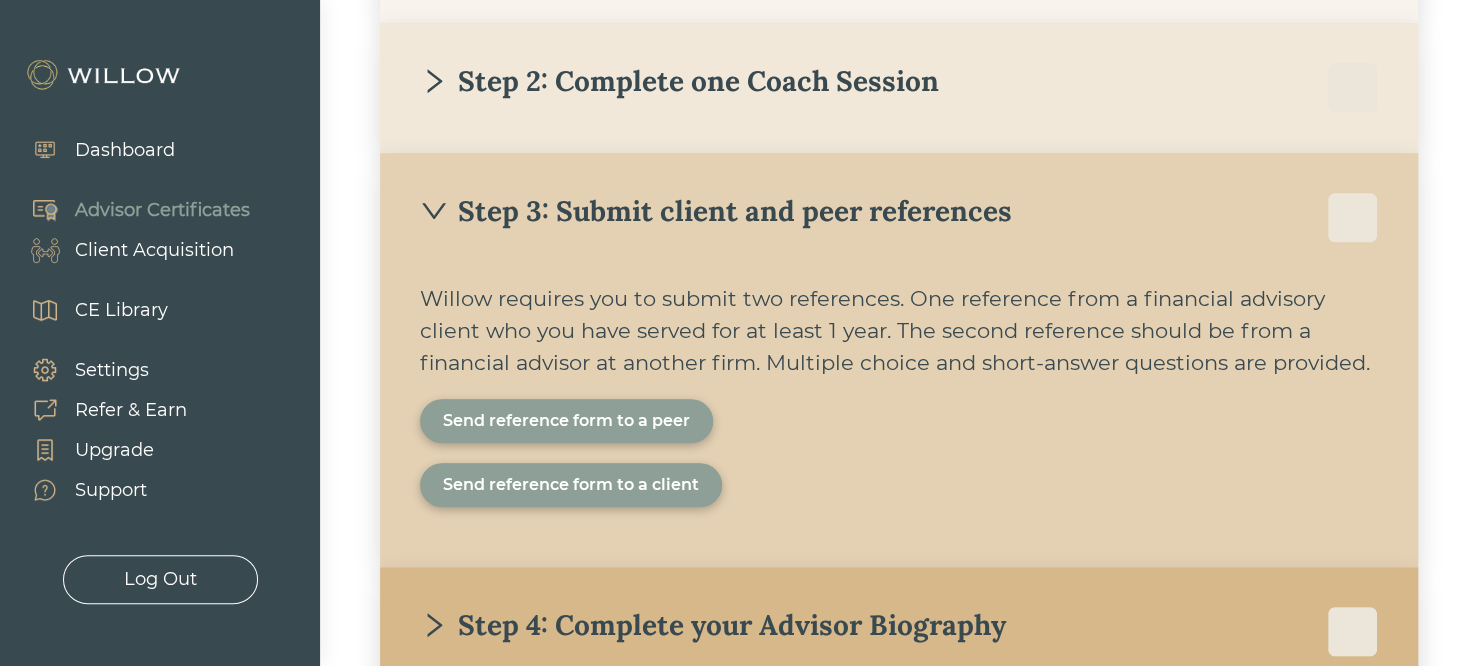 scroll, scrollTop: 600, scrollLeft: 0, axis: vertical 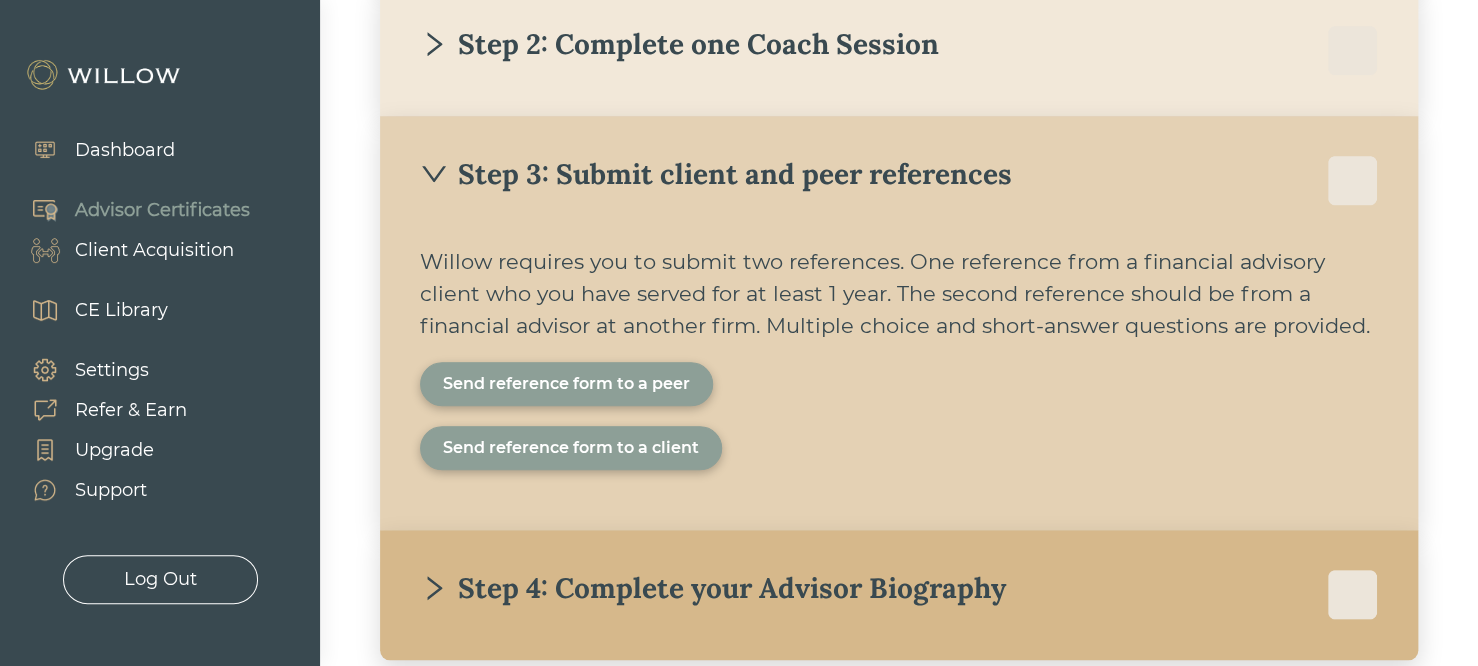 click on "Step 3: Submit client and peer references" at bounding box center (716, 174) 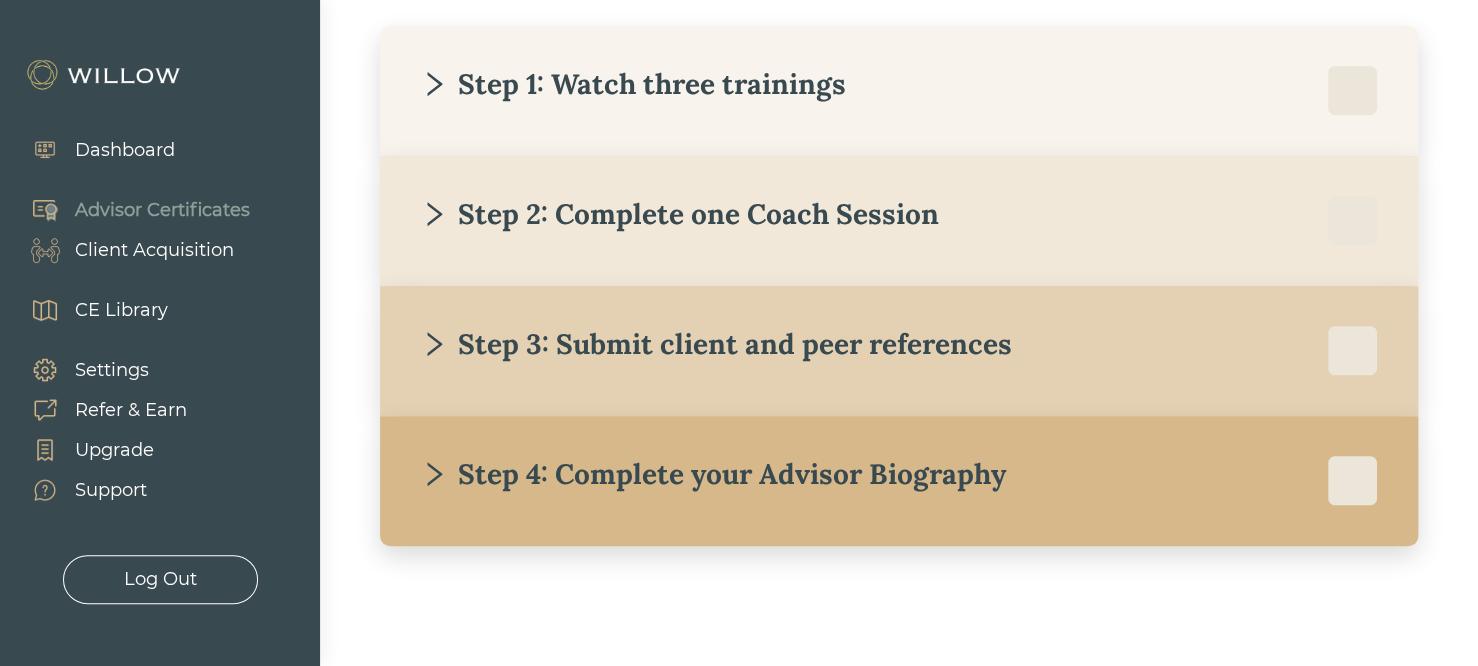 click on "Step 2: Complete one Coach Session" at bounding box center (679, 214) 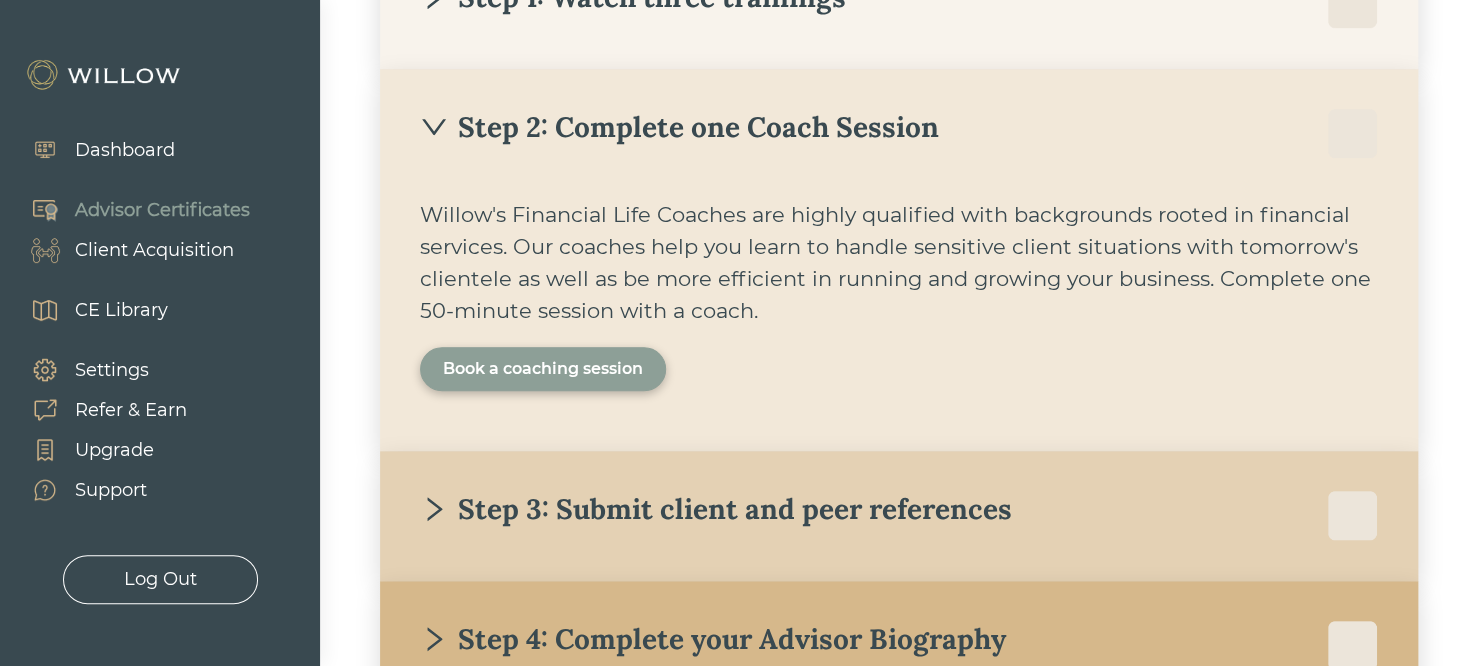 scroll, scrollTop: 480, scrollLeft: 0, axis: vertical 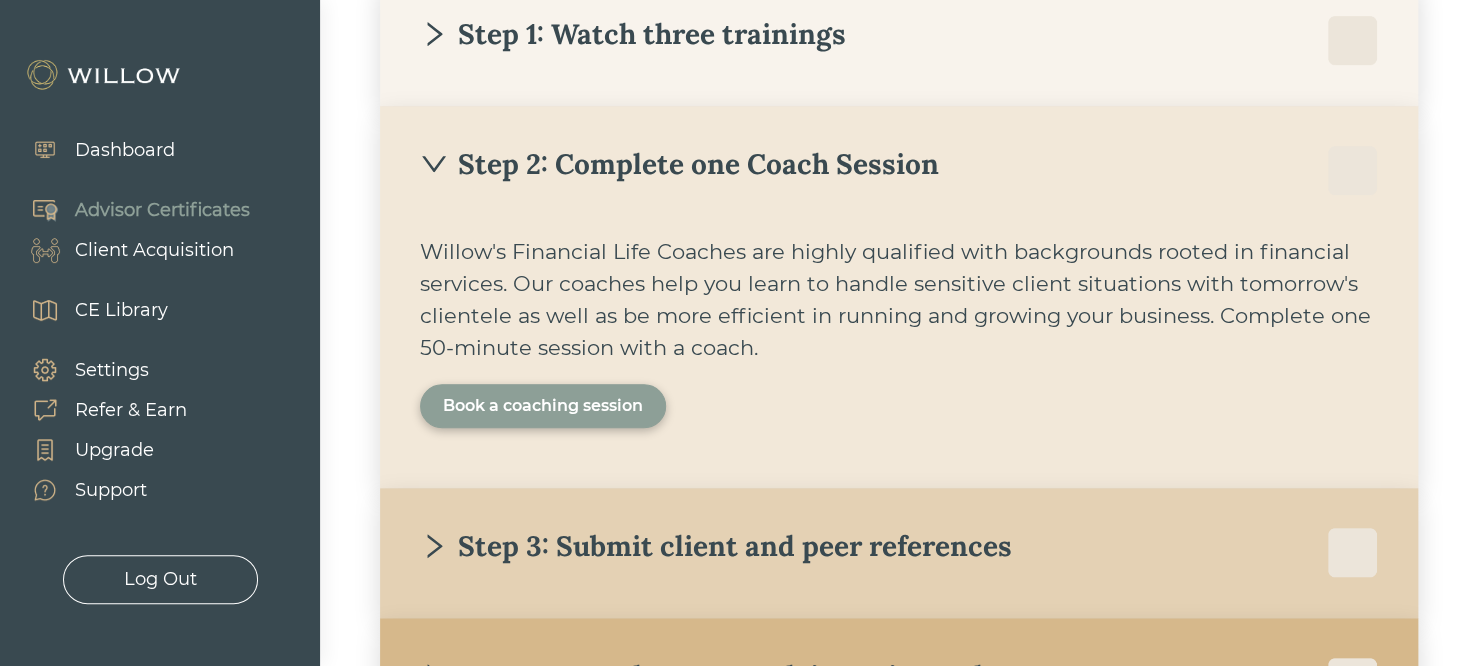 click on "Step 2: Complete one Coach Session" at bounding box center [679, 164] 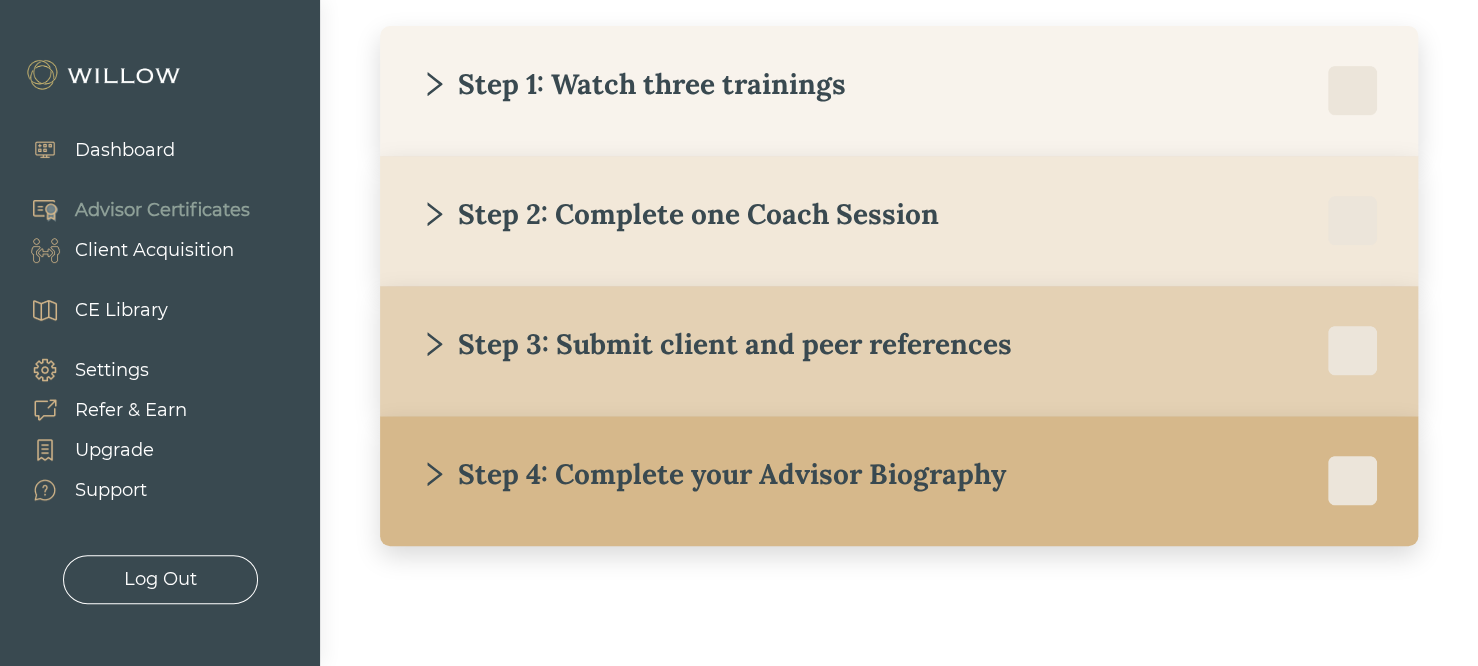 click on "Step 1: Watch three trainings Willow’s on-demand video trainings are designed to help you better serve today’s clients. Courses are eligible for 1 CE credit for the following designations: CFP®, CIMA®, CIMC®, RMA®, CPWA® and CDFA®. Complete Integrating Coaching into your Practice, Empowering Women Investors, and Empowering Women Investors 201. Start Integrating Coaching Into Your Practice Start Empowering Women Investors Start Empowering Women Investors 201   - Prerequisite not met" at bounding box center (899, 91) 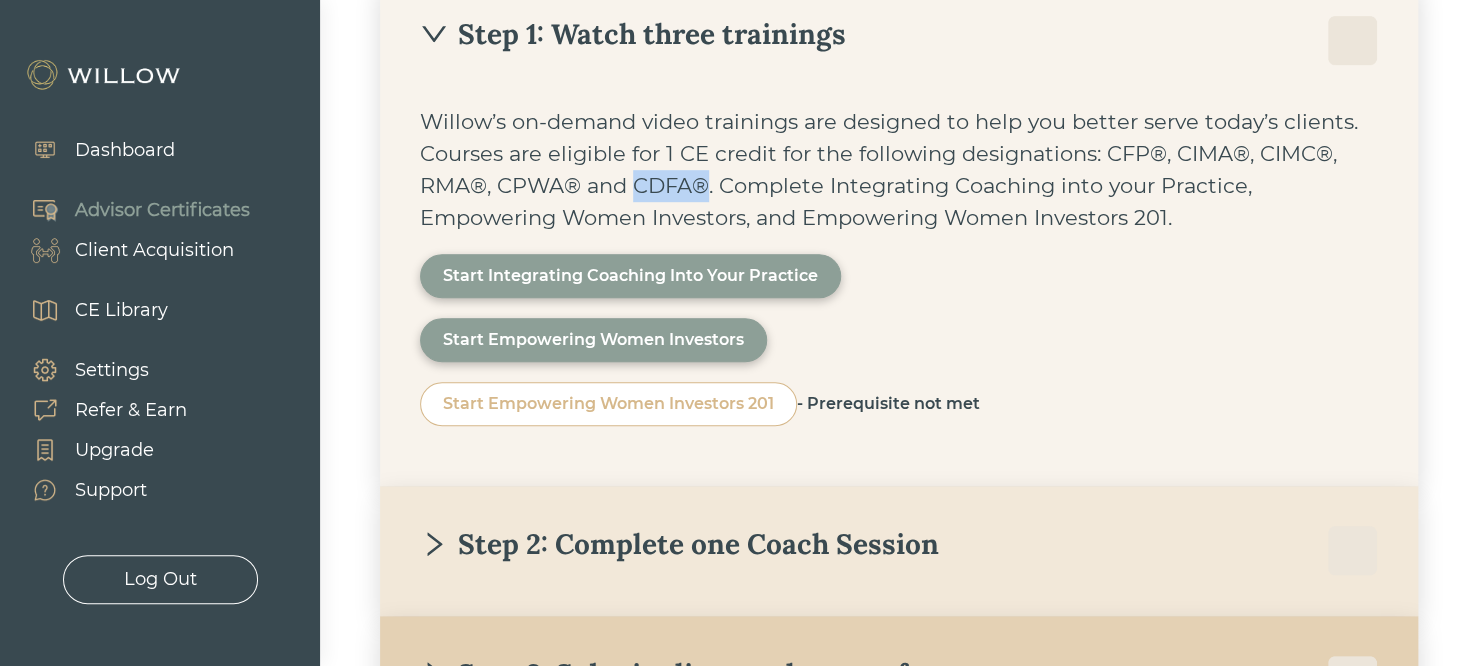 drag, startPoint x: 630, startPoint y: 189, endPoint x: 709, endPoint y: 187, distance: 79.025314 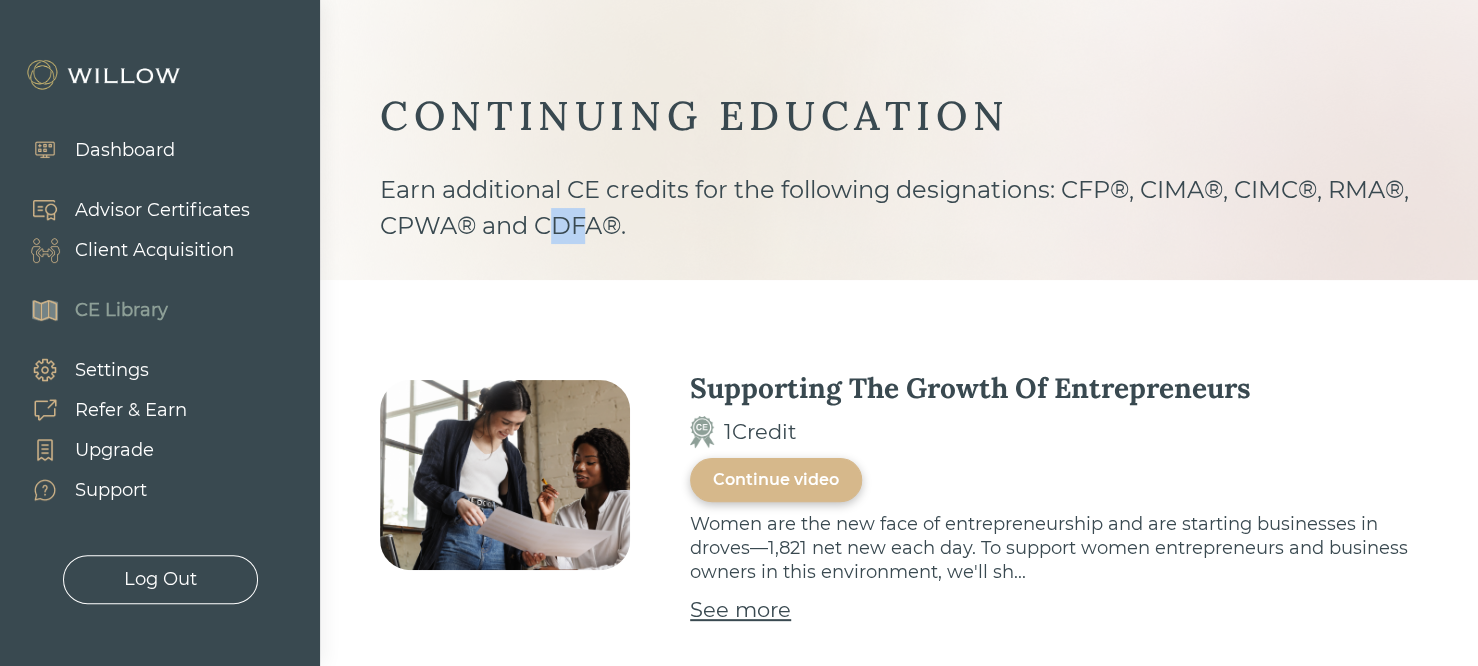 drag, startPoint x: 545, startPoint y: 227, endPoint x: 598, endPoint y: 229, distance: 53.037724 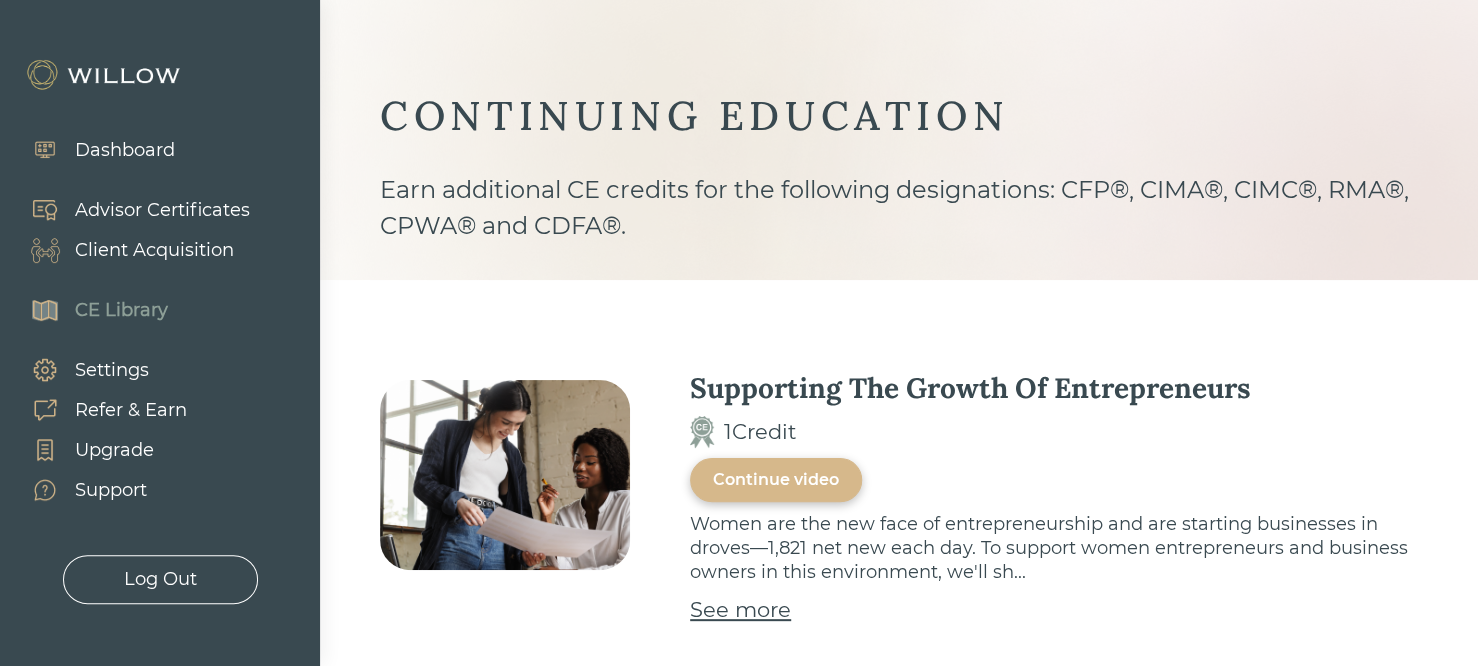 click on "Earn additional CE credits for the following designations: CFP®, CIMA®, CIMC®, RMA®, CPWA® and CDFA®." at bounding box center (899, 226) 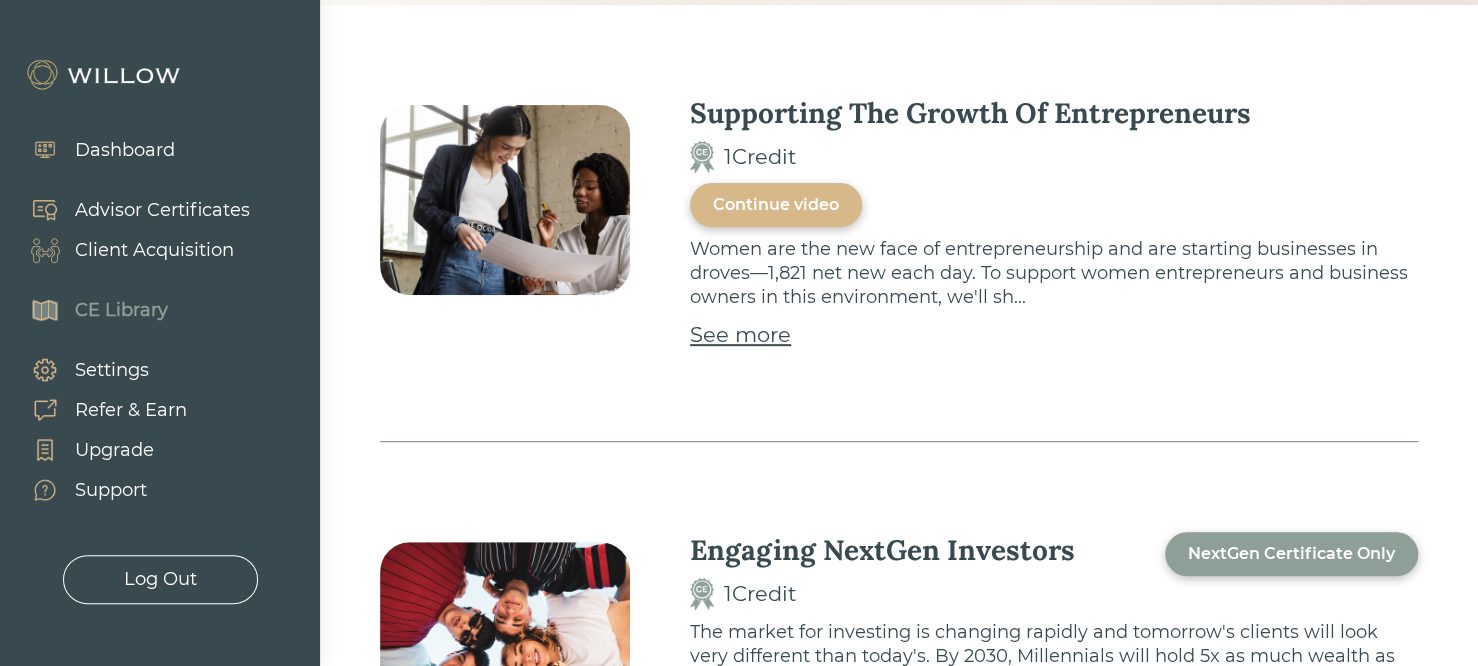 scroll, scrollTop: 0, scrollLeft: 0, axis: both 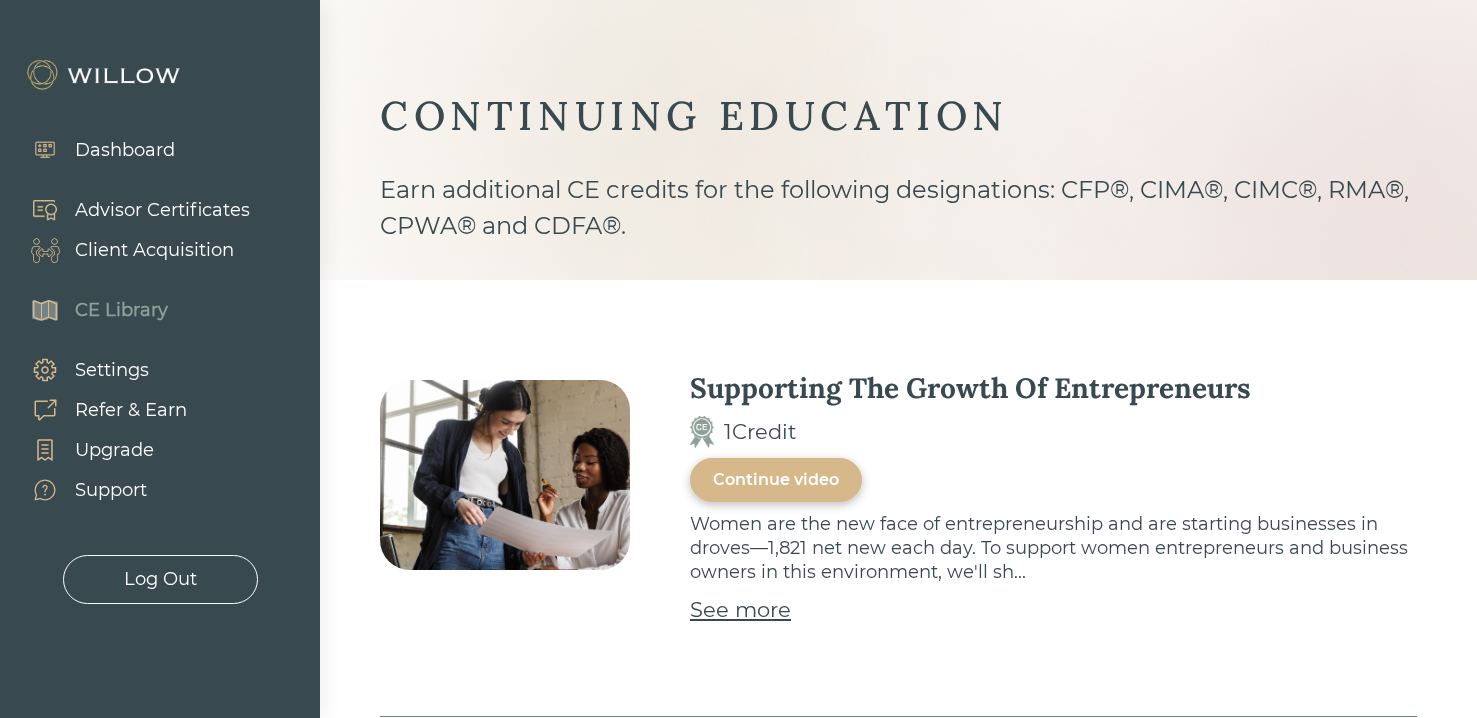 click on "Advisor Certificates" at bounding box center [162, 210] 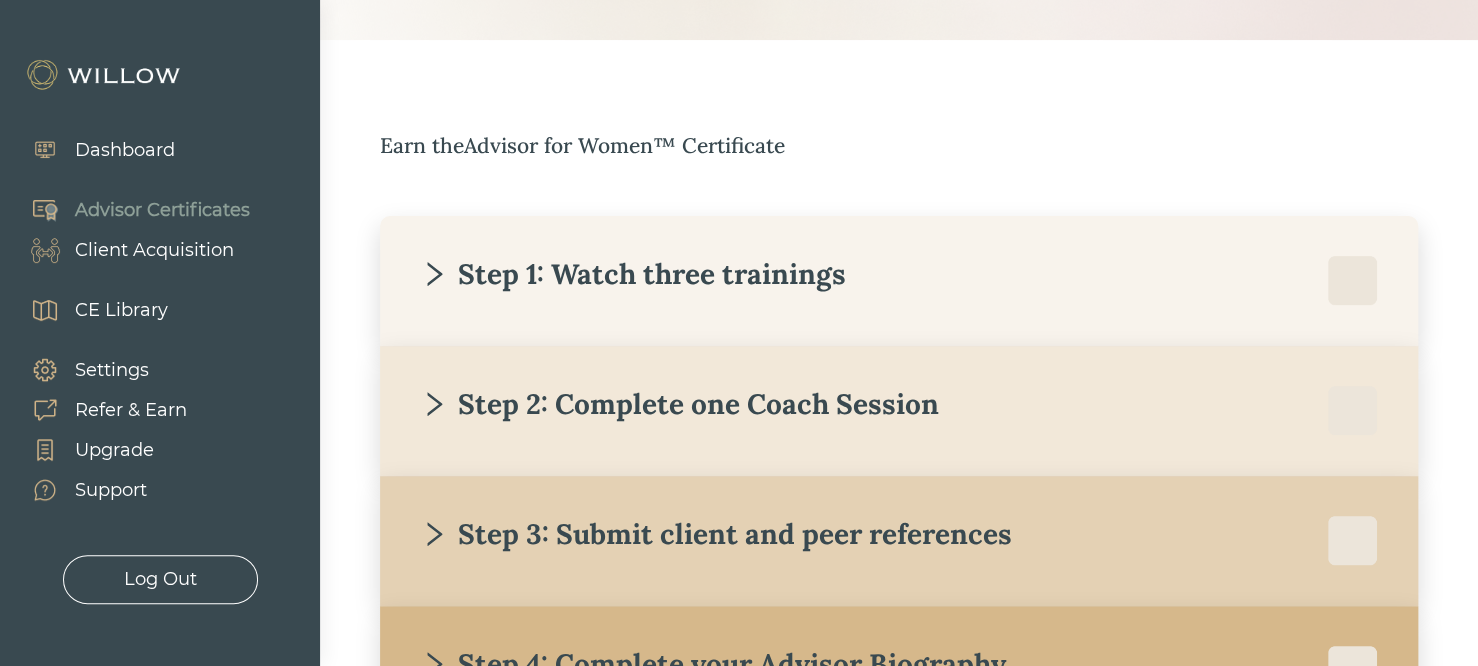 scroll, scrollTop: 360, scrollLeft: 0, axis: vertical 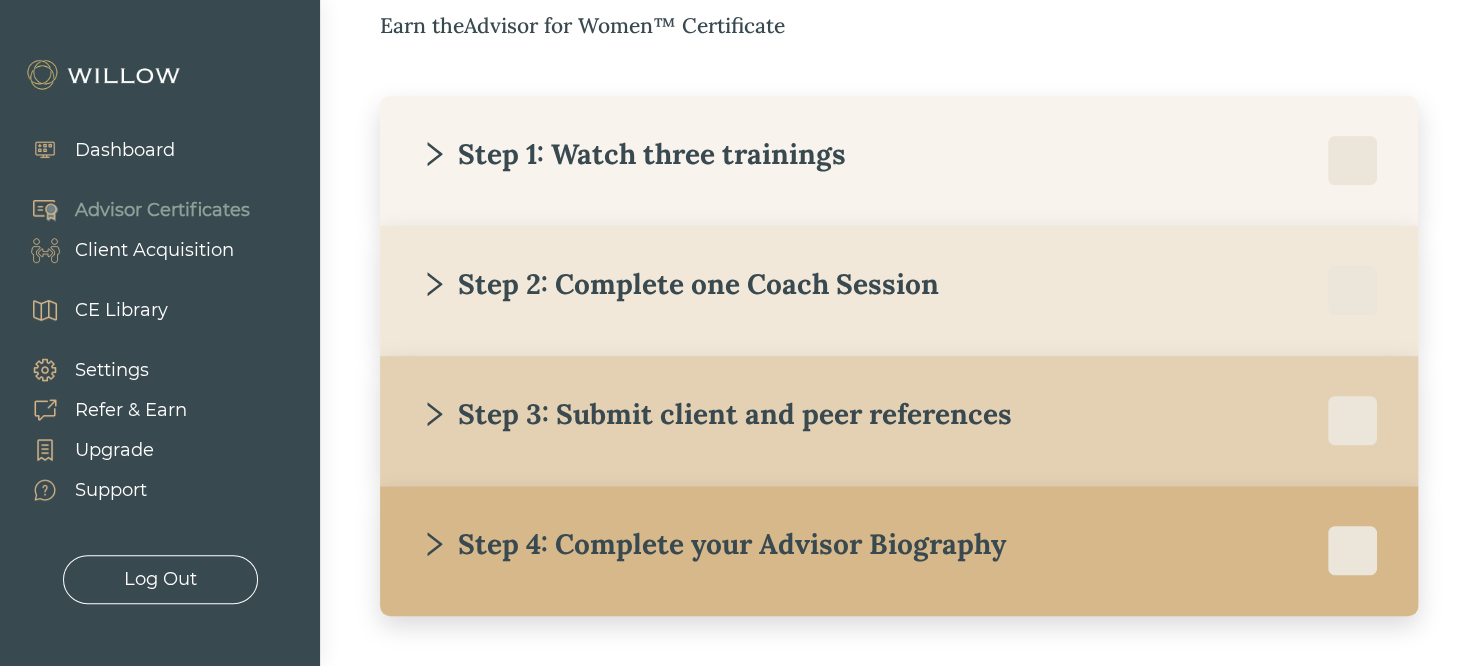 click on "Step 1: Watch three trainings Willow’s on-demand video trainings are designed to help you better serve today’s clients. Courses are eligible for 1 CE credit for the following designations: CFP®, CIMA®, CIMC®, RMA®, CPWA® and CDFA®. Complete Integrating Coaching into your Practice, Empowering Women Investors, and Empowering Women Investors 201. Start Integrating Coaching Into Your Practice Start Empowering Women Investors Start Empowering Women Investors 201   - Prerequisite not met" at bounding box center (899, 161) 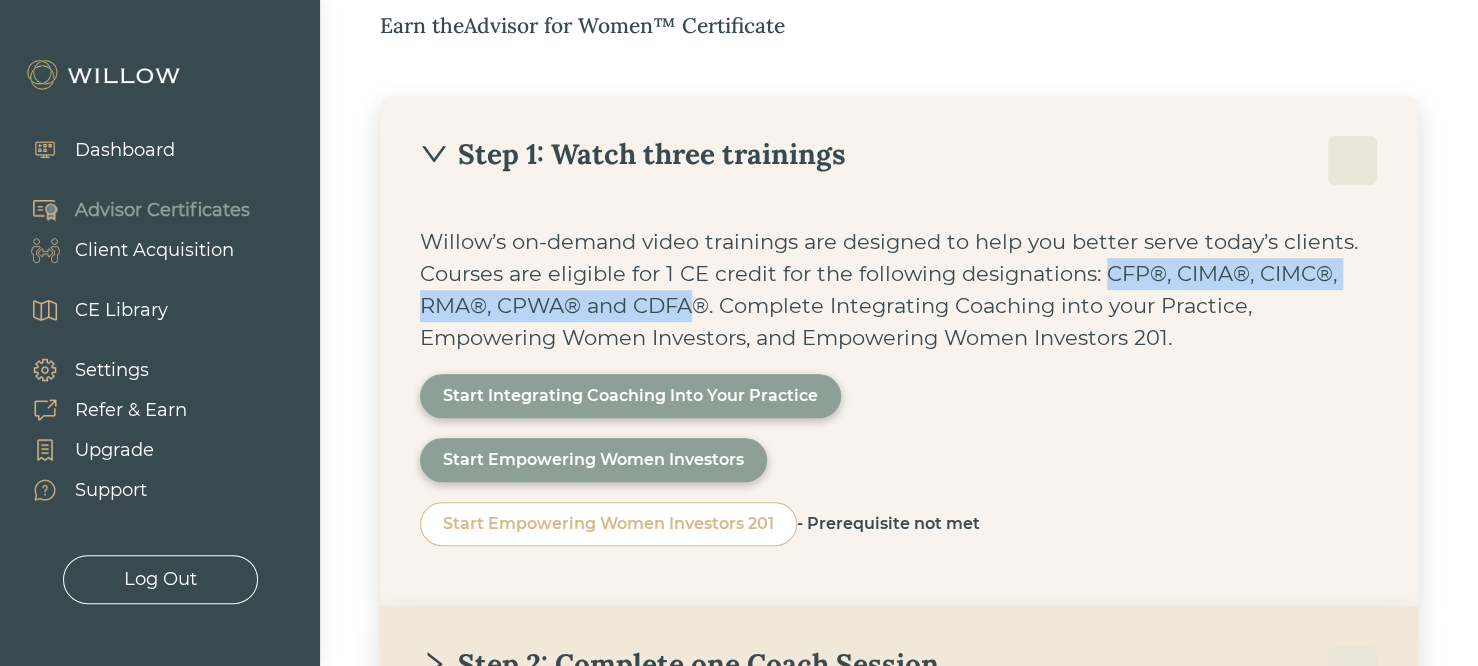 drag, startPoint x: 1103, startPoint y: 279, endPoint x: 691, endPoint y: 308, distance: 413.01938 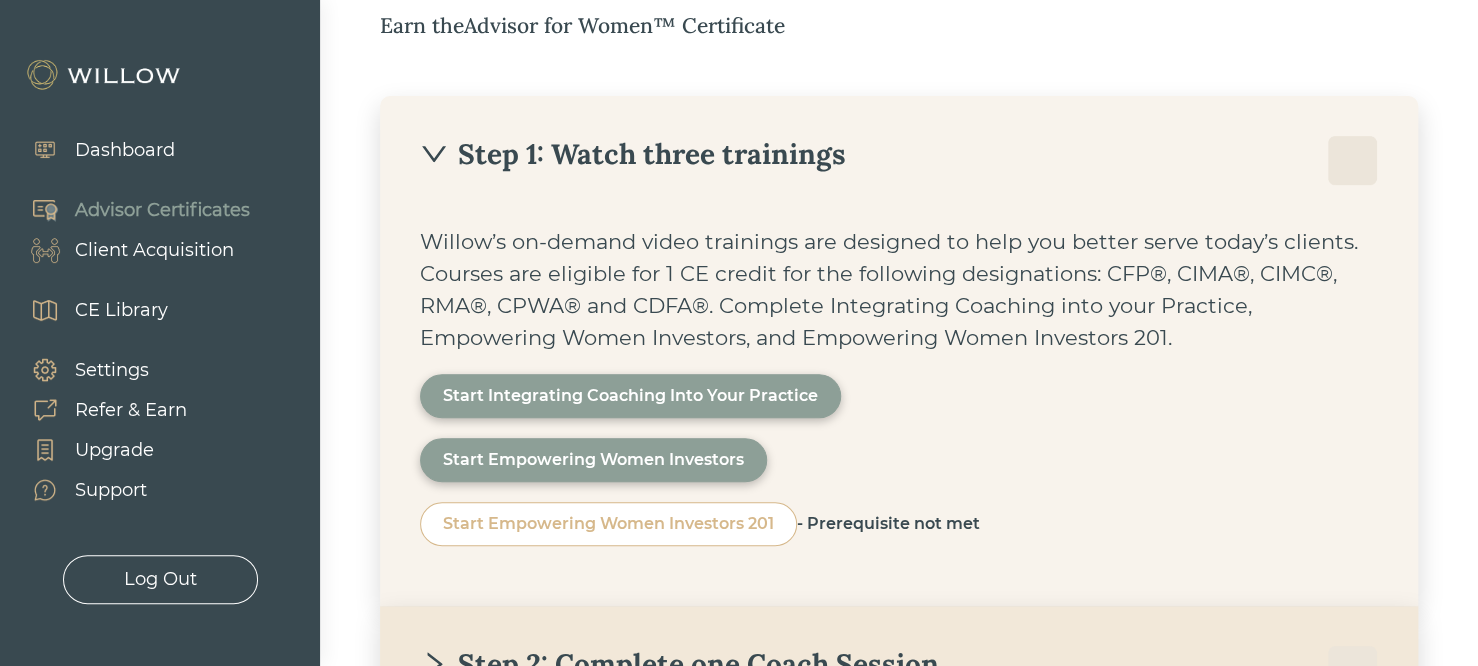 click on "Willow’s on-demand video trainings are designed to help you better serve today’s clients. Courses are eligible for 1 CE credit for the following designations: CFP®, CIMA®, CIMC®, RMA®, CPWA® and CDFA®. Complete Integrating Coaching into your Practice, Empowering Women Investors, and Empowering Women Investors 201." at bounding box center (899, 290) 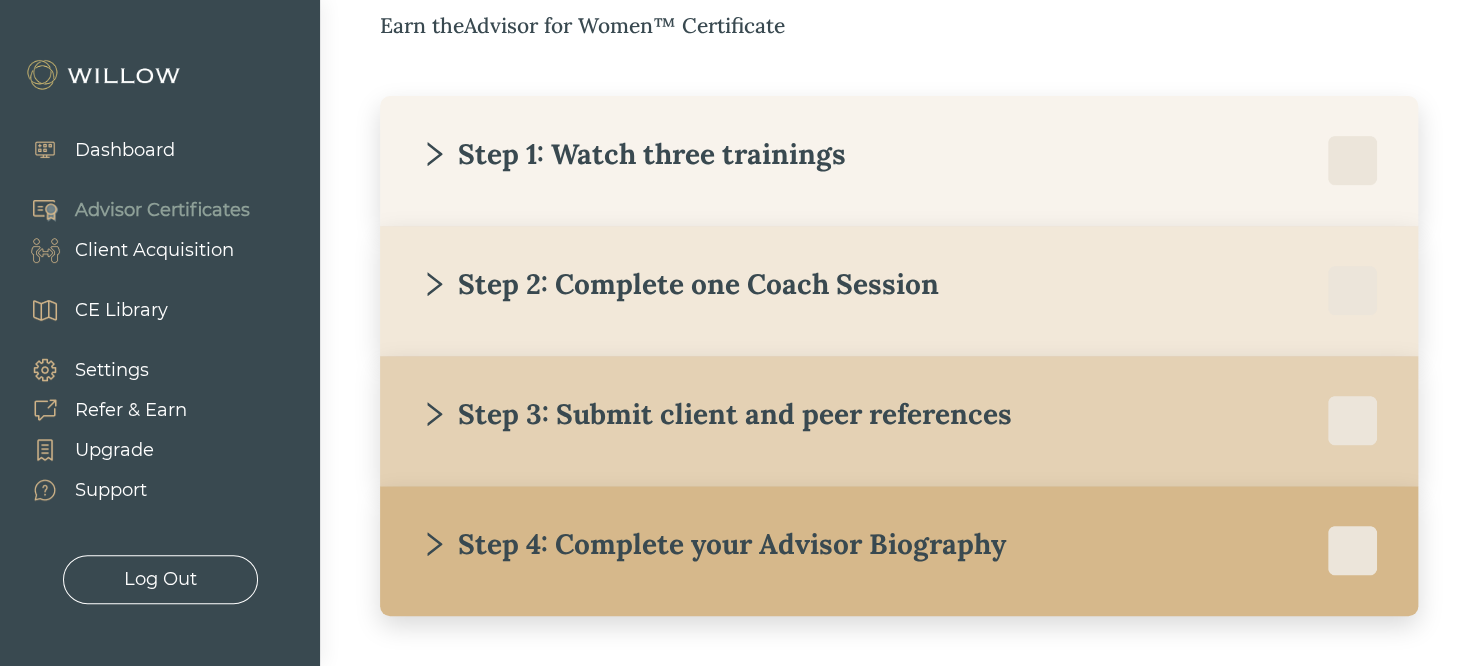 click on "Step 1: Watch three trainings" at bounding box center [899, 161] 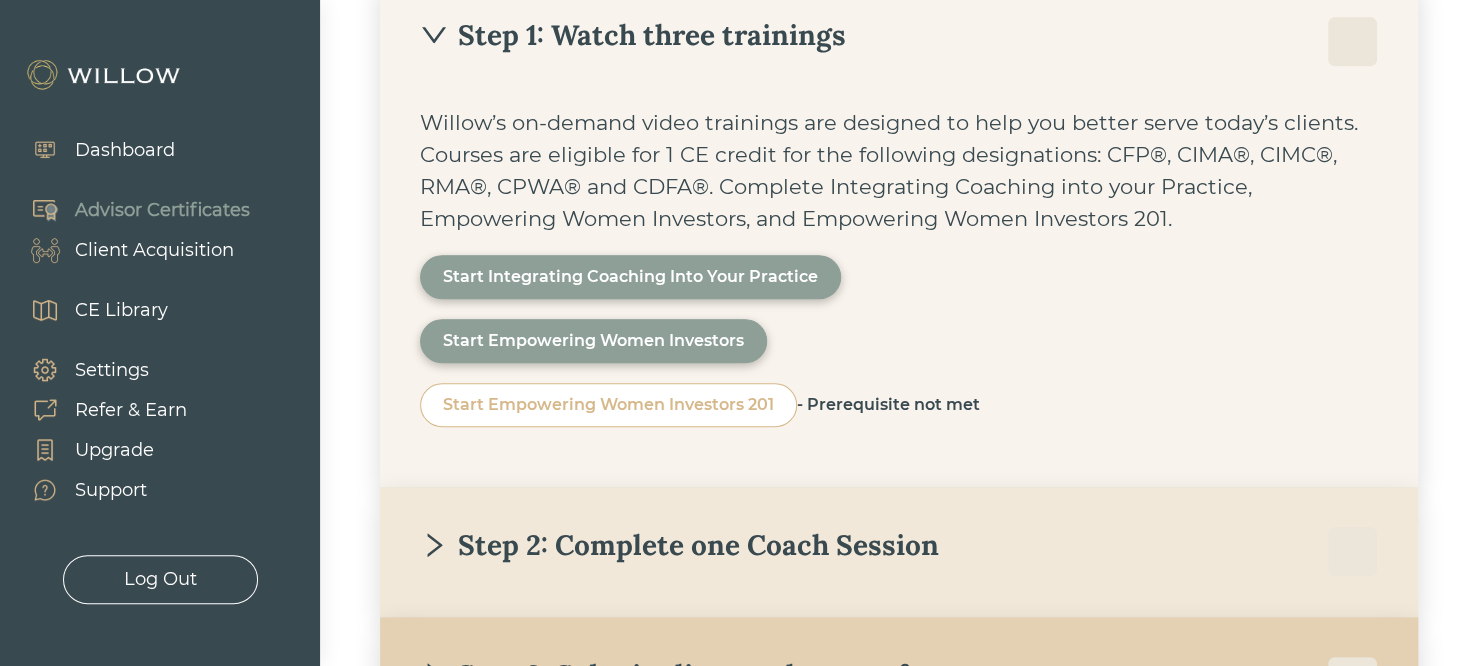 scroll, scrollTop: 480, scrollLeft: 0, axis: vertical 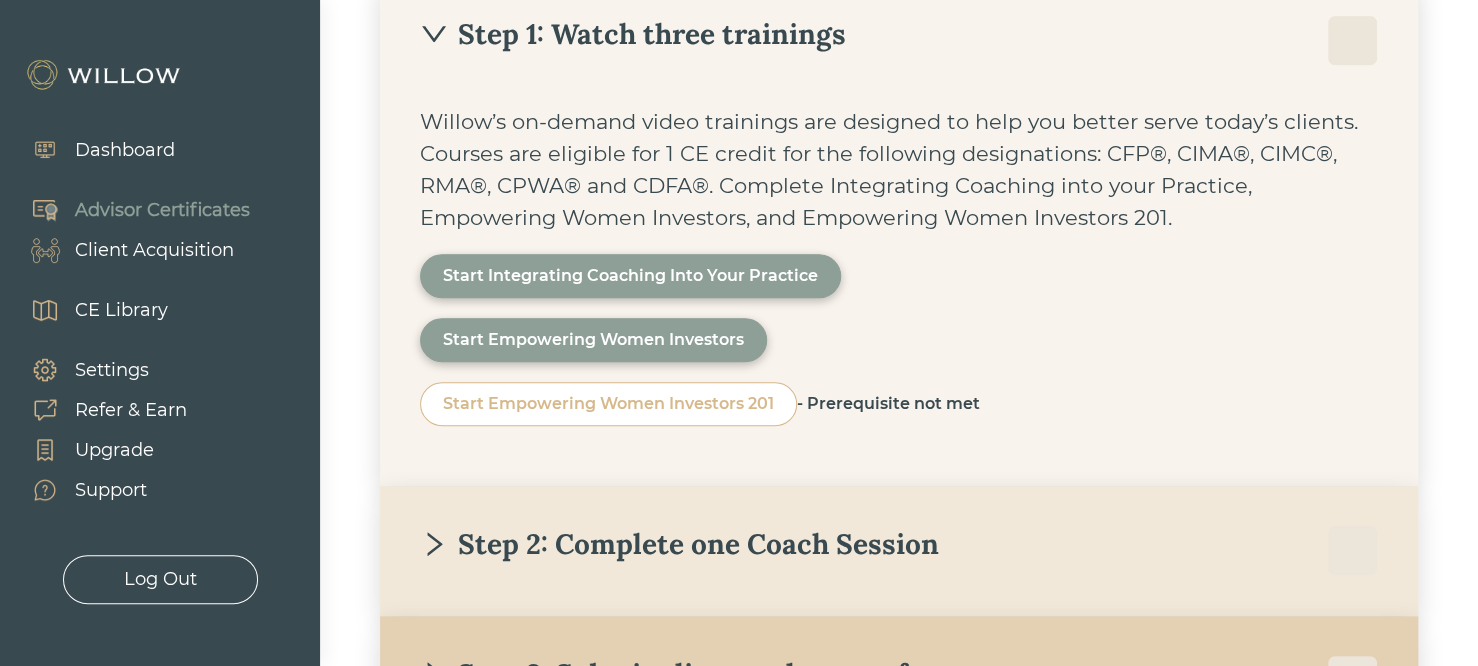 click on "Step 1: Watch three trainings" at bounding box center (633, 34) 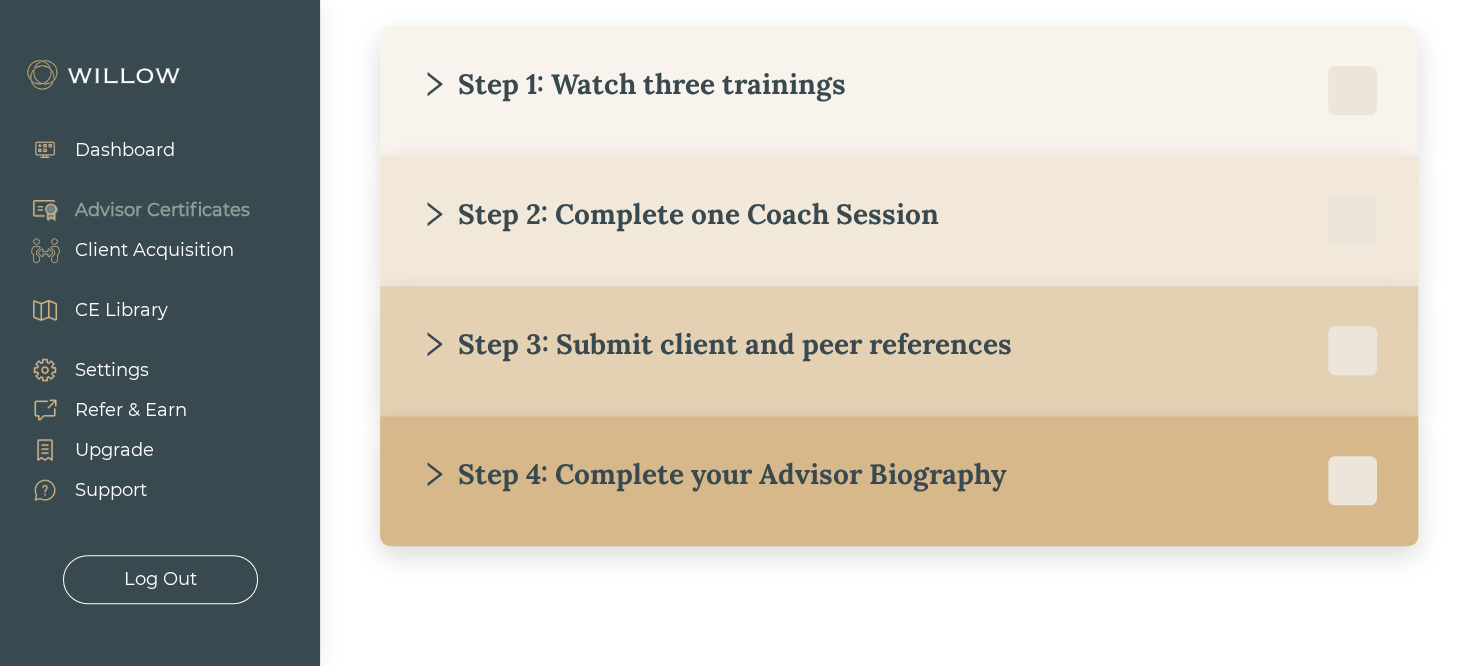 scroll, scrollTop: 431, scrollLeft: 0, axis: vertical 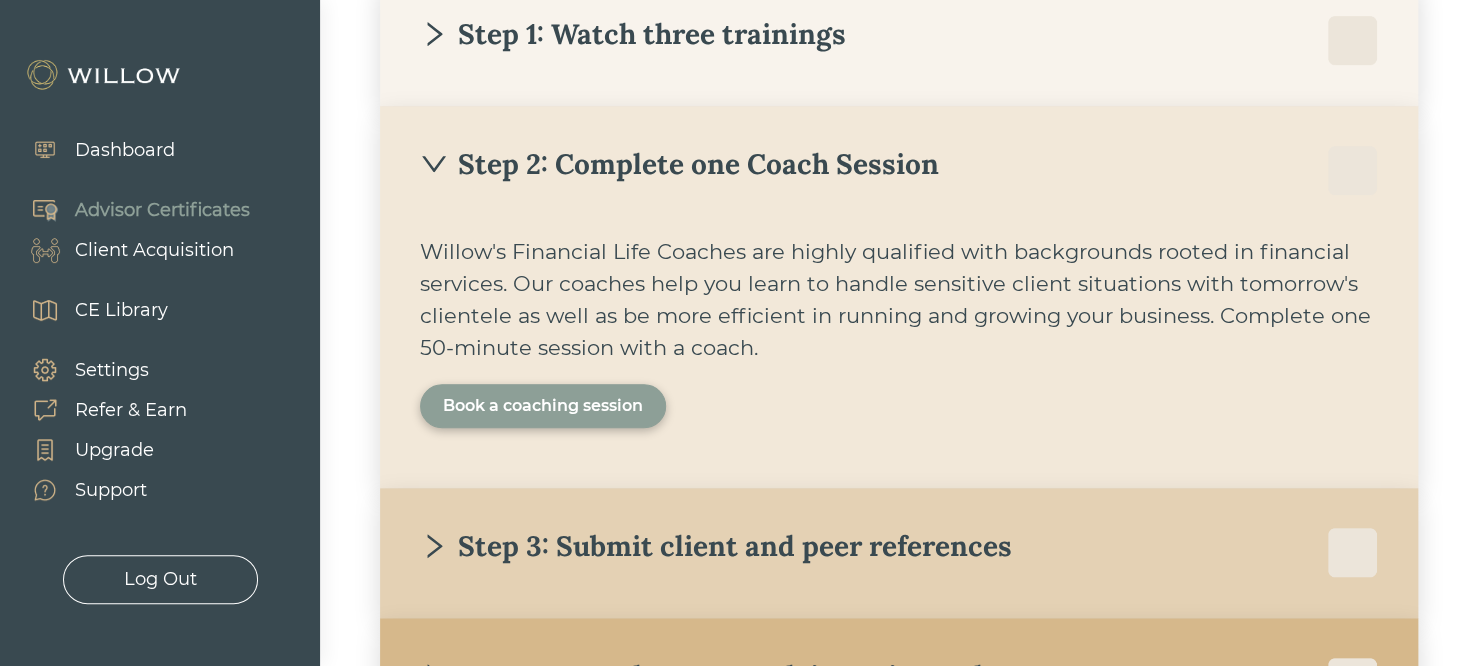 click on "Book a coaching session" at bounding box center [543, 406] 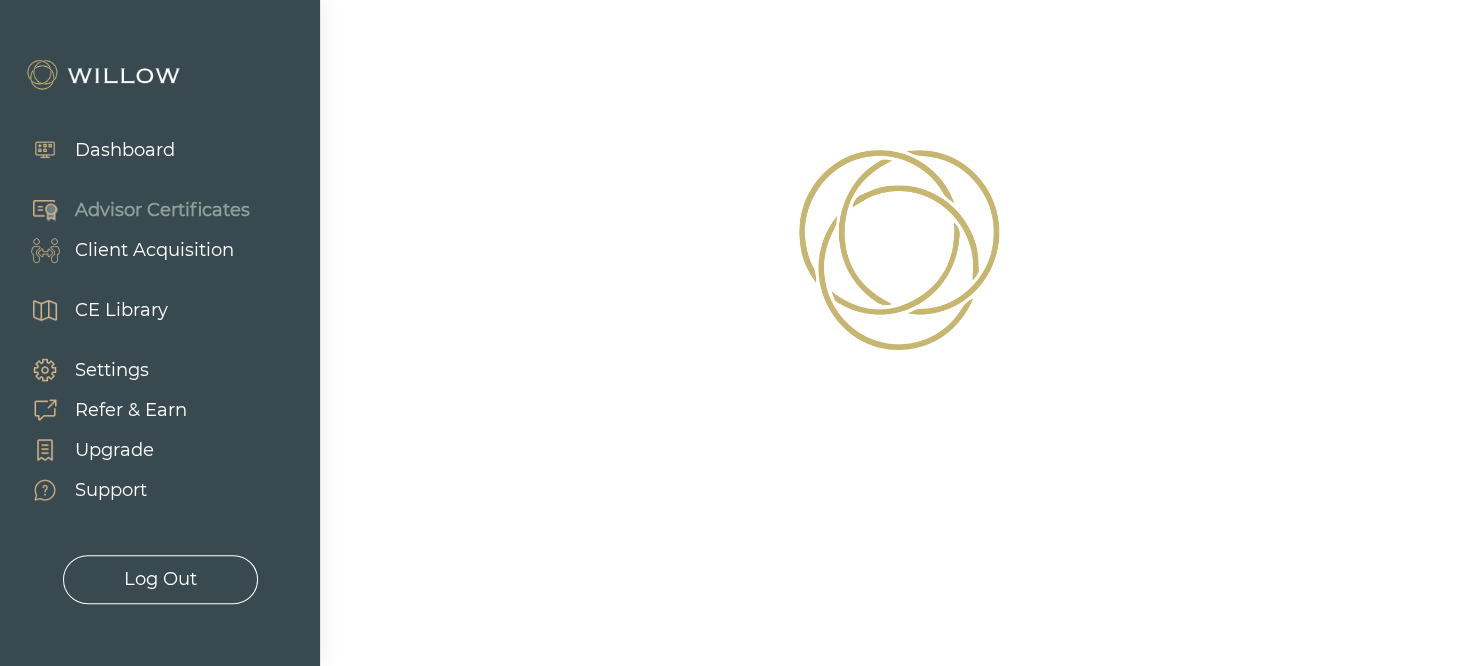 scroll, scrollTop: 0, scrollLeft: 0, axis: both 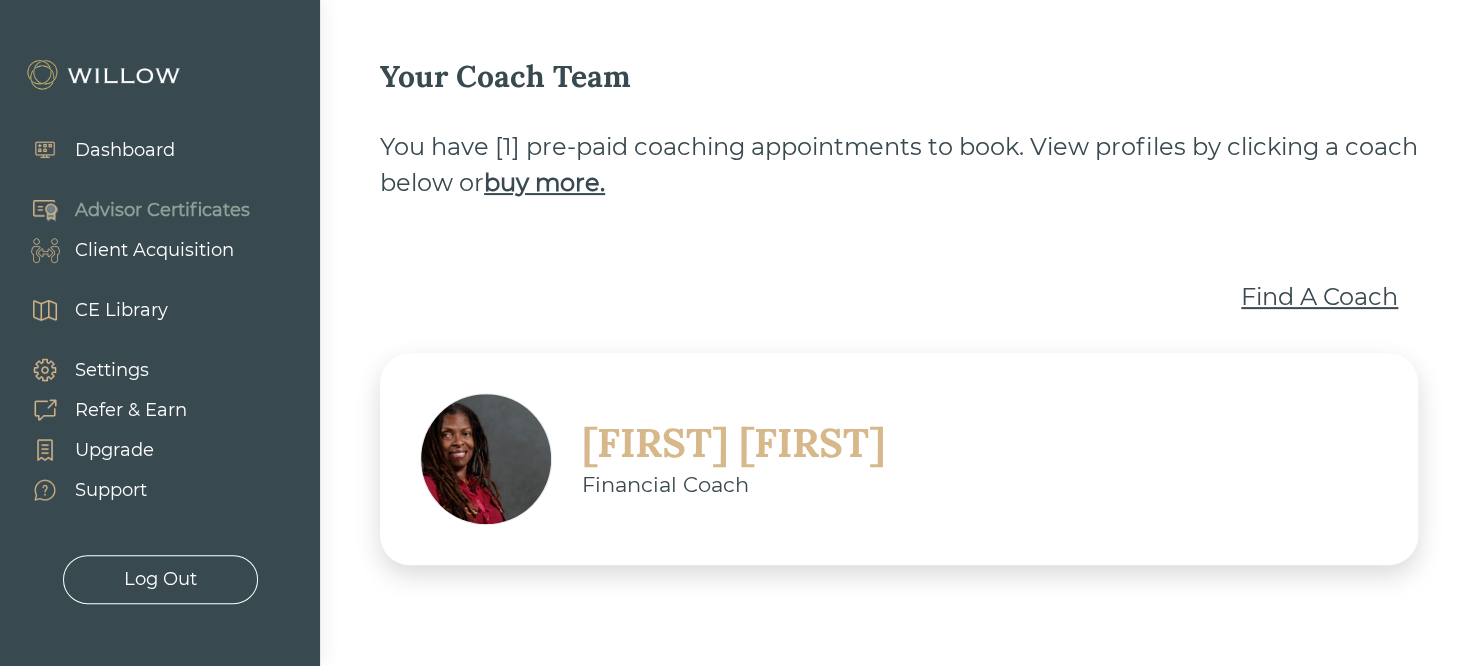 click on "Find A Coach" at bounding box center [1319, 297] 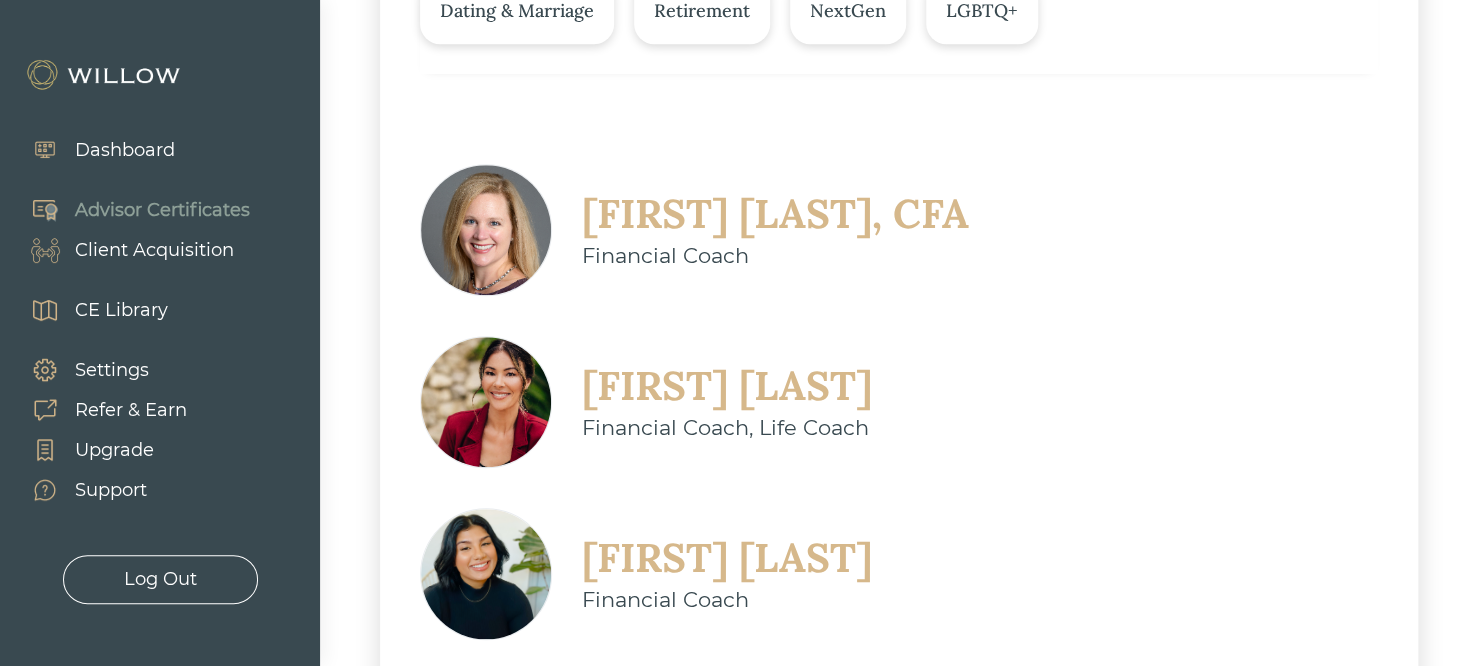 scroll, scrollTop: 601, scrollLeft: 0, axis: vertical 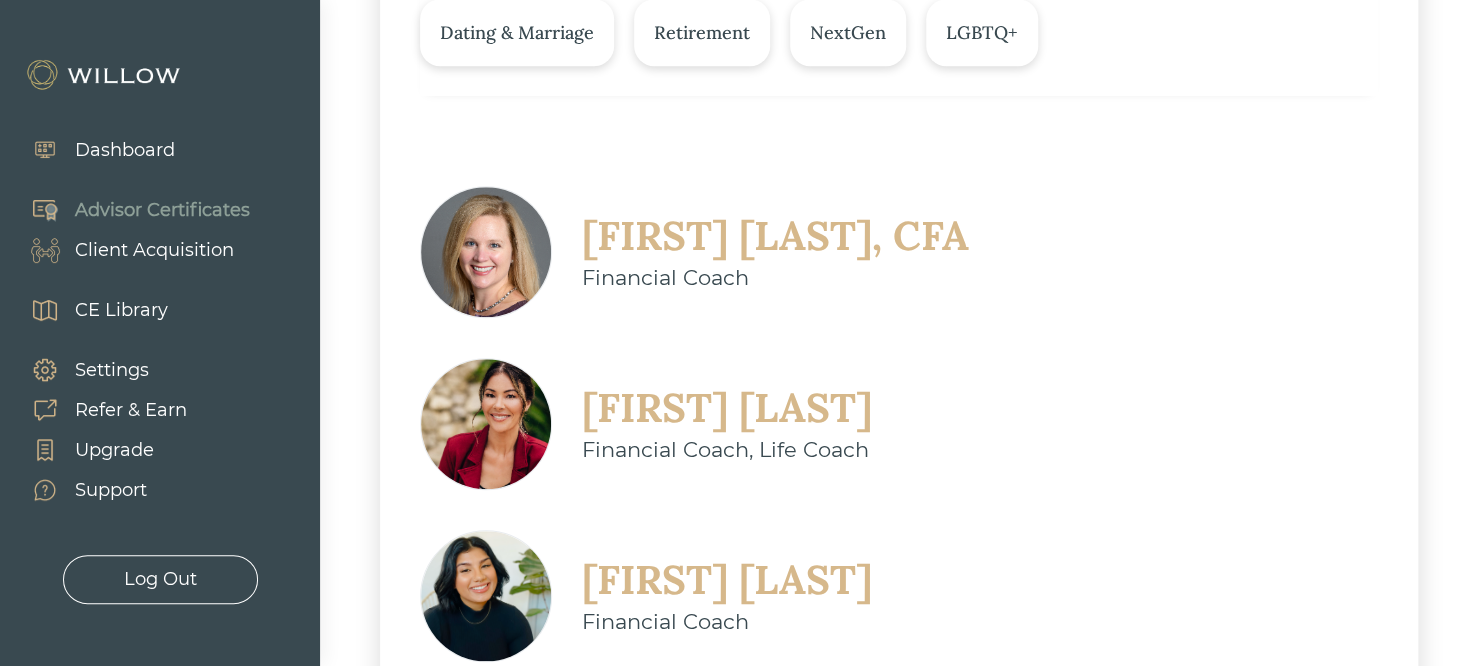 click on "[FIRST]   [LAST], CFA" at bounding box center (775, 236) 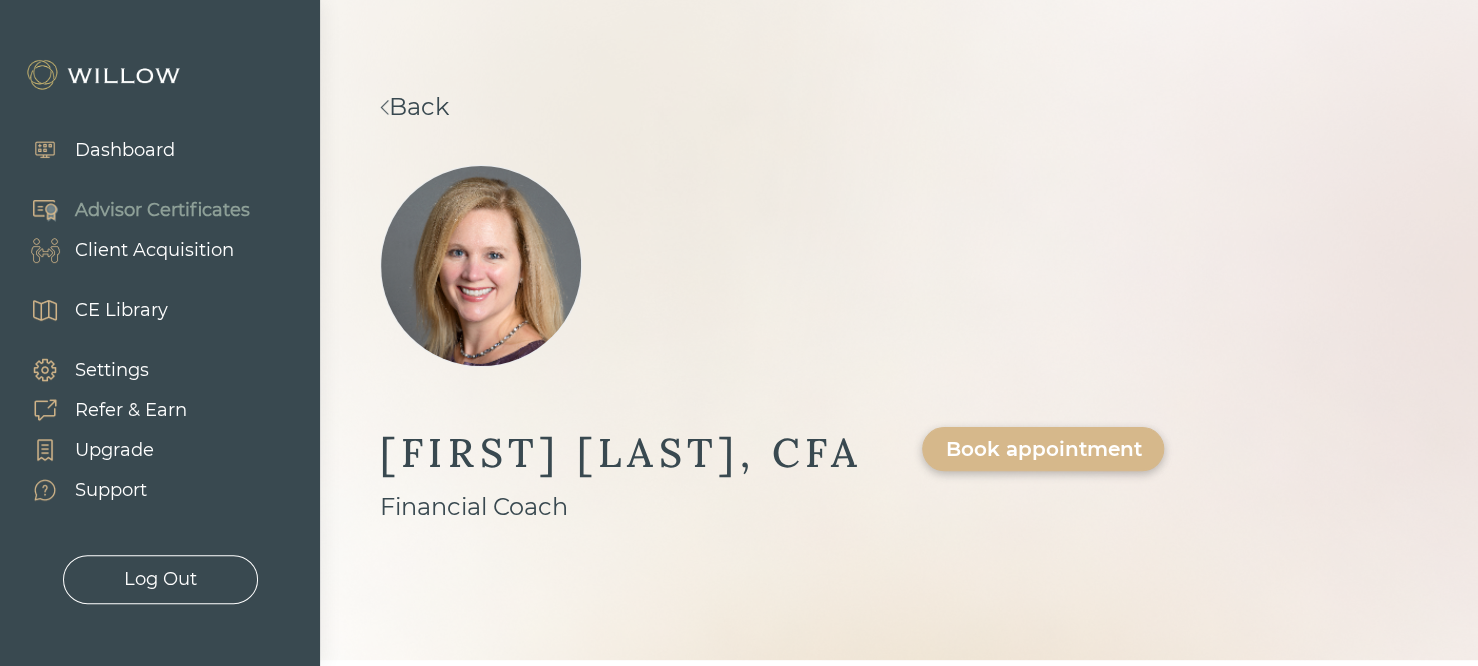 scroll, scrollTop: 0, scrollLeft: 0, axis: both 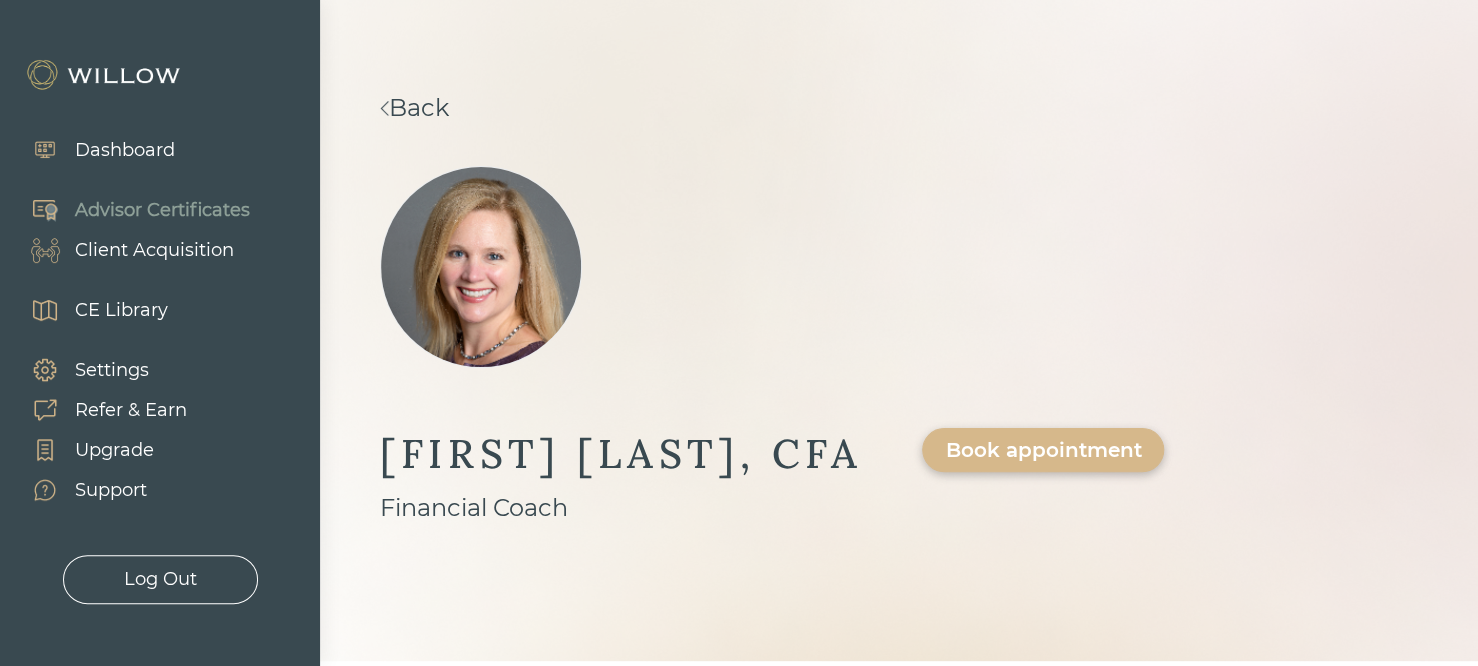 click on "Back" at bounding box center [414, 107] 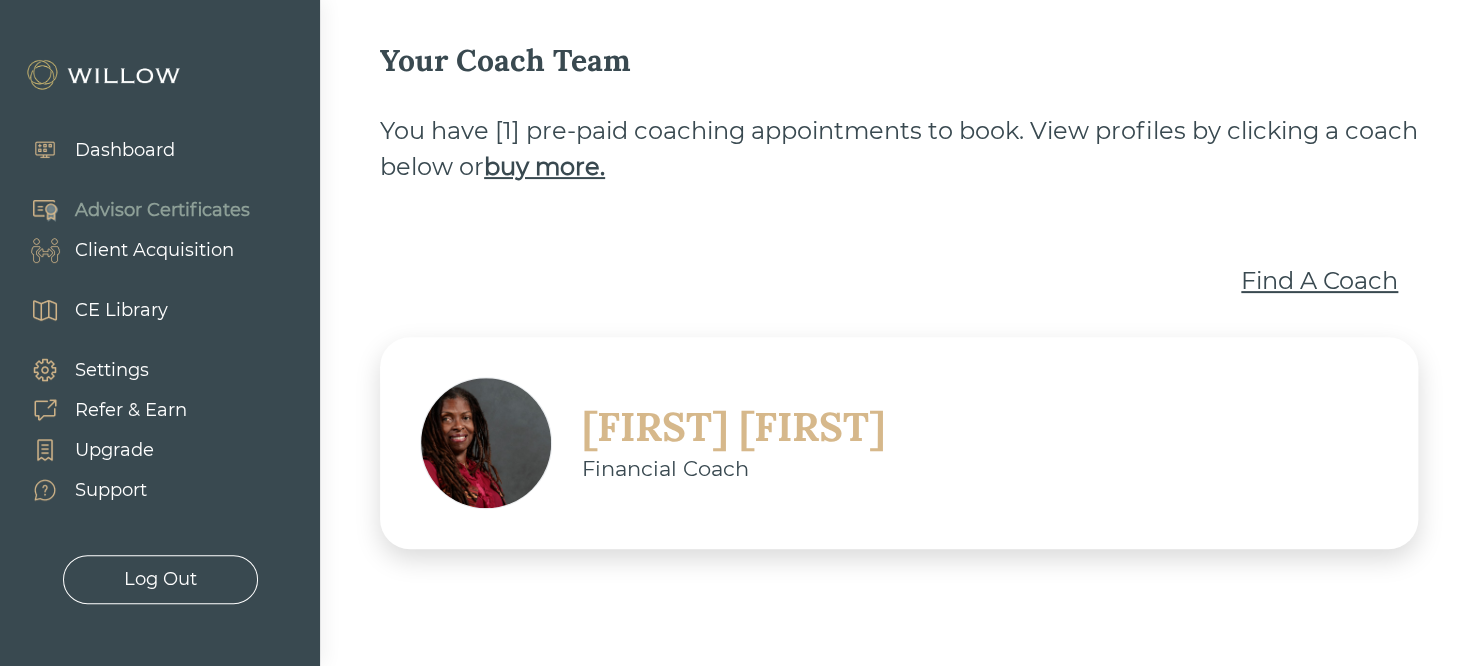 scroll, scrollTop: 138, scrollLeft: 0, axis: vertical 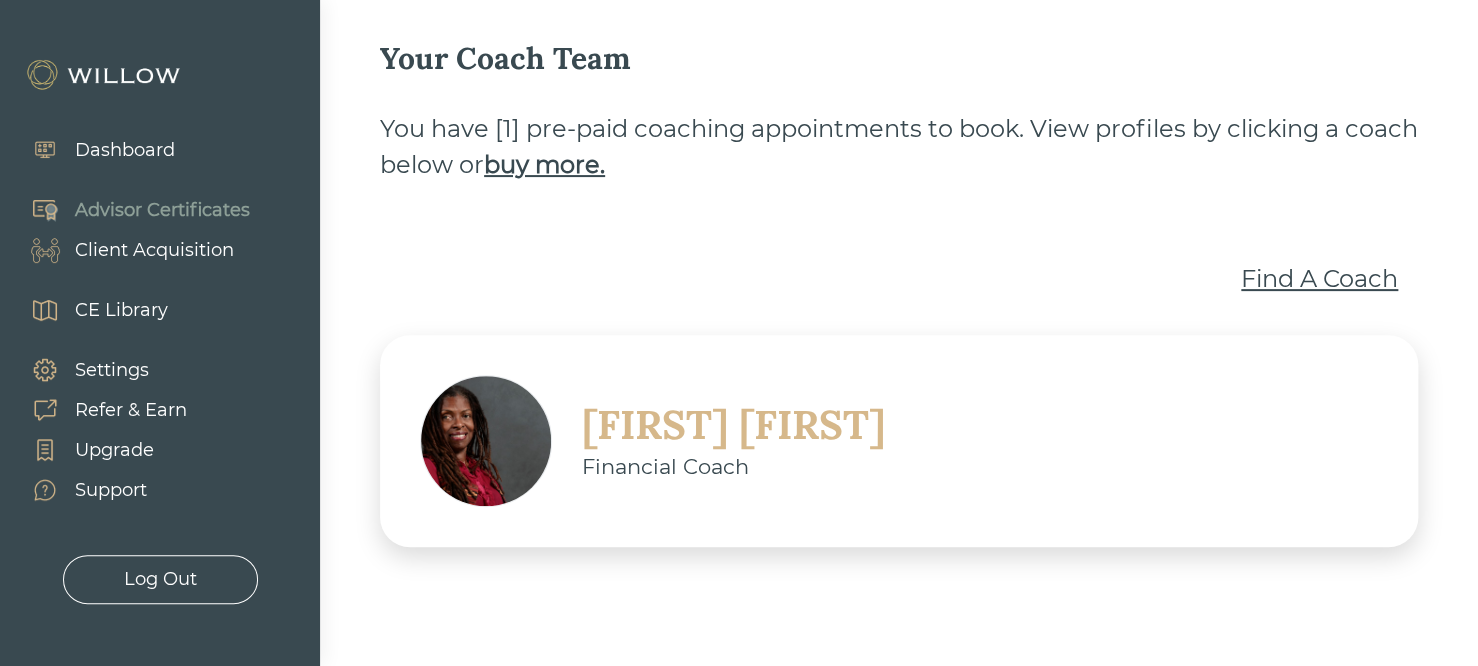 click on "Advisor Certificates" at bounding box center (130, 210) 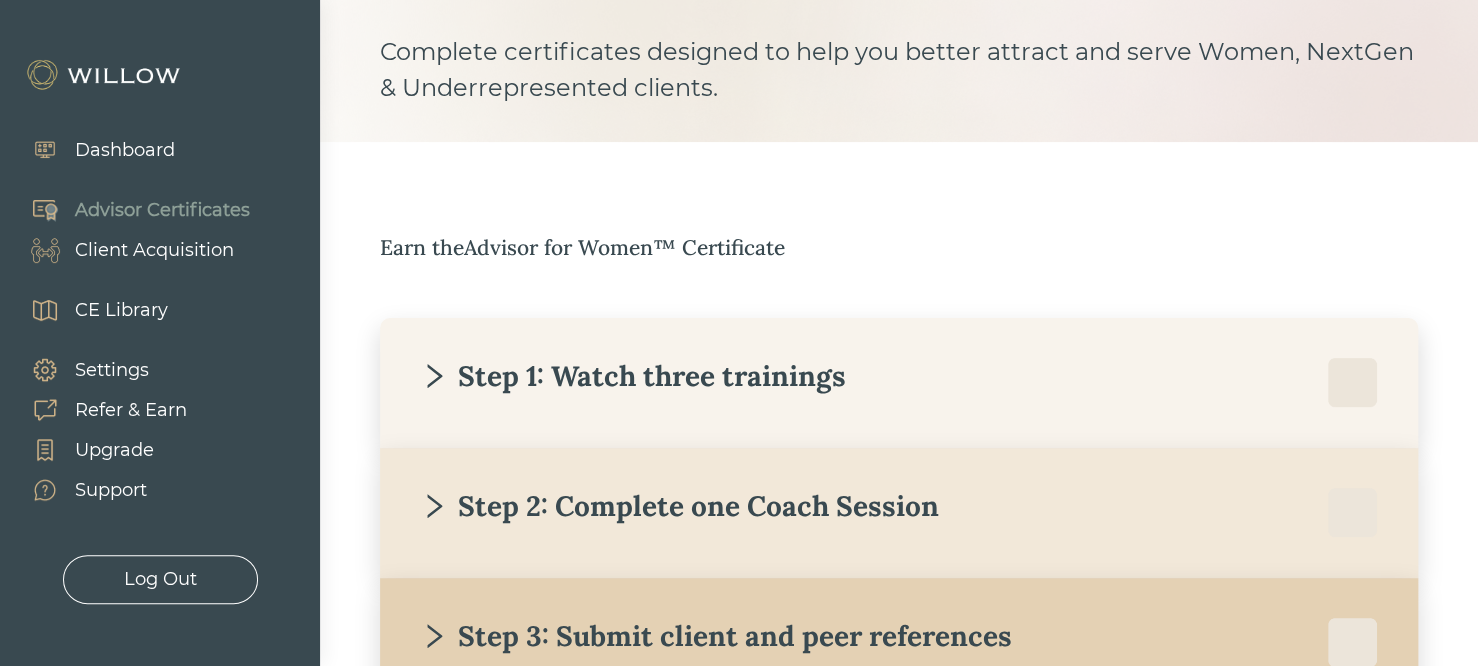 scroll, scrollTop: 378, scrollLeft: 0, axis: vertical 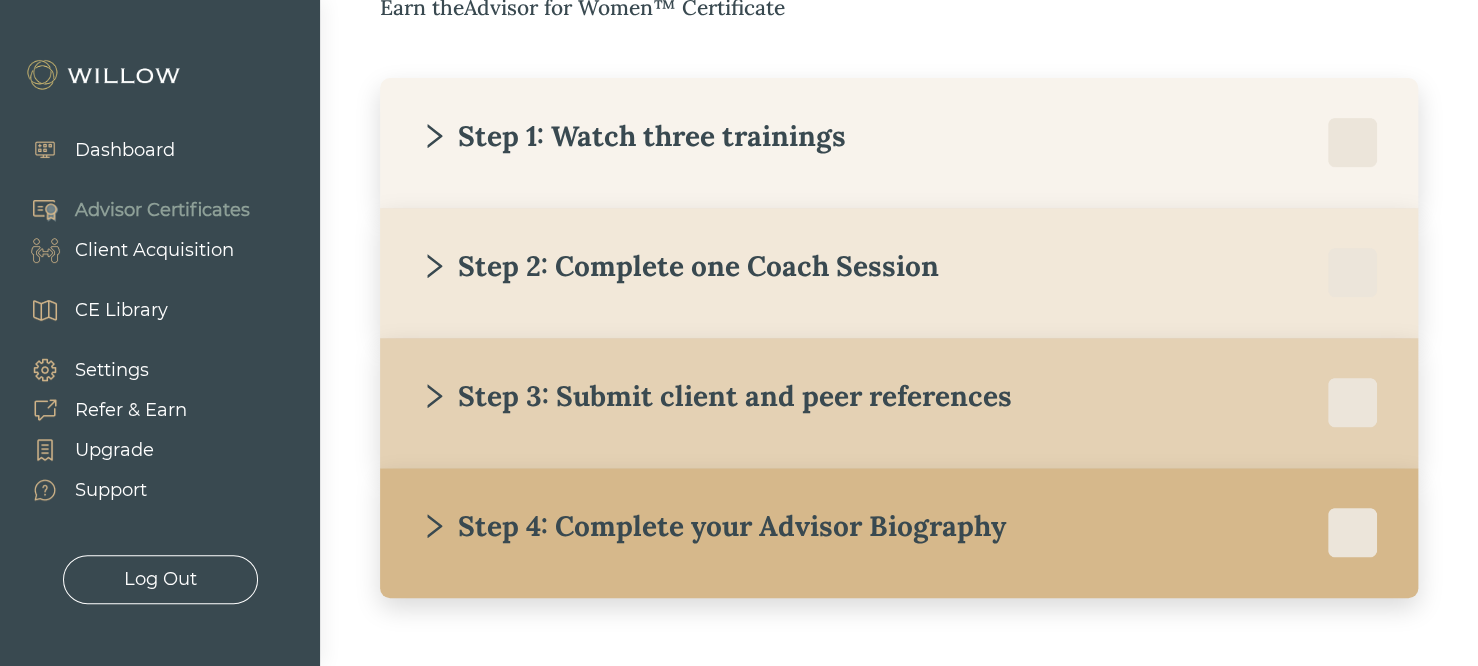 click on "Step 3: Submit client and peer references" at bounding box center (716, 396) 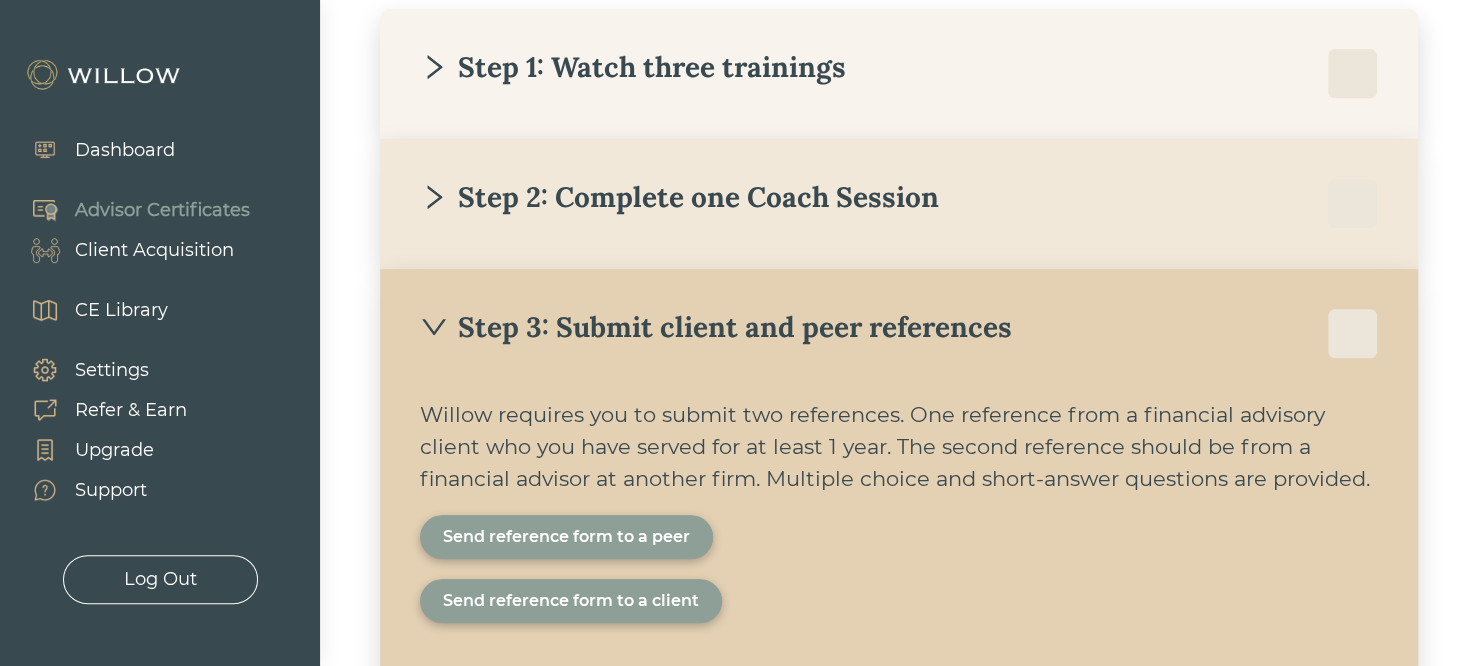 scroll, scrollTop: 498, scrollLeft: 0, axis: vertical 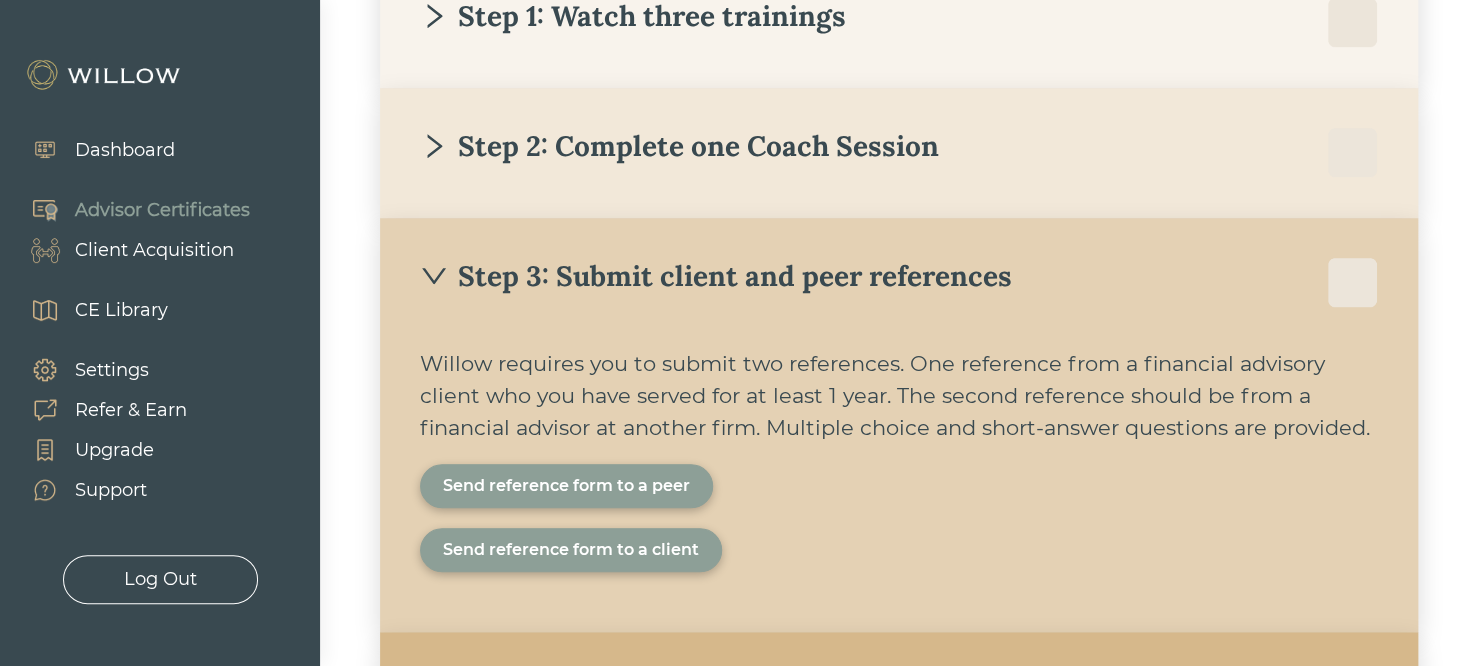 click on "Send reference form to a peer" at bounding box center (566, 486) 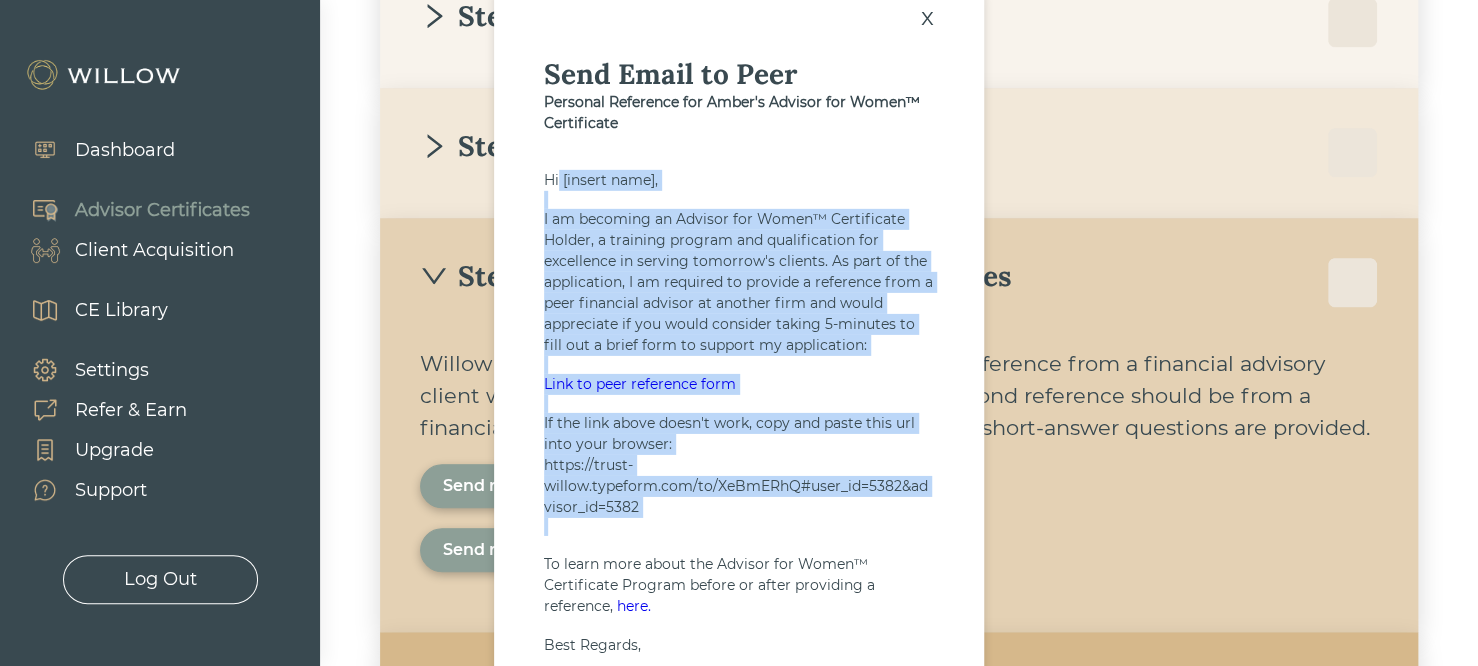 drag, startPoint x: 558, startPoint y: 171, endPoint x: 687, endPoint y: 540, distance: 390.89896 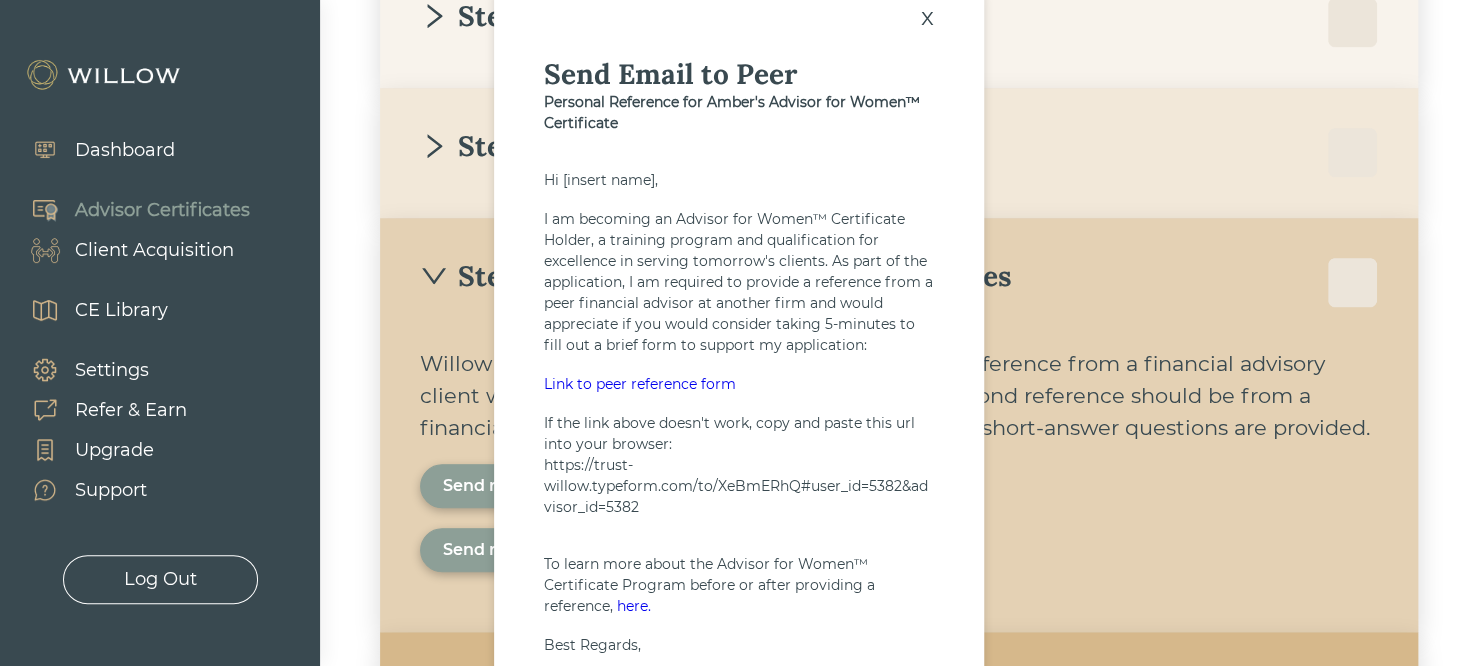 click on "To learn more about the Advisor for Women™ Certificate Program before or after providing a reference,    here." at bounding box center [739, 585] 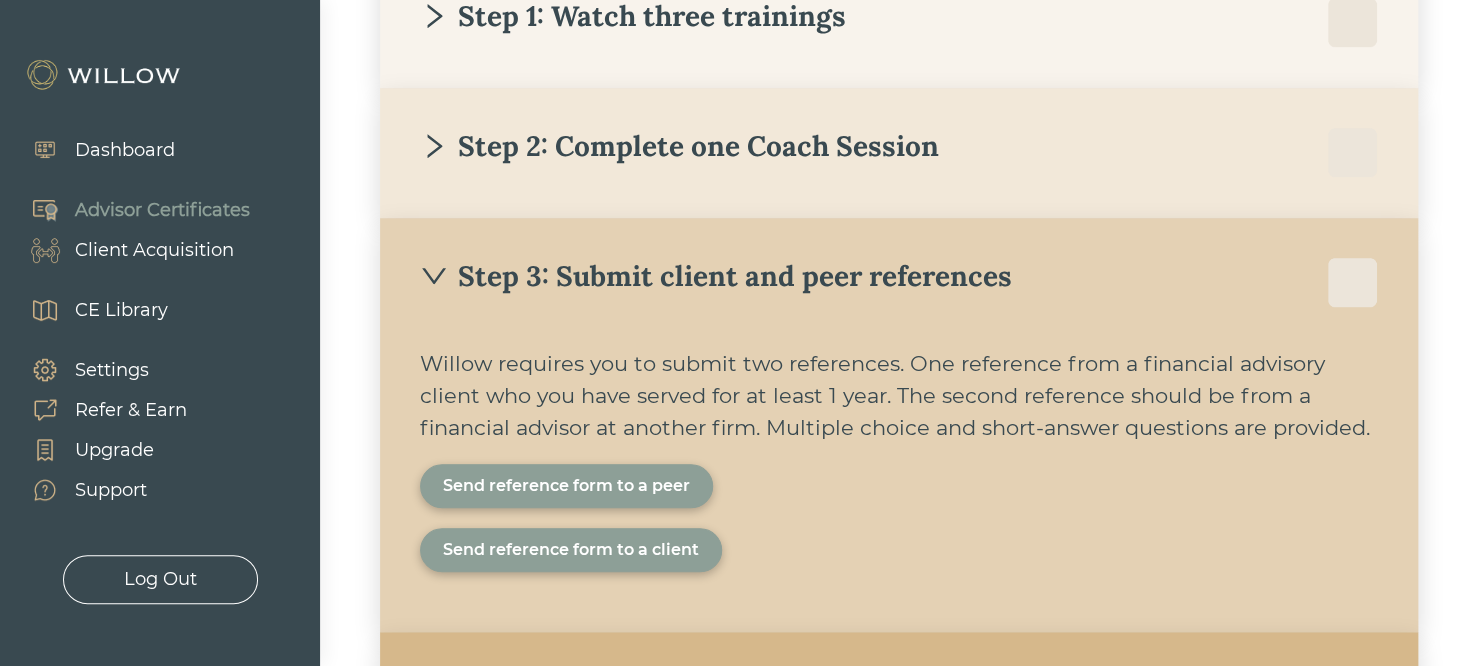 click on "Step 3: Submit client and peer references Willow requires you to submit two references. One reference from a financial advisory client who you have served for at least 1 year. The second reference should be from a financial advisor at another firm. Multiple choice and short-answer questions are provided. Send reference form to a peer Send reference form to a client" at bounding box center [899, 425] 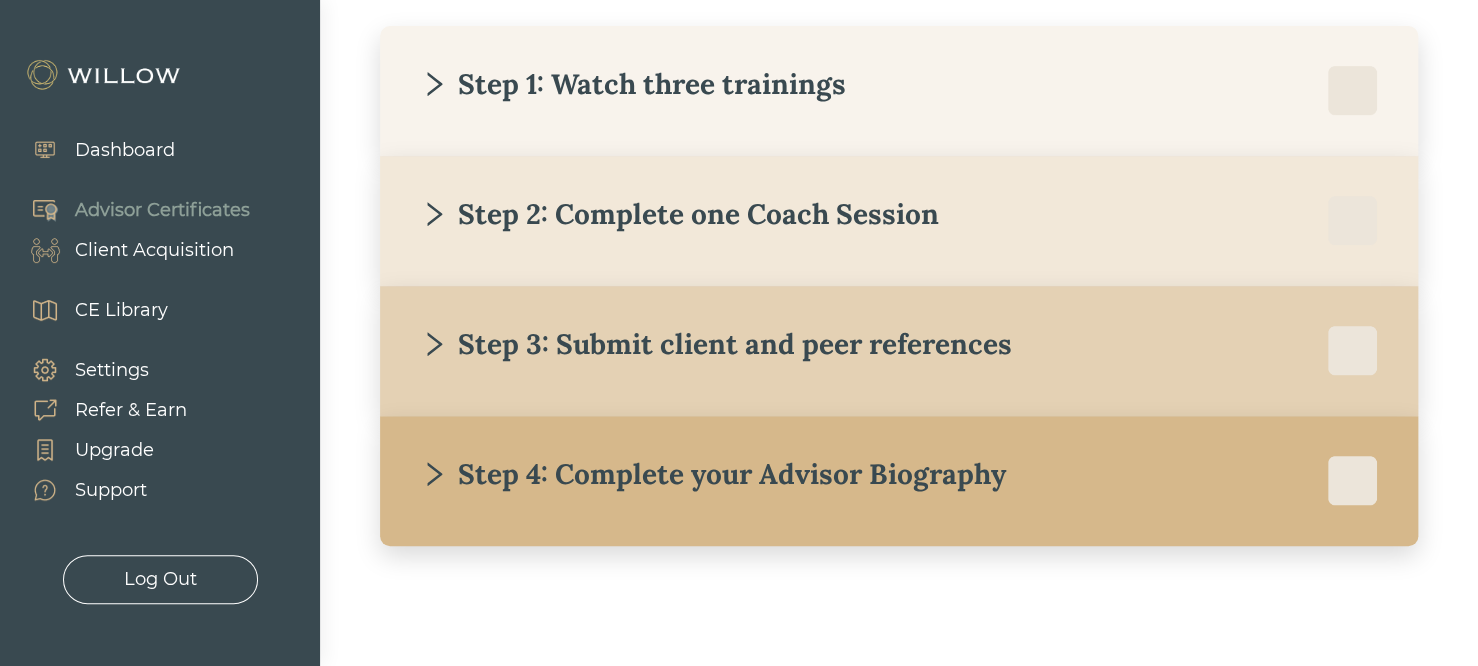 click on "Step 4: Complete your Advisor Biography" at bounding box center (713, 474) 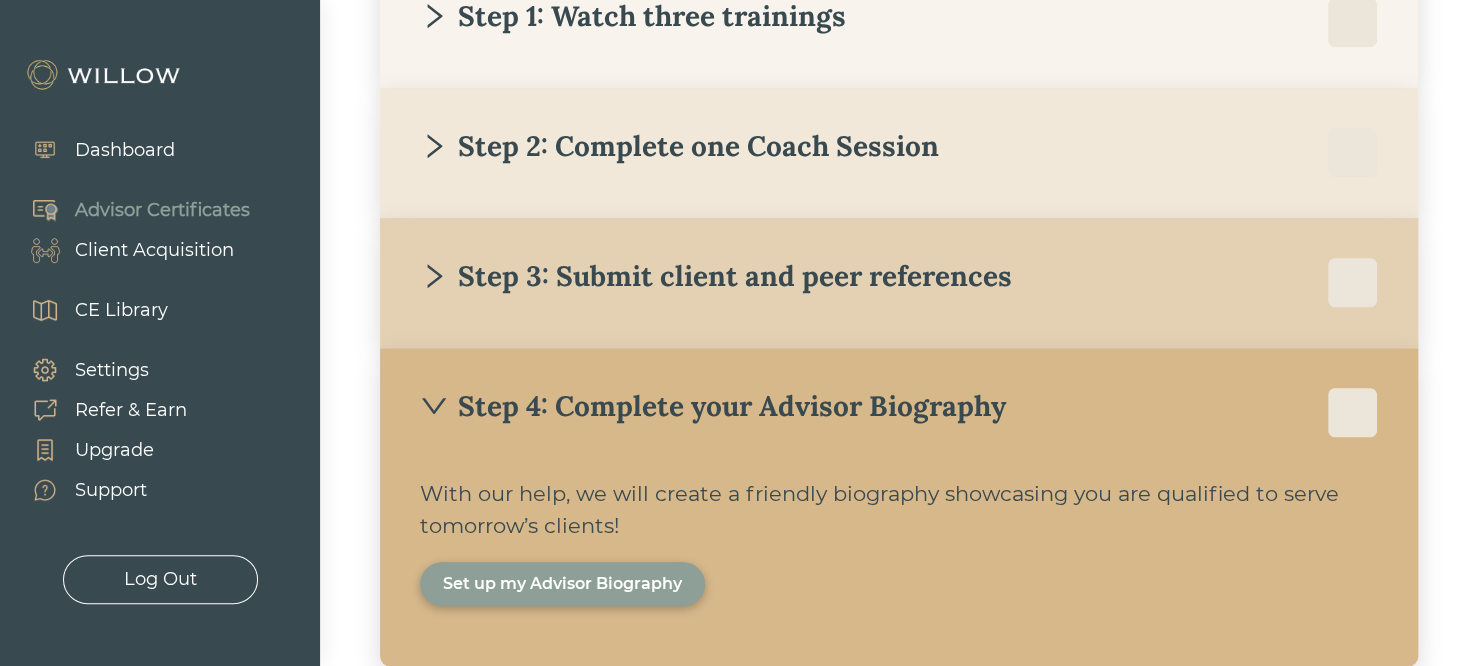 click on "Step 4: Complete your Advisor Biography" at bounding box center (713, 406) 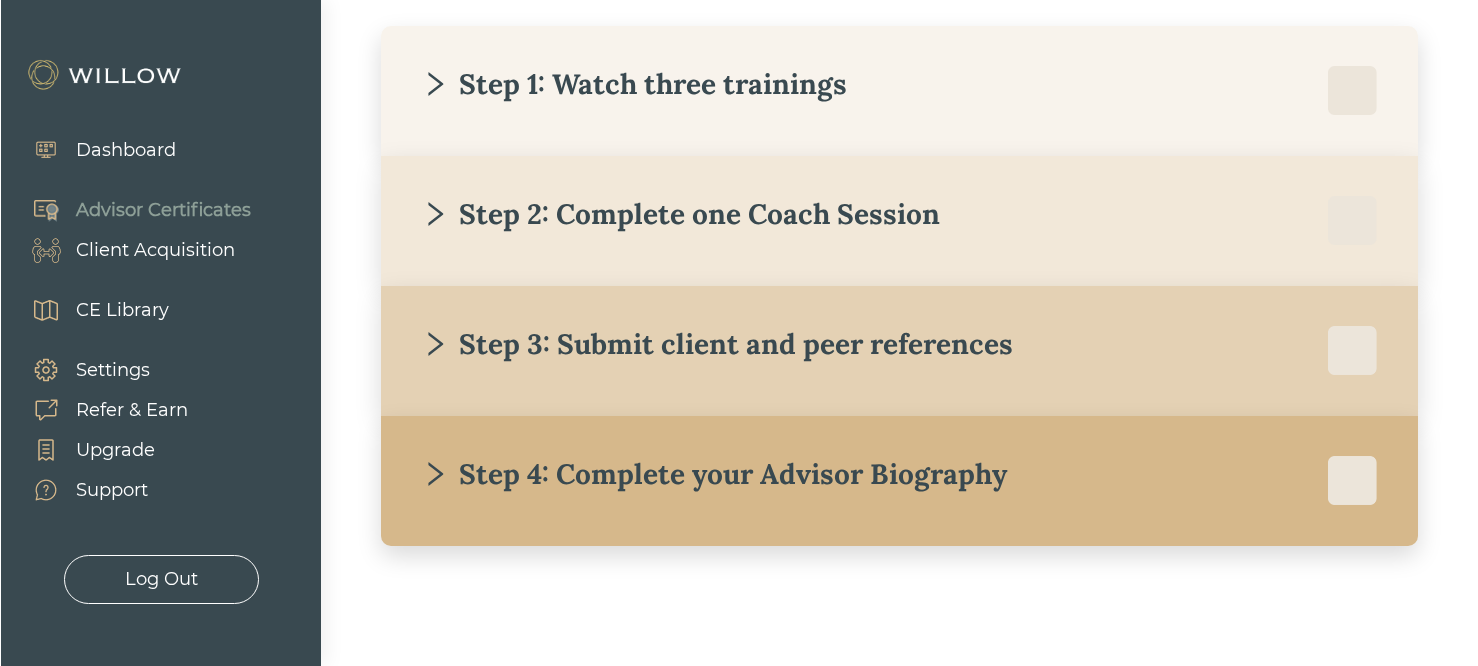 scroll, scrollTop: 415, scrollLeft: 0, axis: vertical 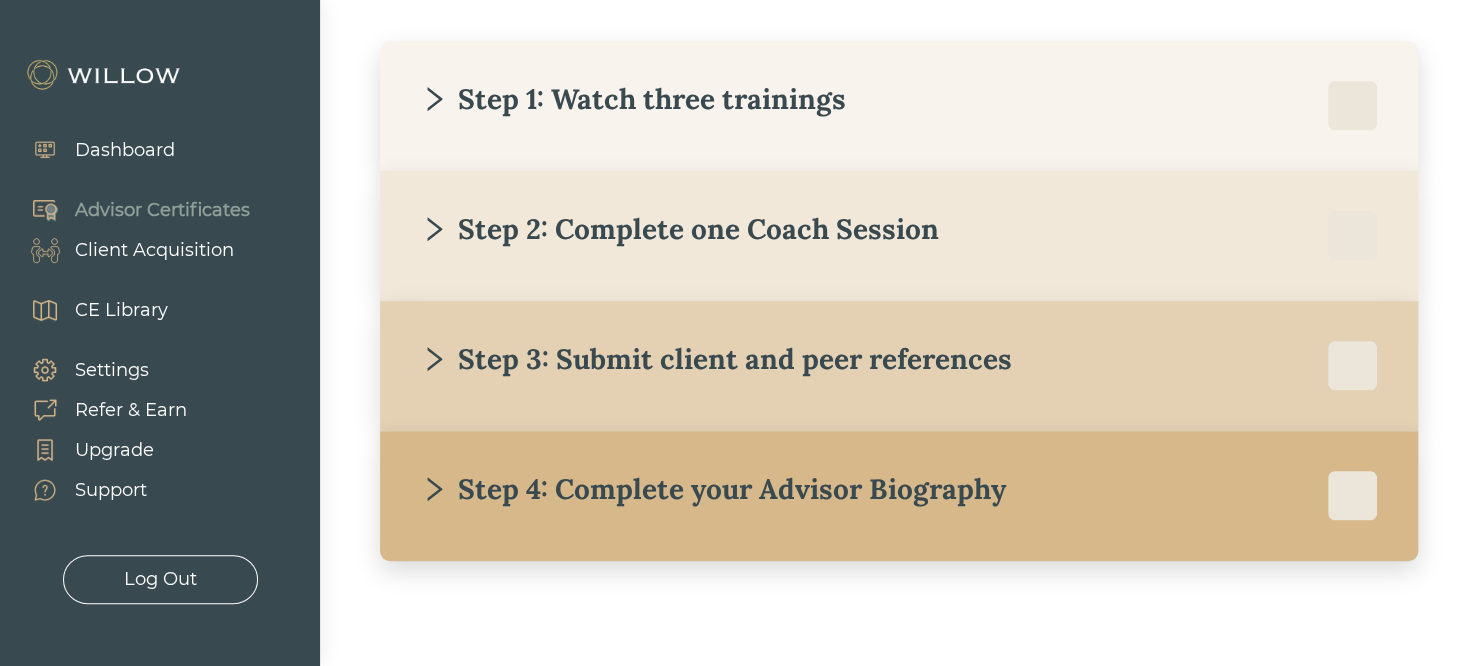 click on "Client Acquisition" at bounding box center [154, 250] 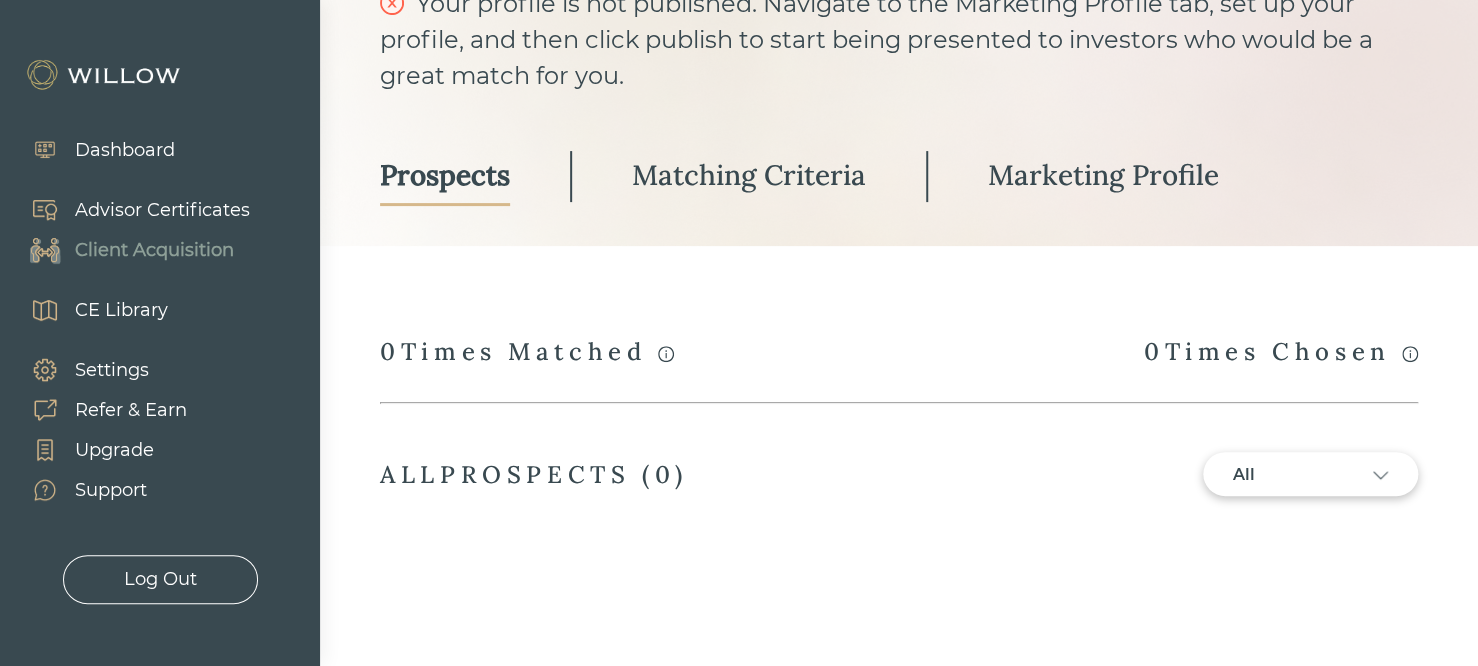 scroll, scrollTop: 184, scrollLeft: 0, axis: vertical 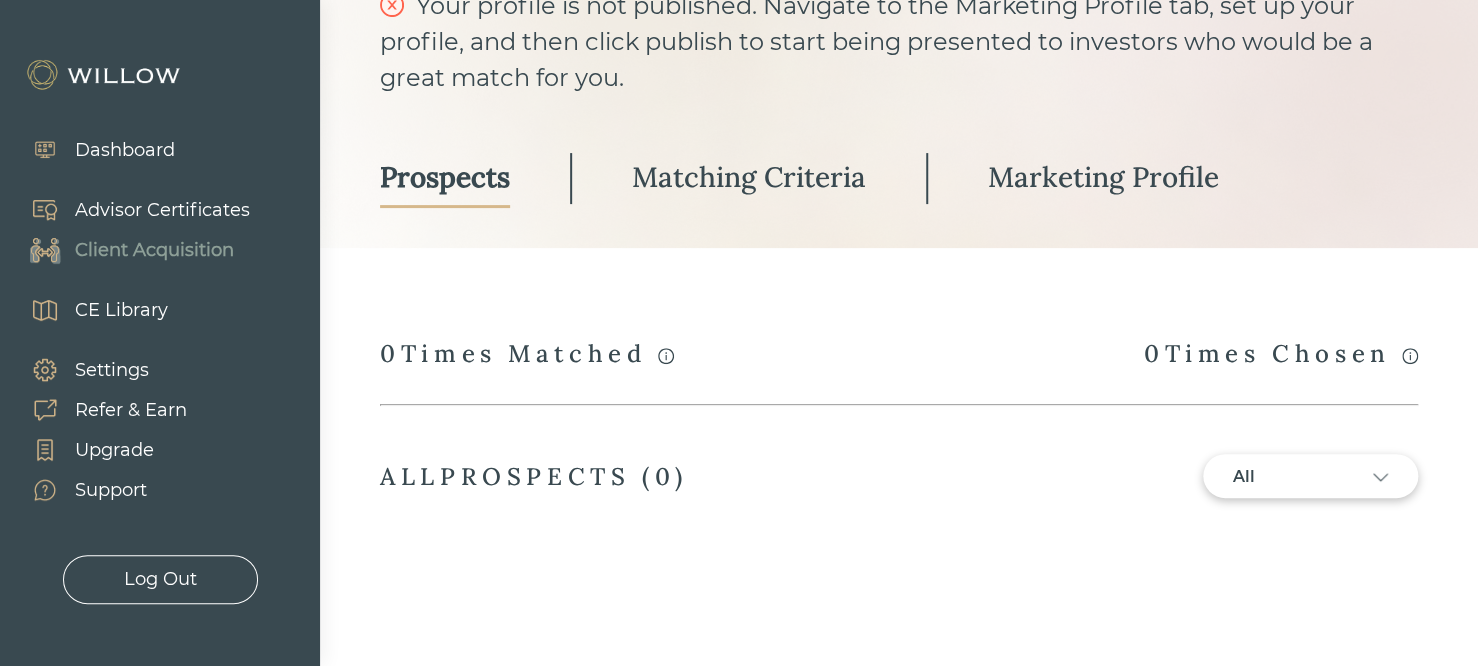 click on "Matching Criteria" at bounding box center [749, 177] 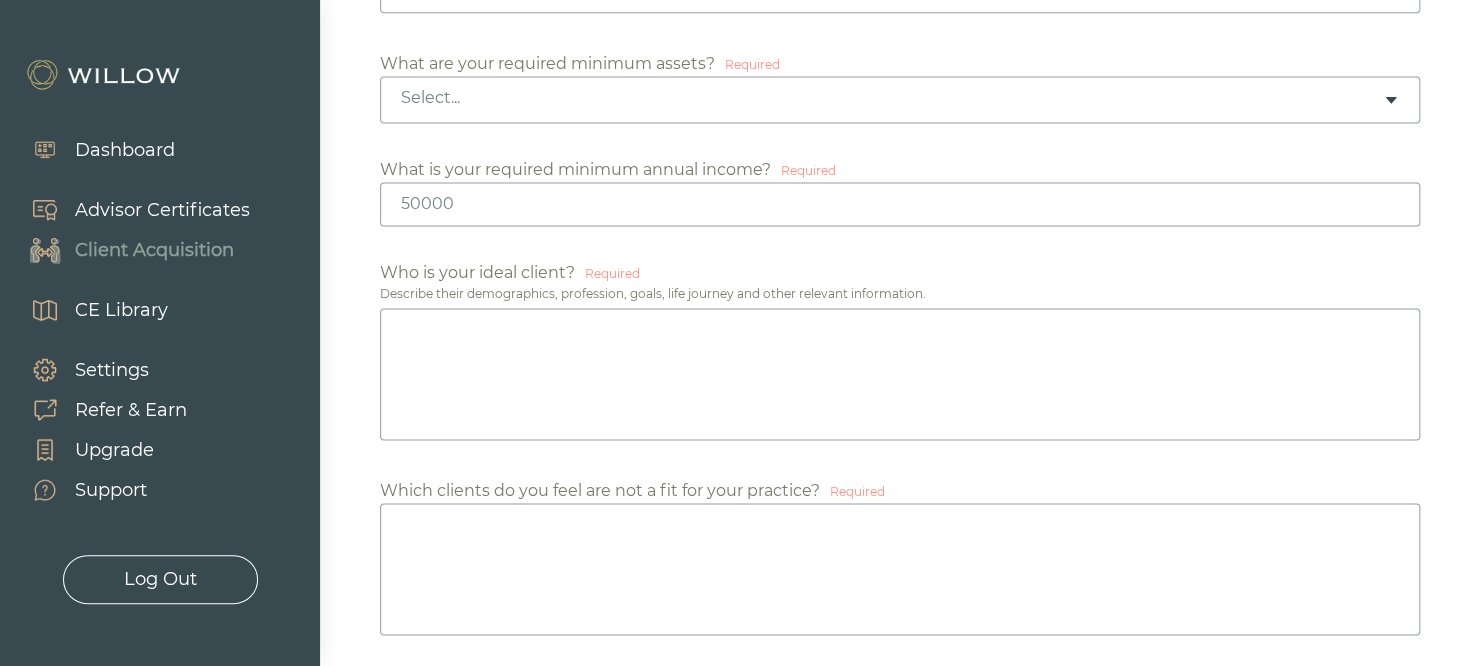 scroll, scrollTop: 1362, scrollLeft: 0, axis: vertical 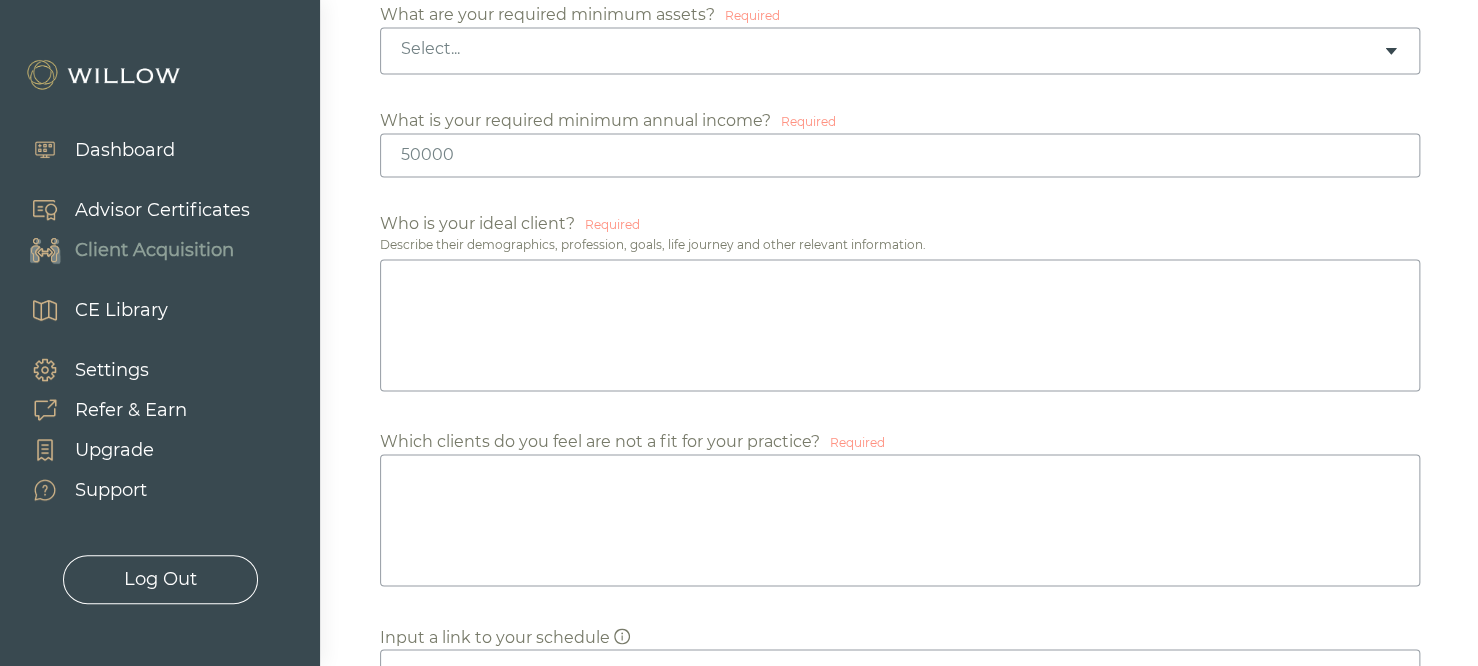 click at bounding box center (900, 325) 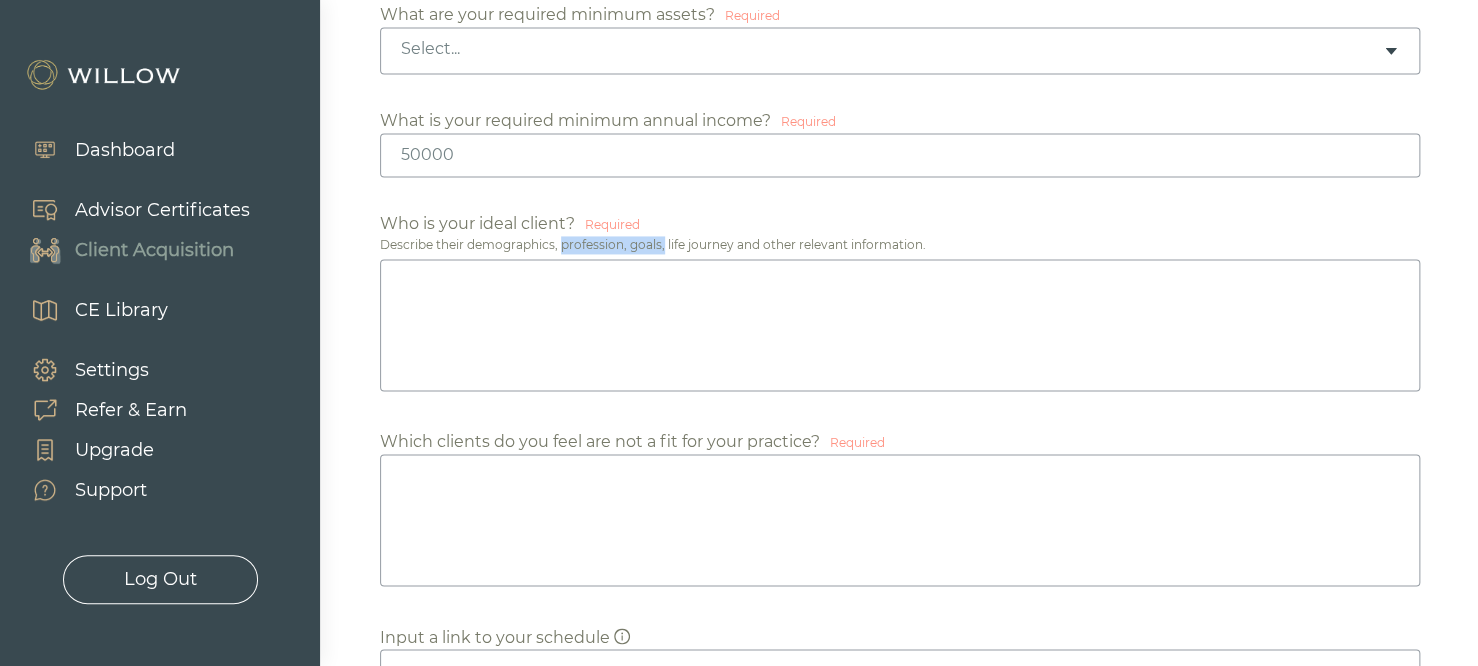 drag, startPoint x: 562, startPoint y: 242, endPoint x: 664, endPoint y: 242, distance: 102 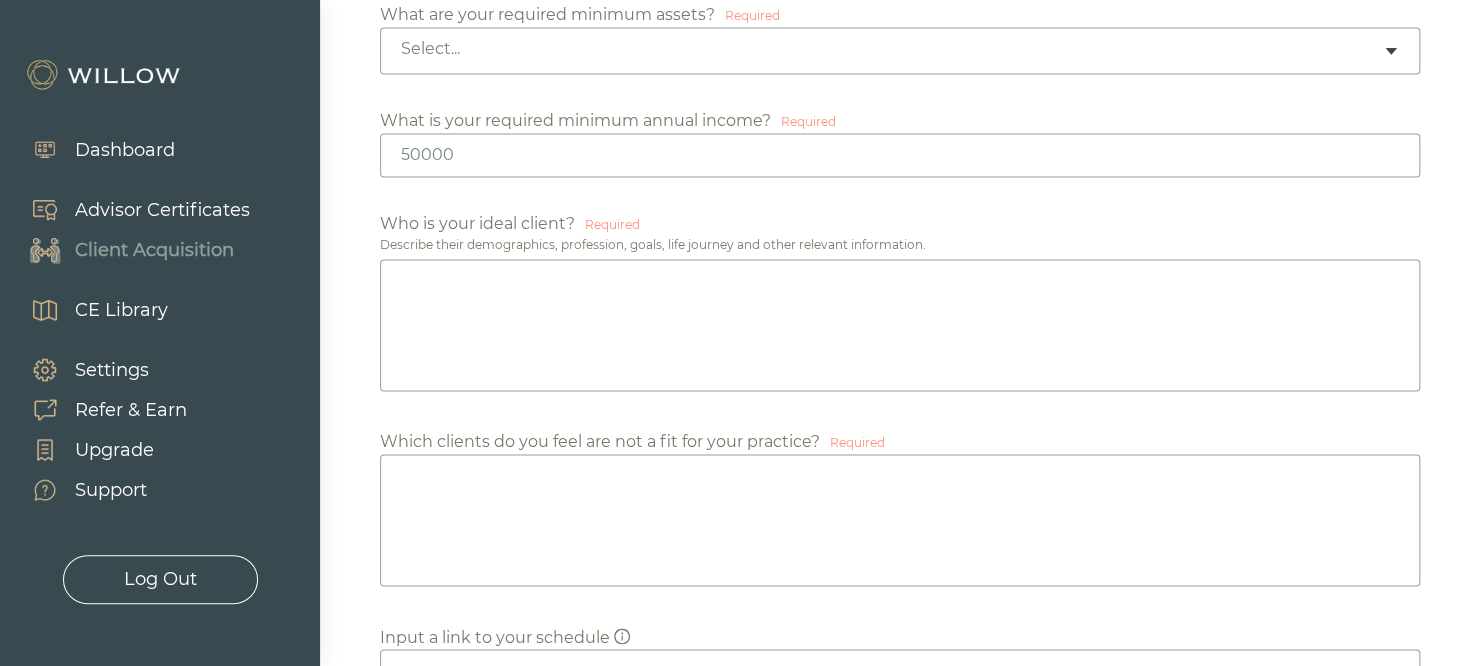 click at bounding box center [900, 325] 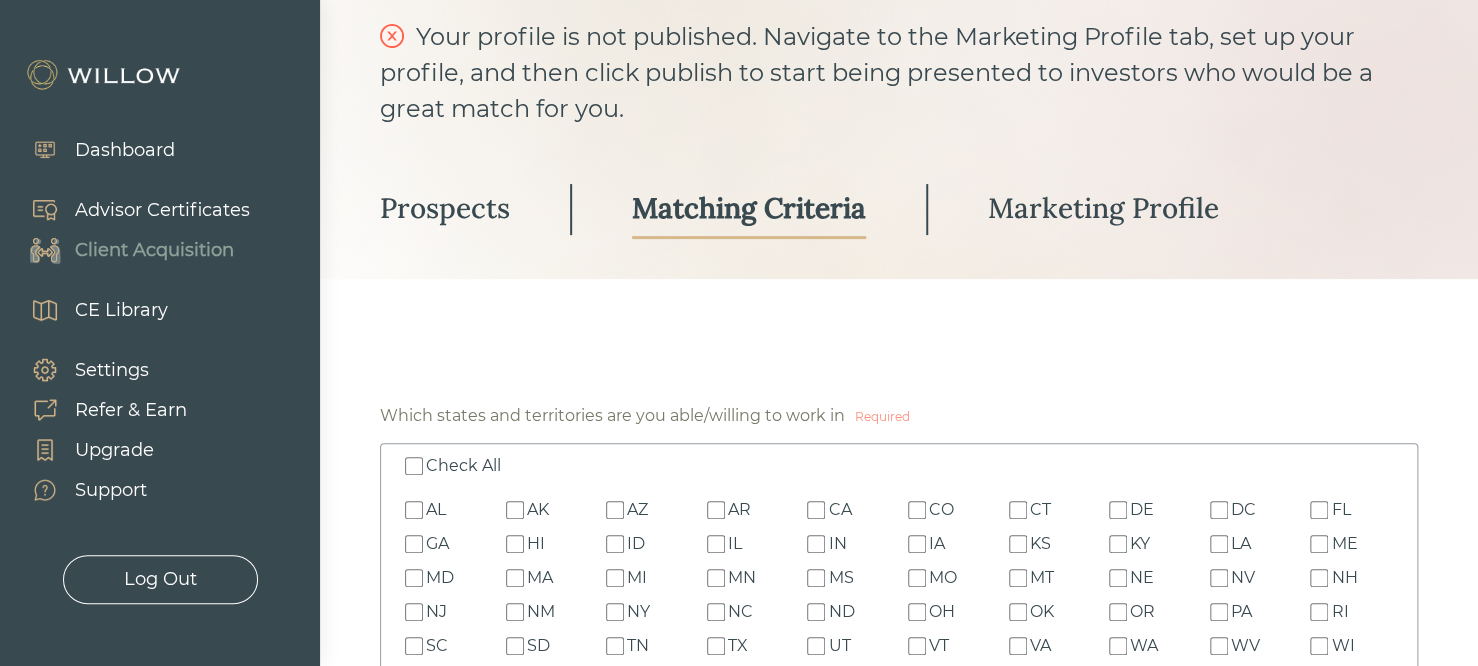 scroll, scrollTop: 0, scrollLeft: 0, axis: both 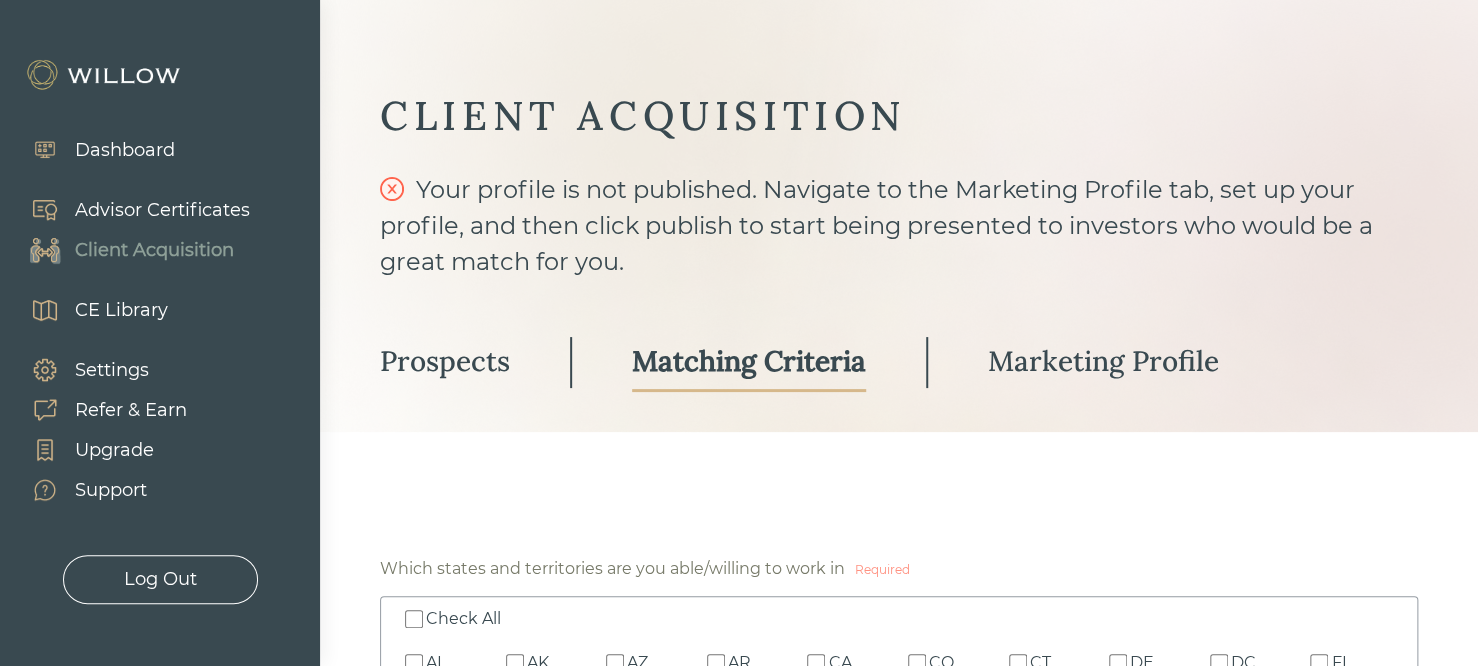 click on "Matching Criteria" at bounding box center [749, 361] 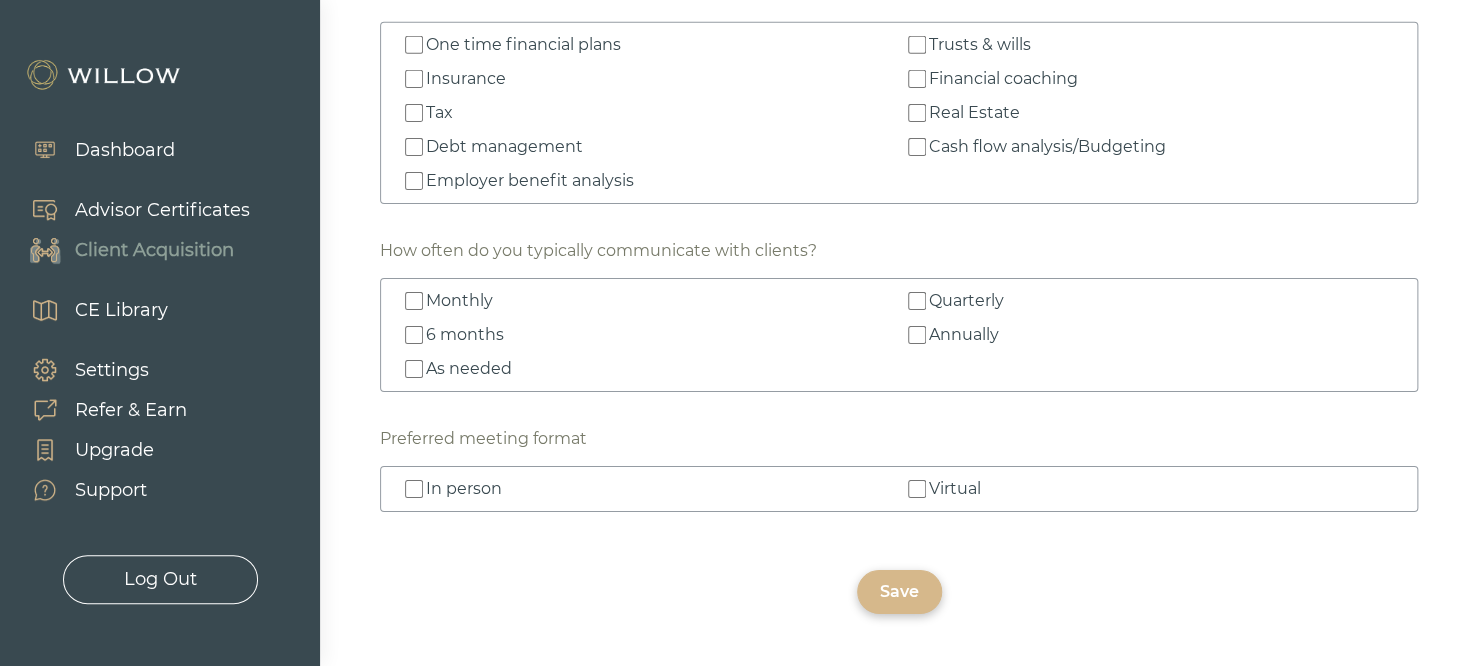 scroll, scrollTop: 3209, scrollLeft: 0, axis: vertical 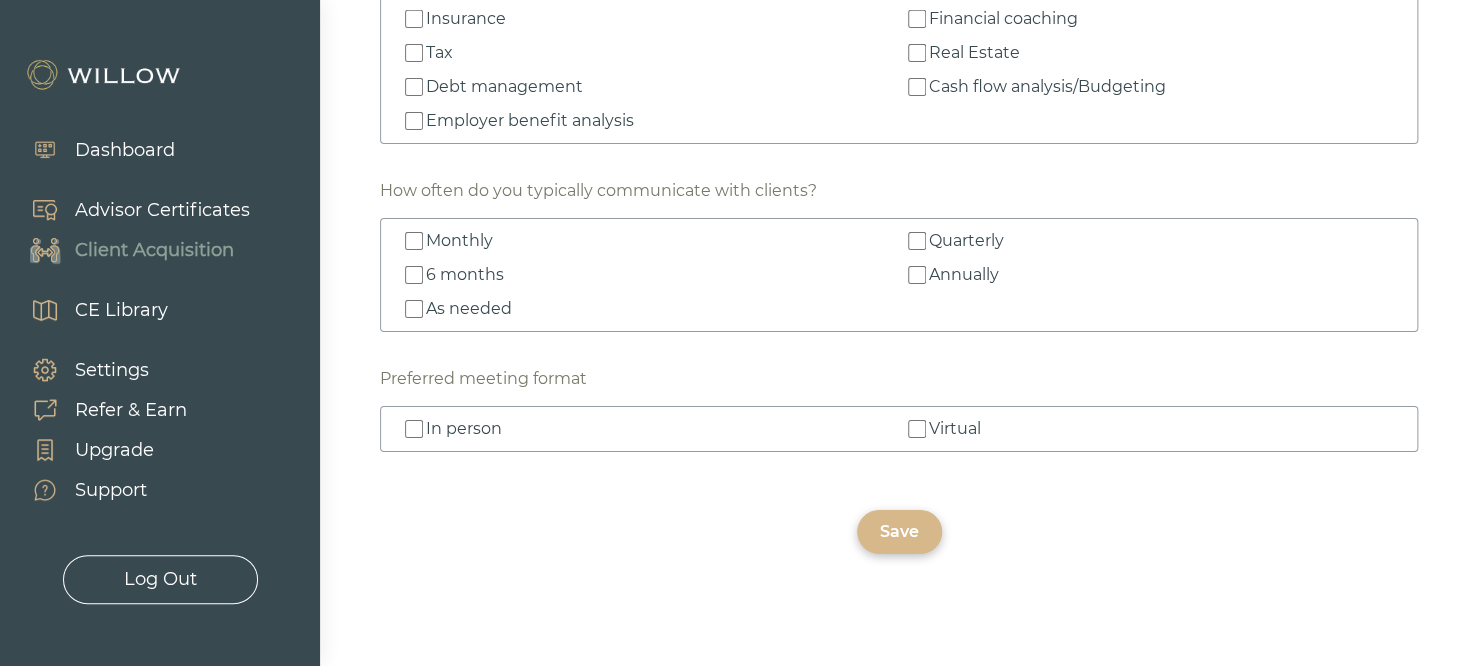 click on "Virtual" at bounding box center [917, 429] 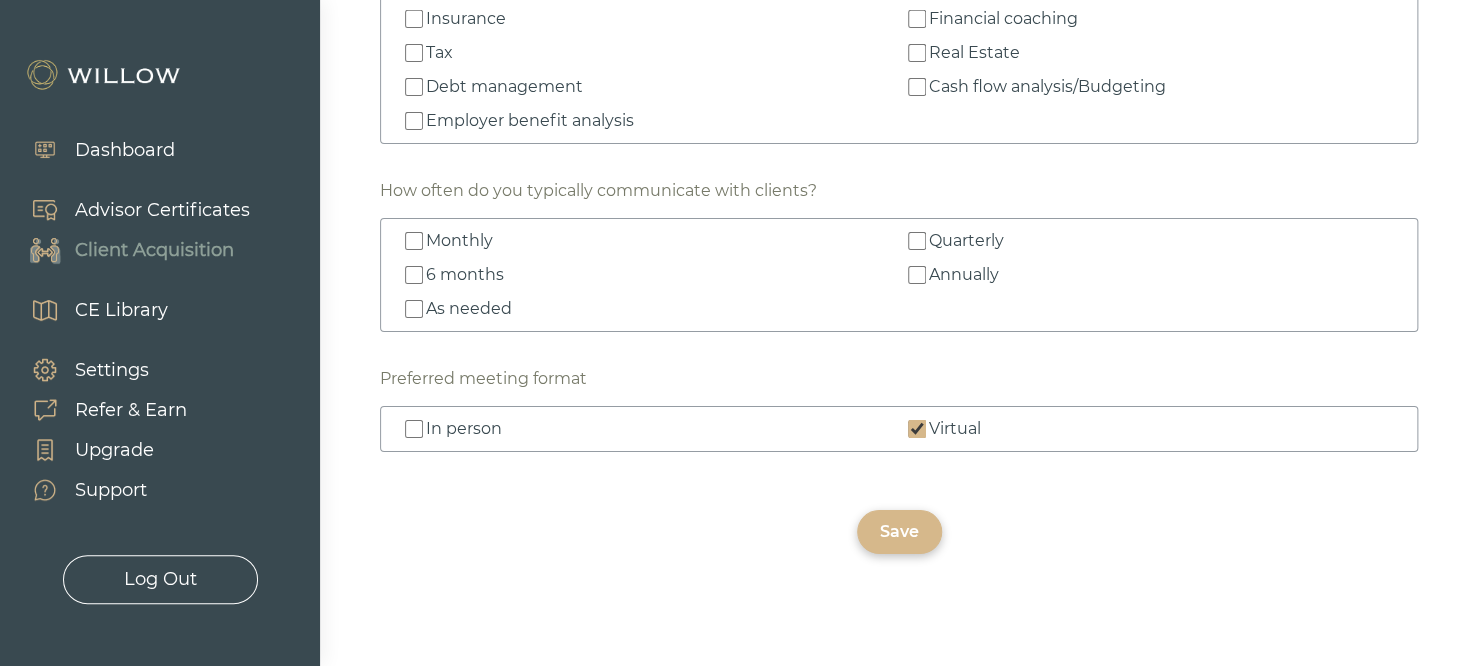 drag, startPoint x: 415, startPoint y: 419, endPoint x: 510, endPoint y: 443, distance: 97.984695 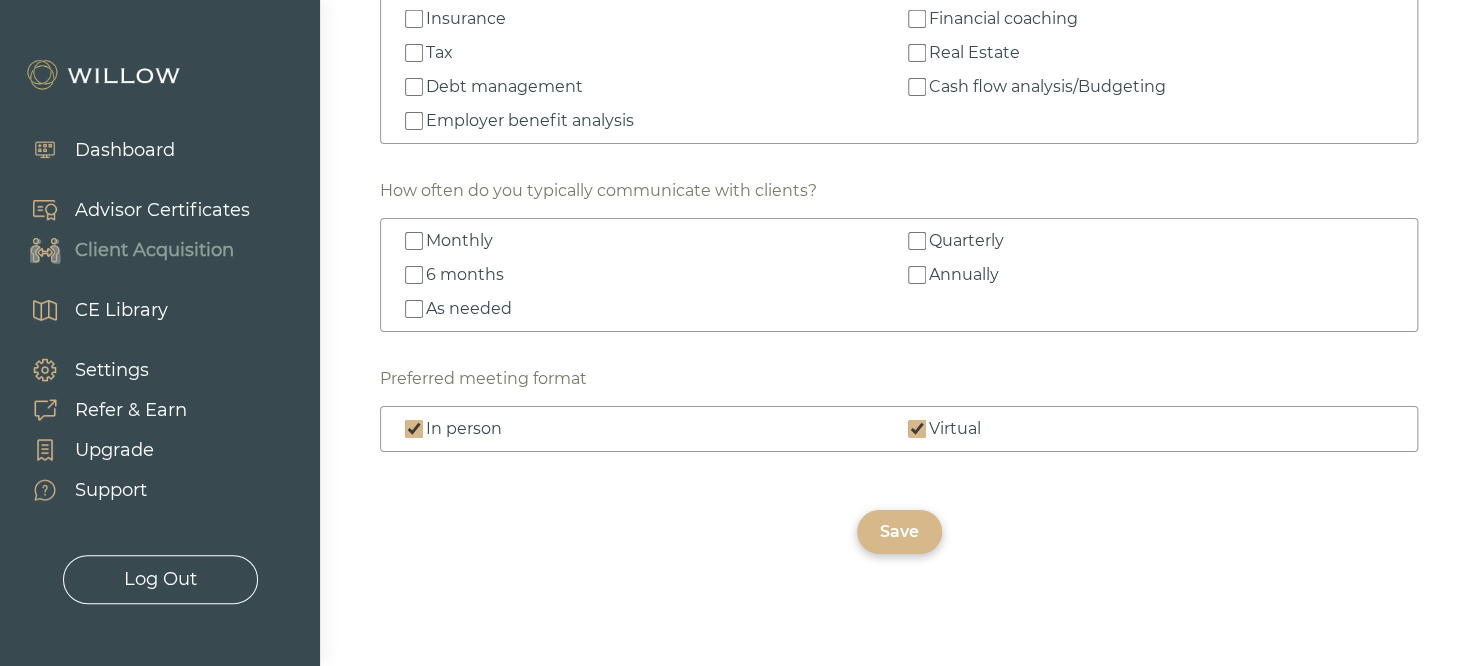 click on "In person" at bounding box center [414, 429] 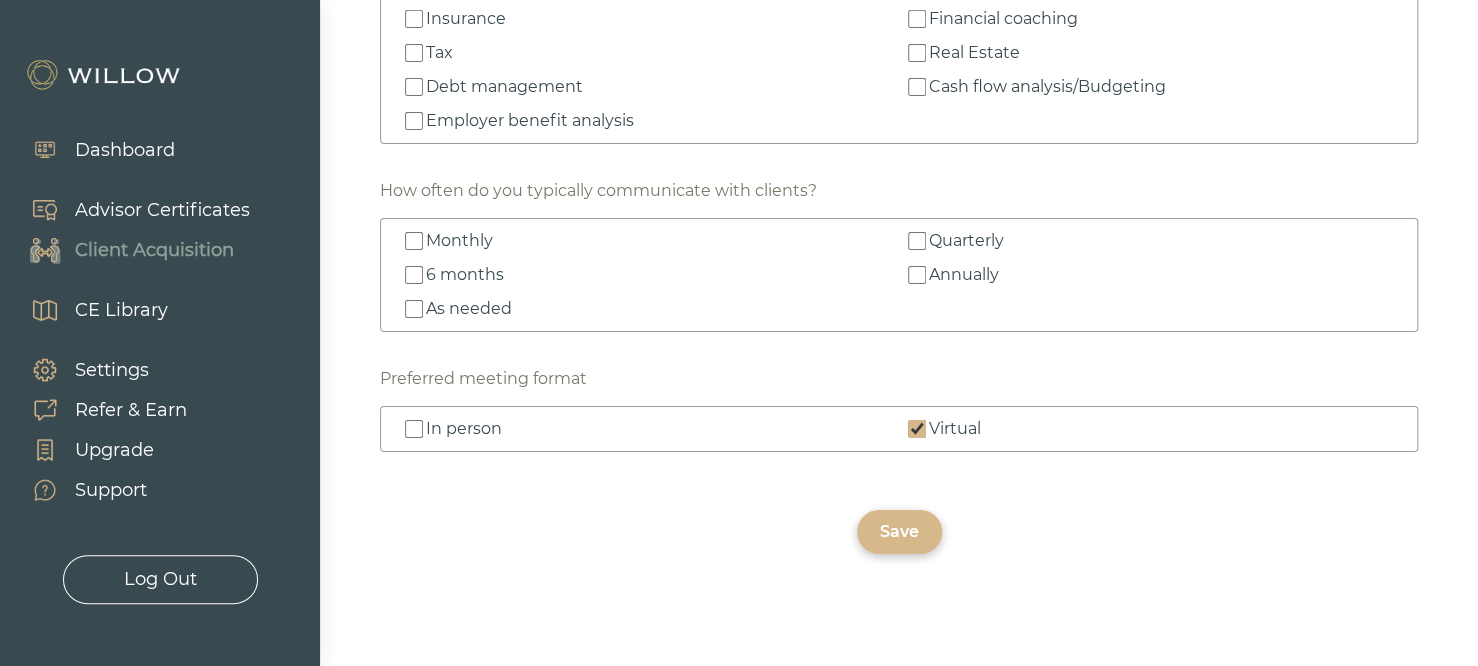 click on "Virtual" at bounding box center [917, 429] 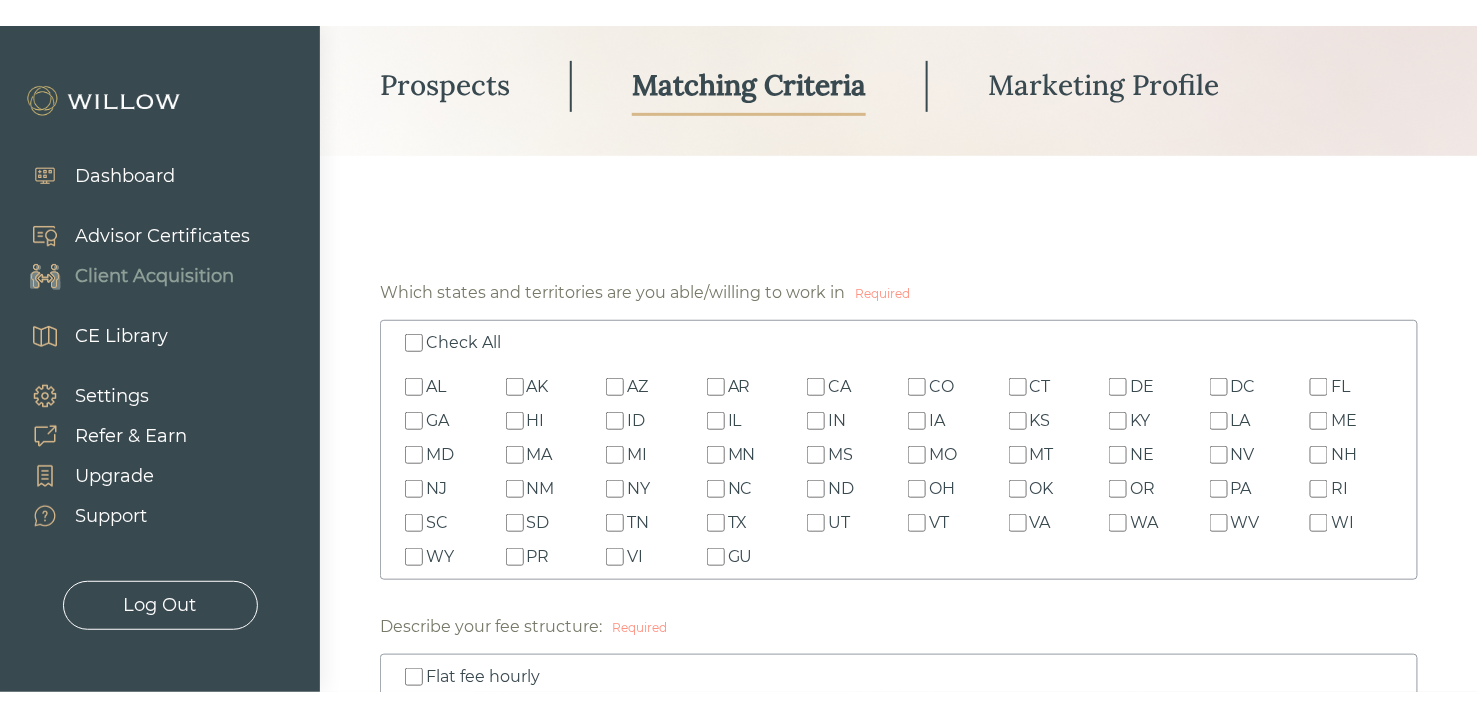 scroll, scrollTop: 340, scrollLeft: 0, axis: vertical 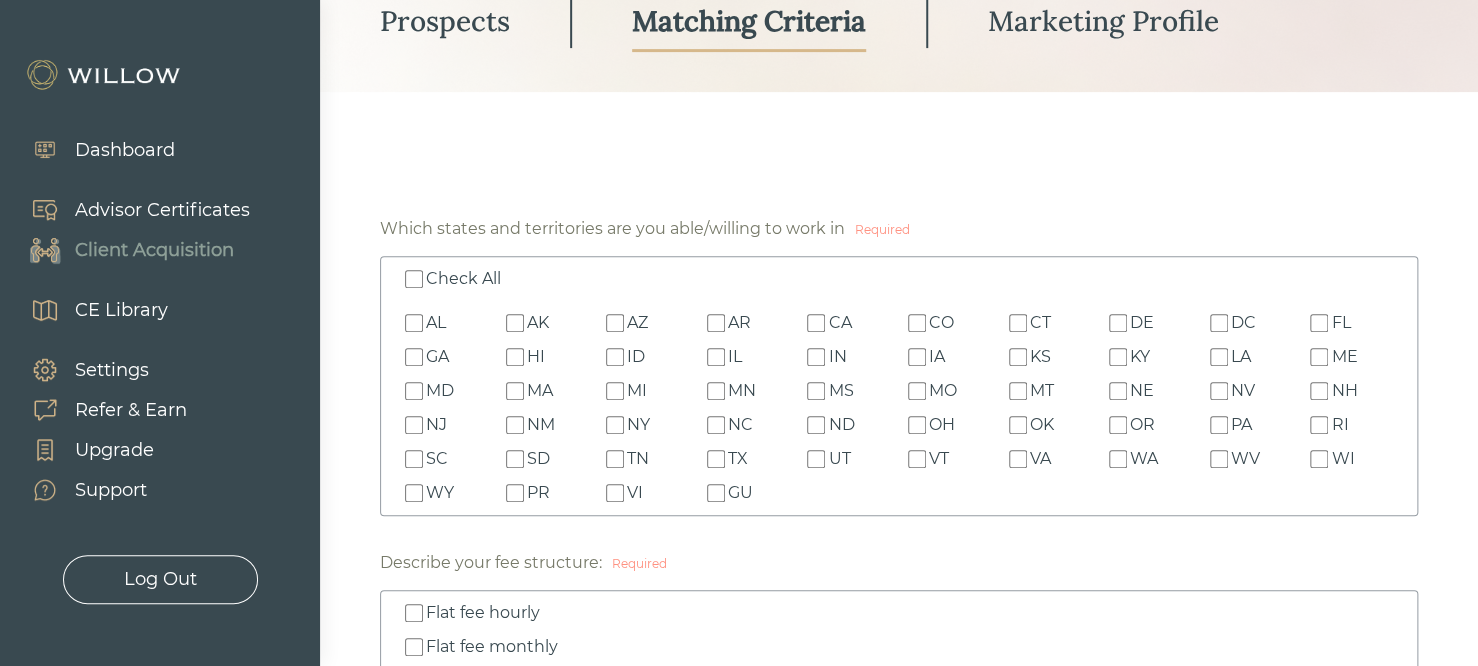 click on "Check All" at bounding box center [414, 279] 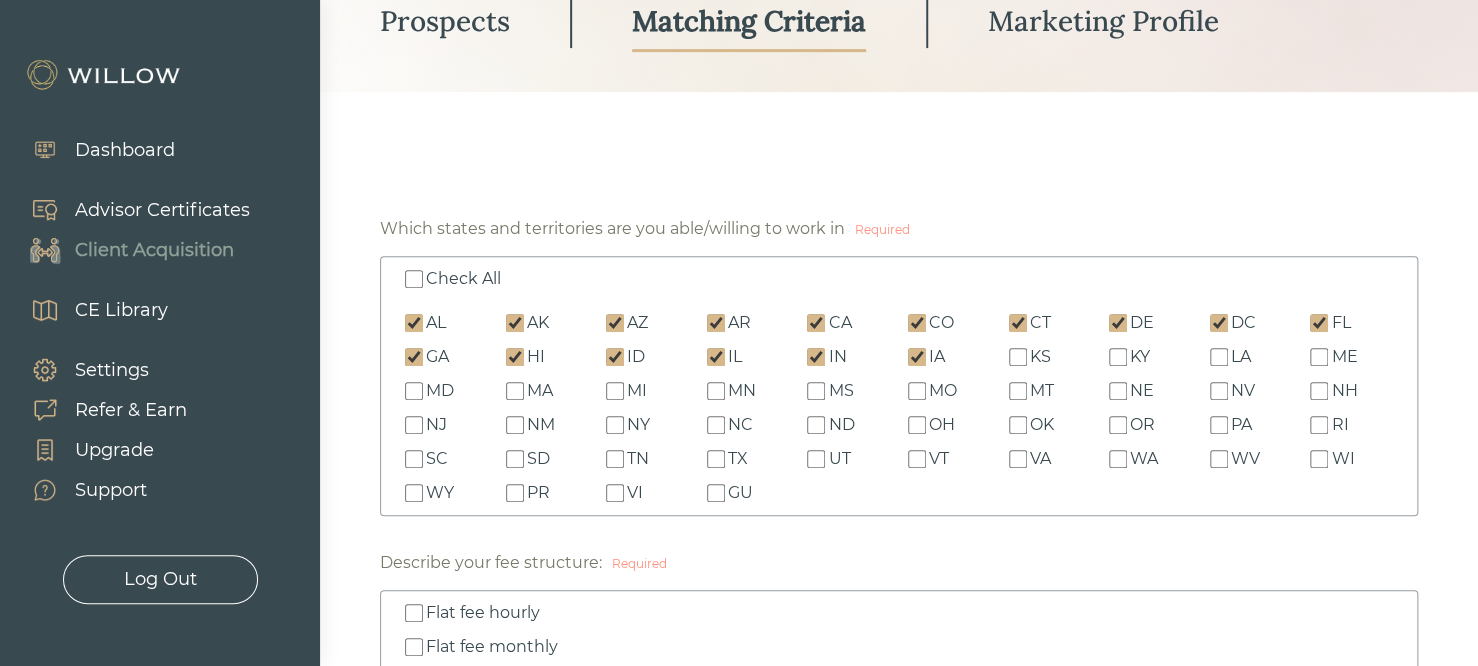 checkbox on "true" 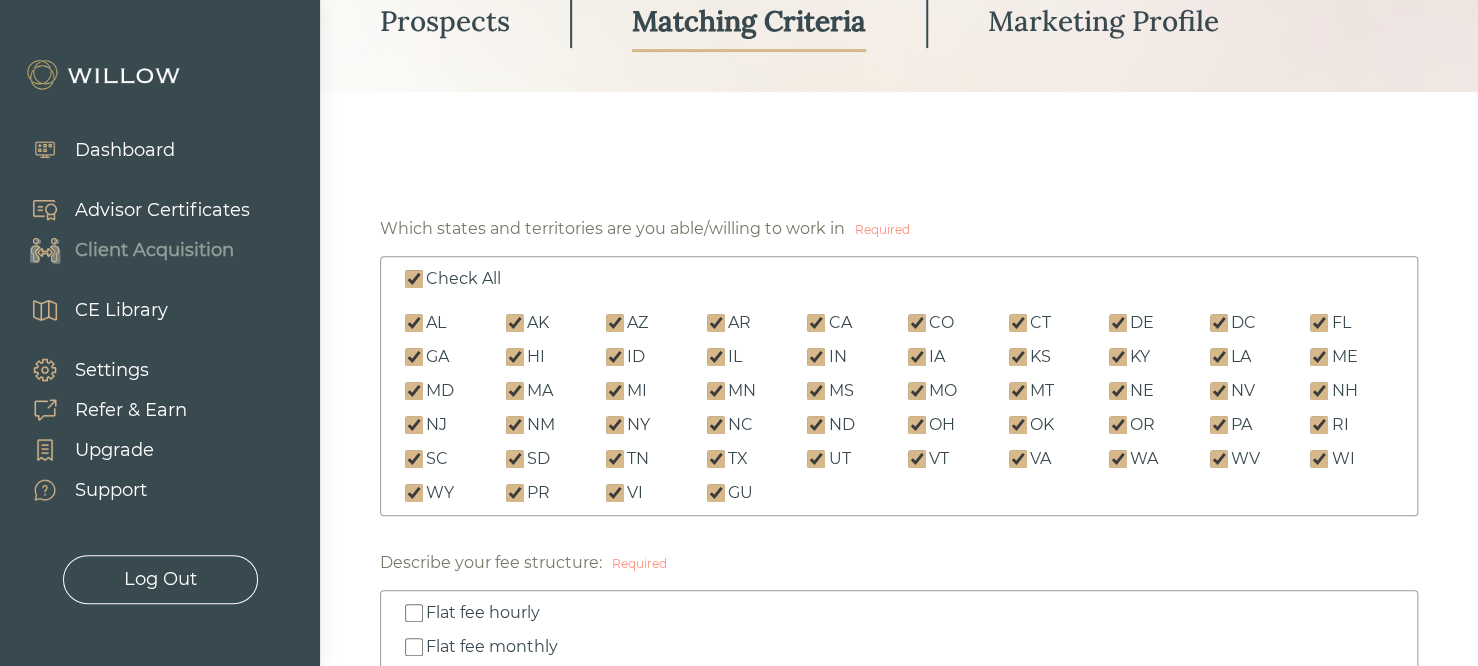 checkbox on "true" 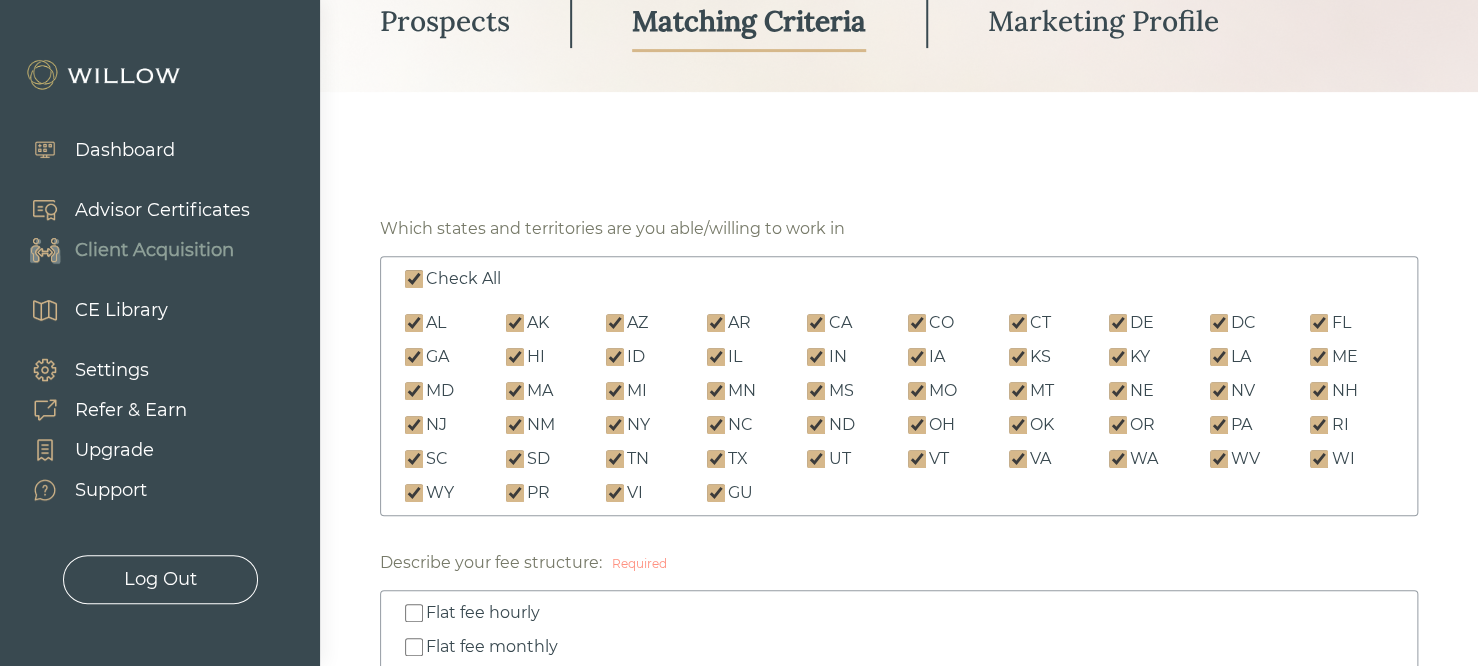 click on "Check All" at bounding box center (414, 279) 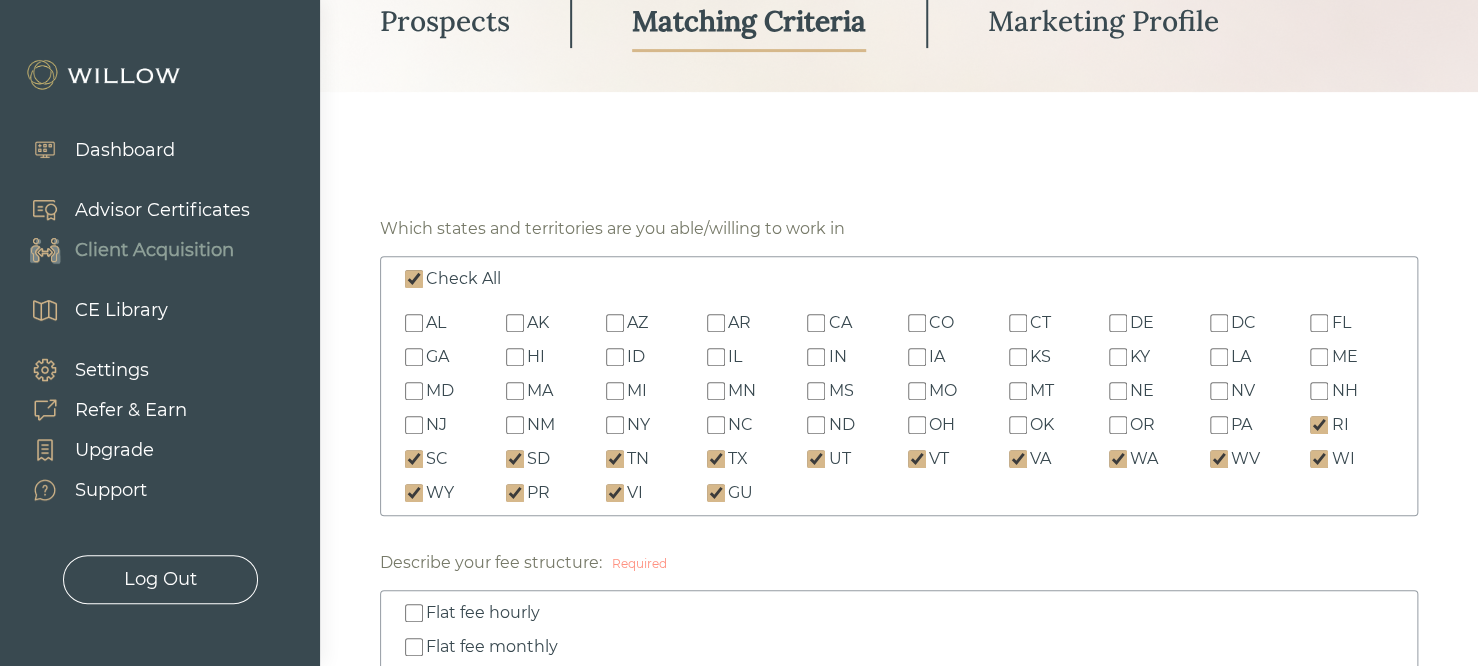 checkbox on "false" 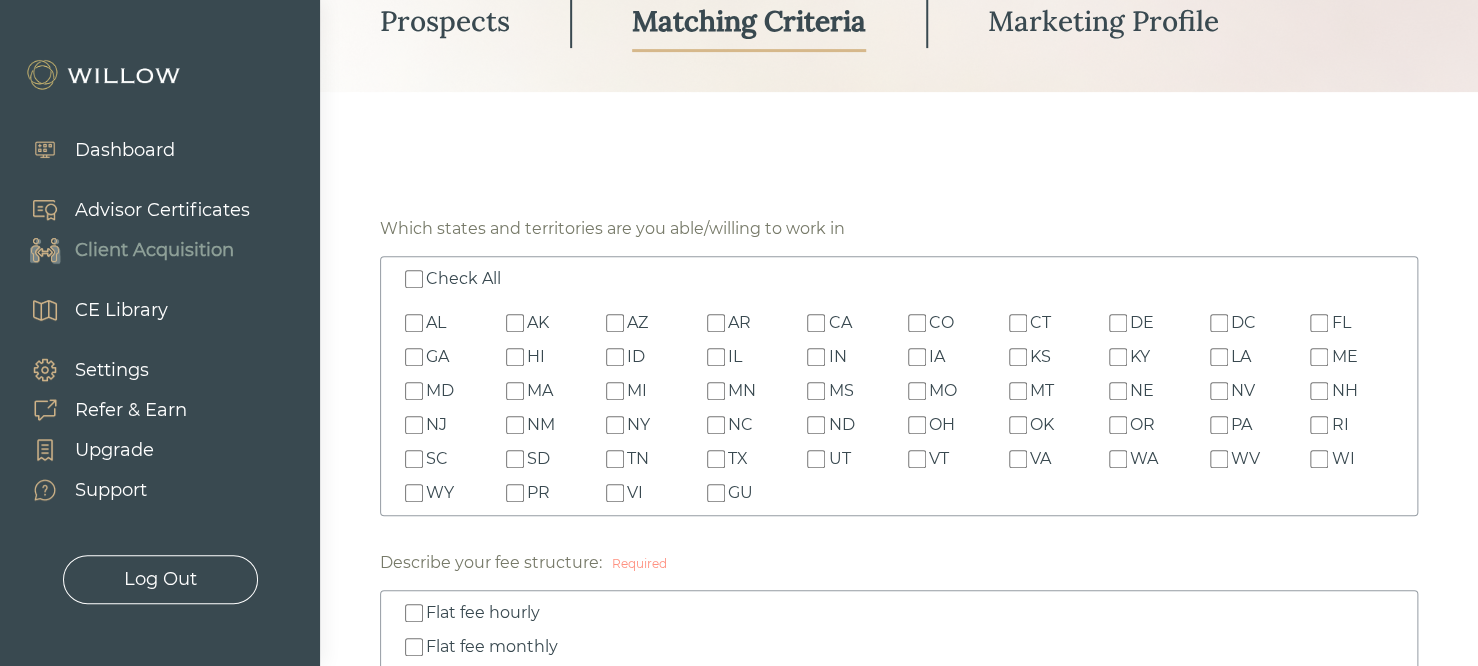 checkbox on "false" 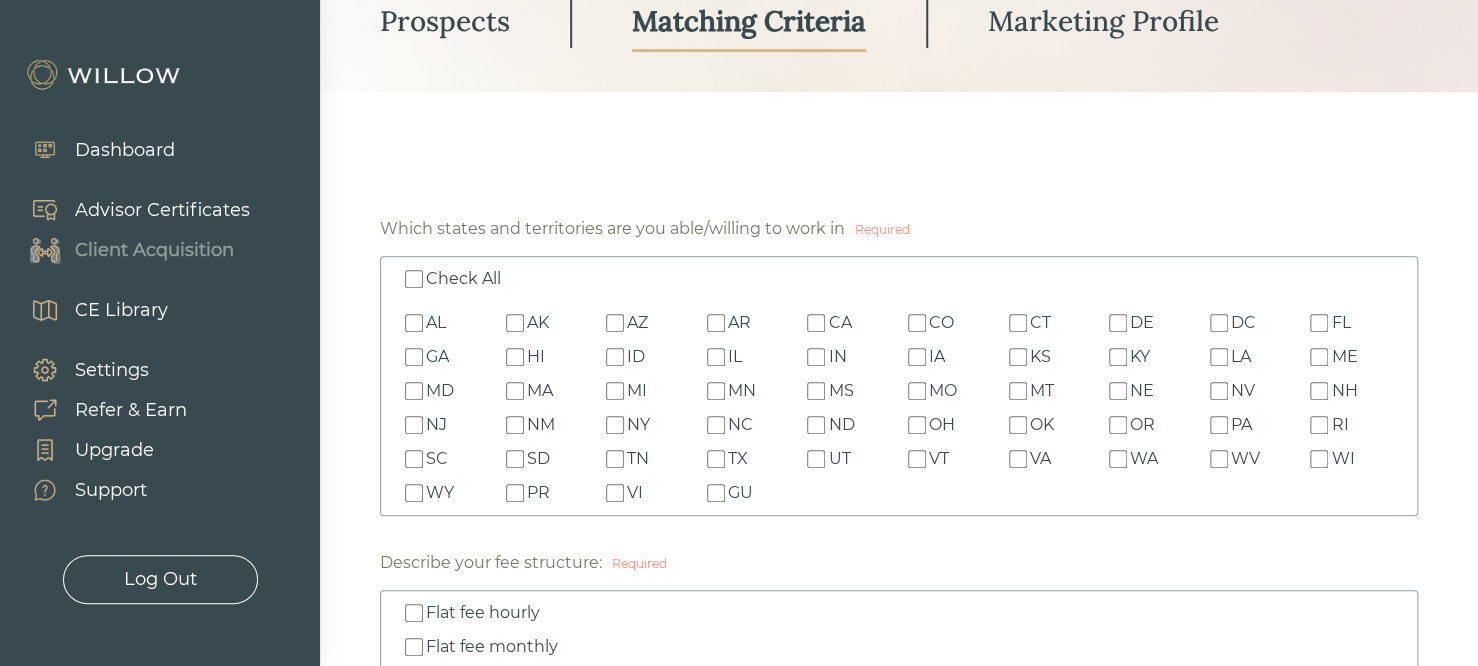 click on "Check All" at bounding box center (414, 279) 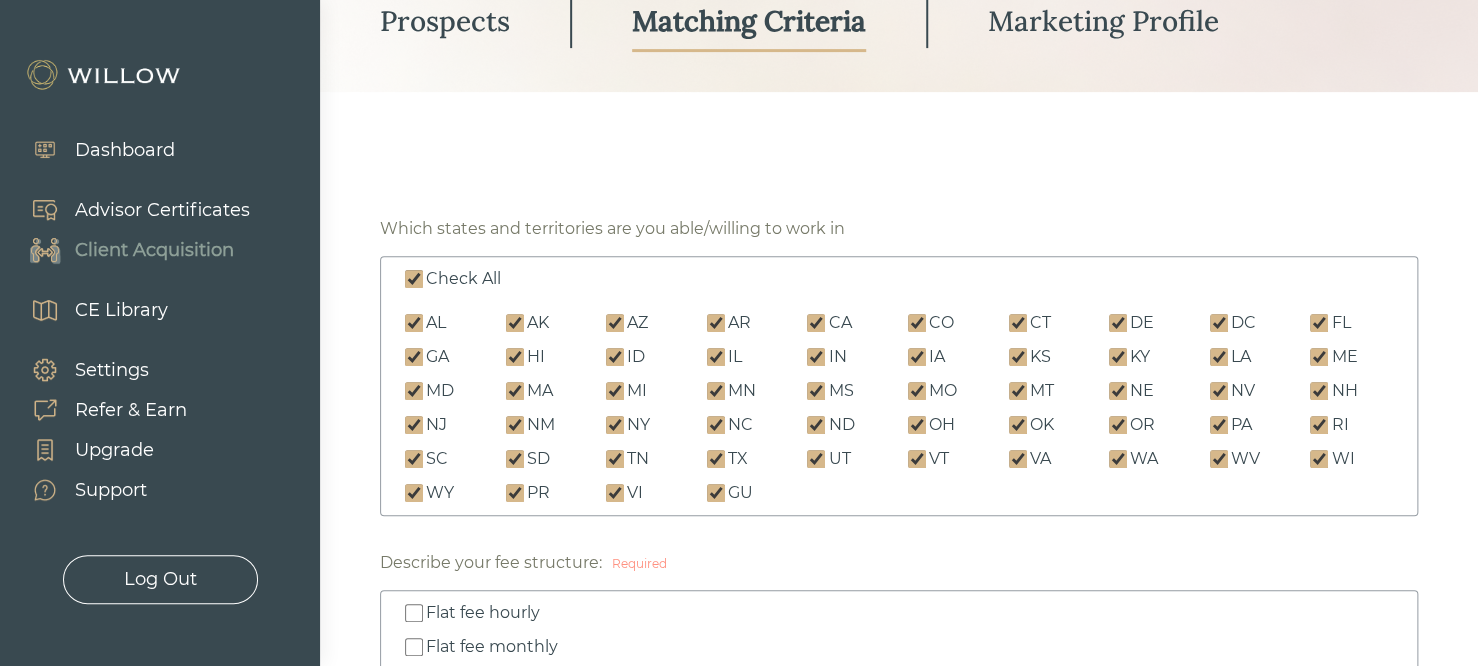 click on "Check All" at bounding box center [414, 279] 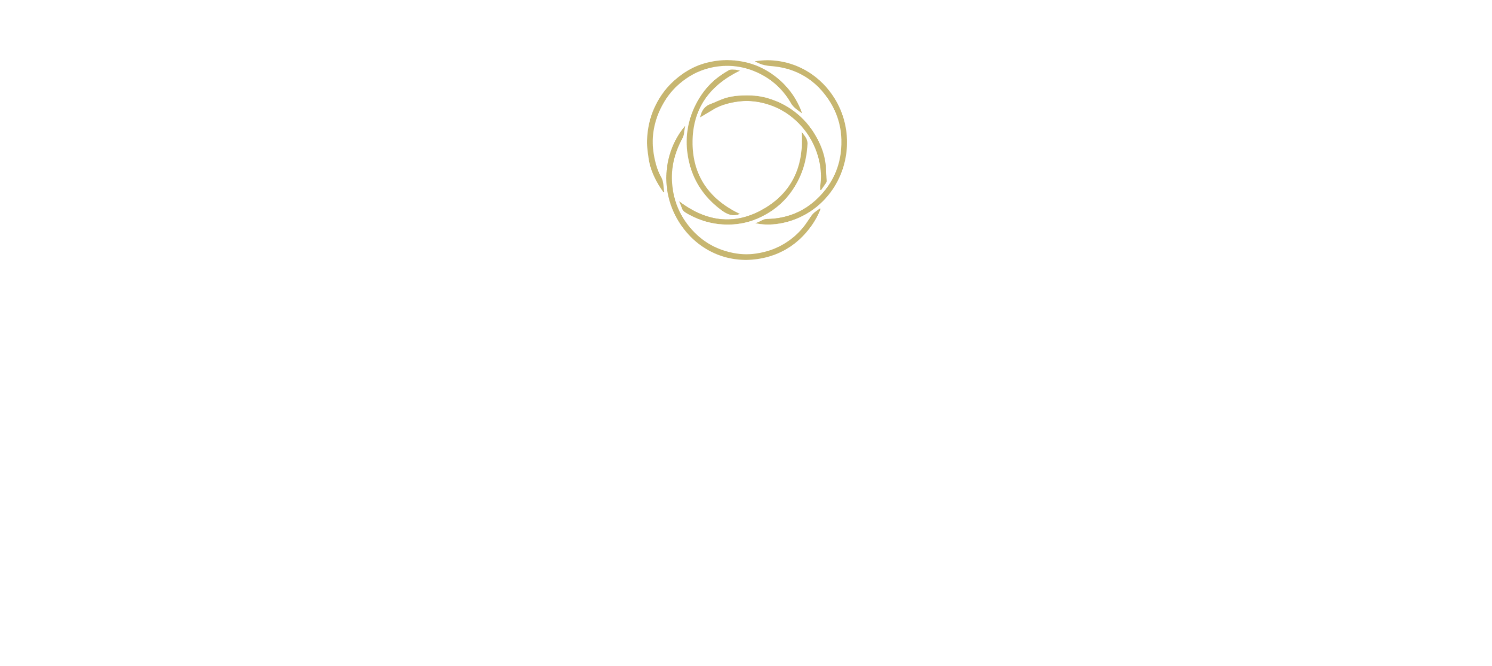 scroll, scrollTop: 0, scrollLeft: 0, axis: both 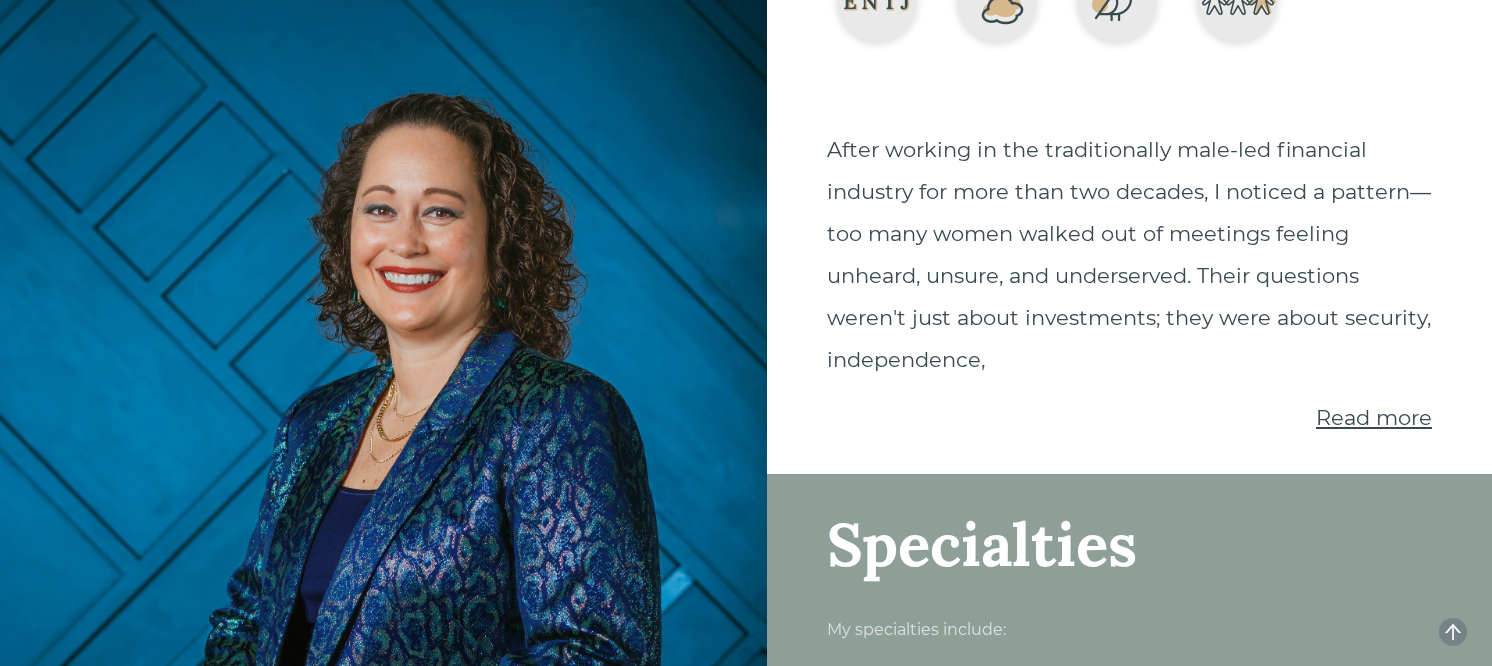 click on "Read more" at bounding box center (1374, 418) 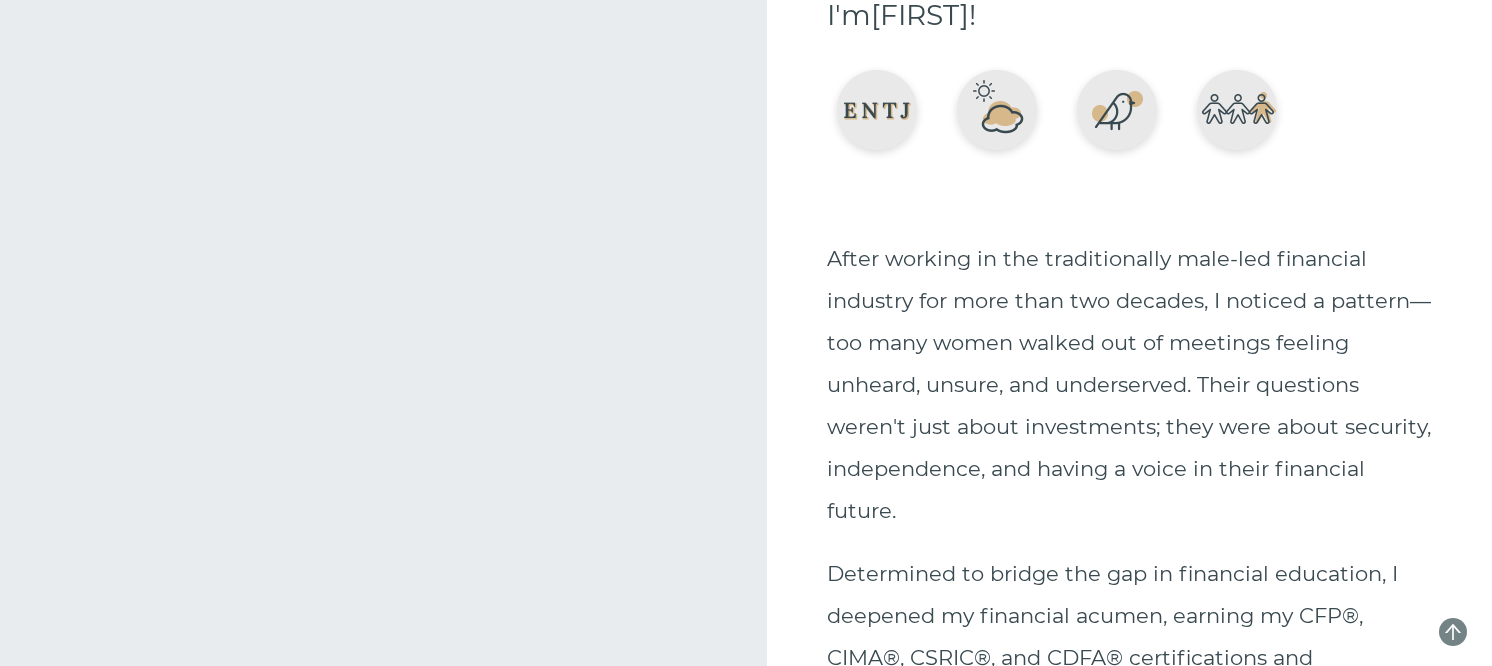 scroll, scrollTop: 0, scrollLeft: 0, axis: both 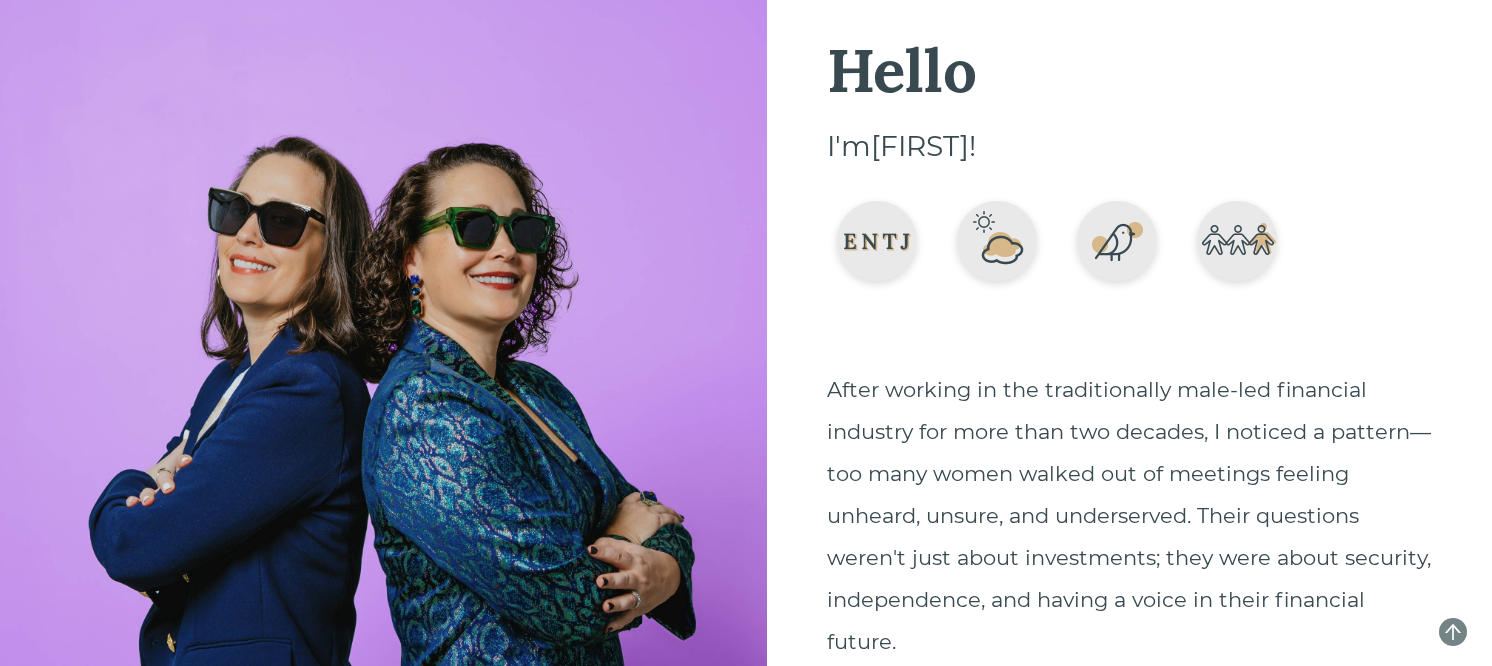 click on "Hello I'm  SHALINA ! After working in the traditionally male-led financial industry for more than two decades, I noticed a pattern—too many women walked out of meetings feeling unheard, unsure, and underserved. Their questions weren't just about investments; they were about security, independence, and having a voice in their financial future.  Determined to bridge the gap in financial education, I deepened my financial acumen, earning my CFP®, CIMA®, CSRIC®, and CDFA® certifications and completing the Yale School of Management’s Wealth Management Theory & Practice program. I gained experience in both client-facing and back-office roles, eventually becoming the Director of Financial Planning. But the more I saw behind the curtain, the clearer it became: the industry wasn’t designed to serve women and their advocates the way they truly wanted and needed.    Show less" at bounding box center (1129, 1113) 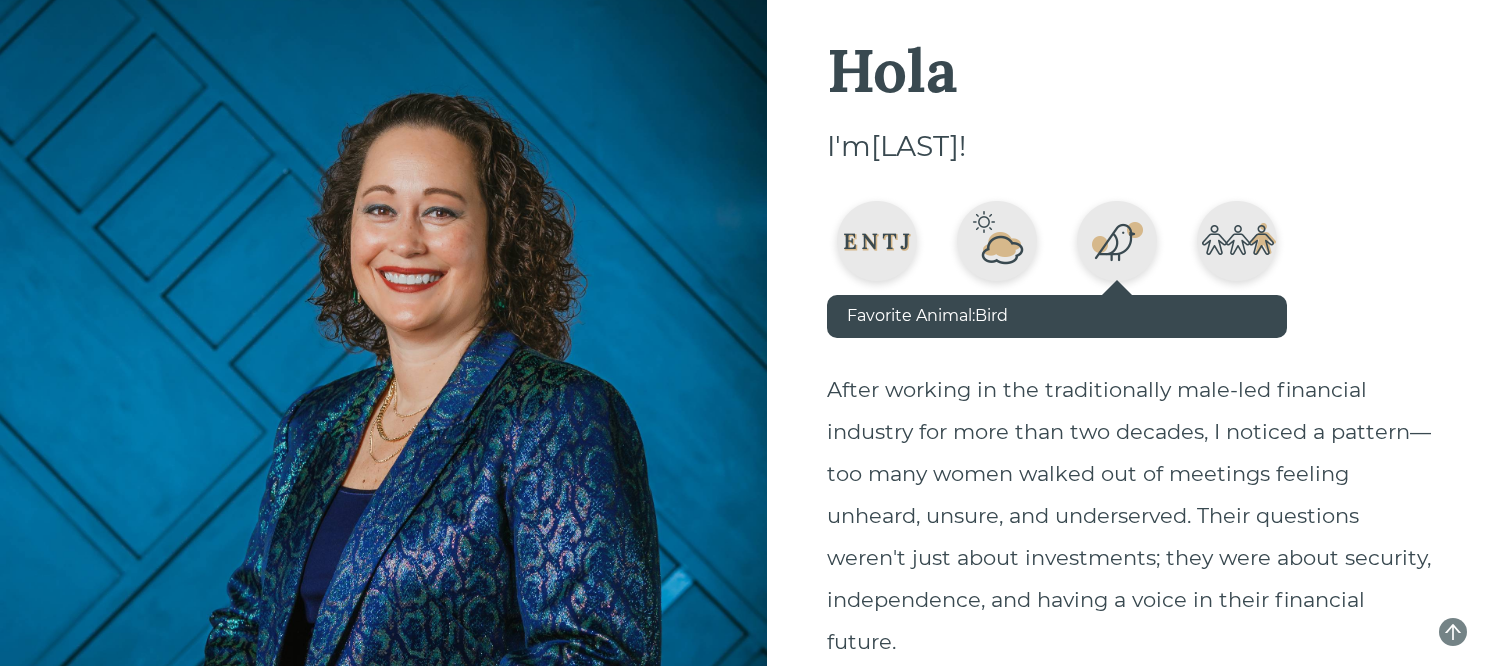 scroll, scrollTop: 0, scrollLeft: 0, axis: both 